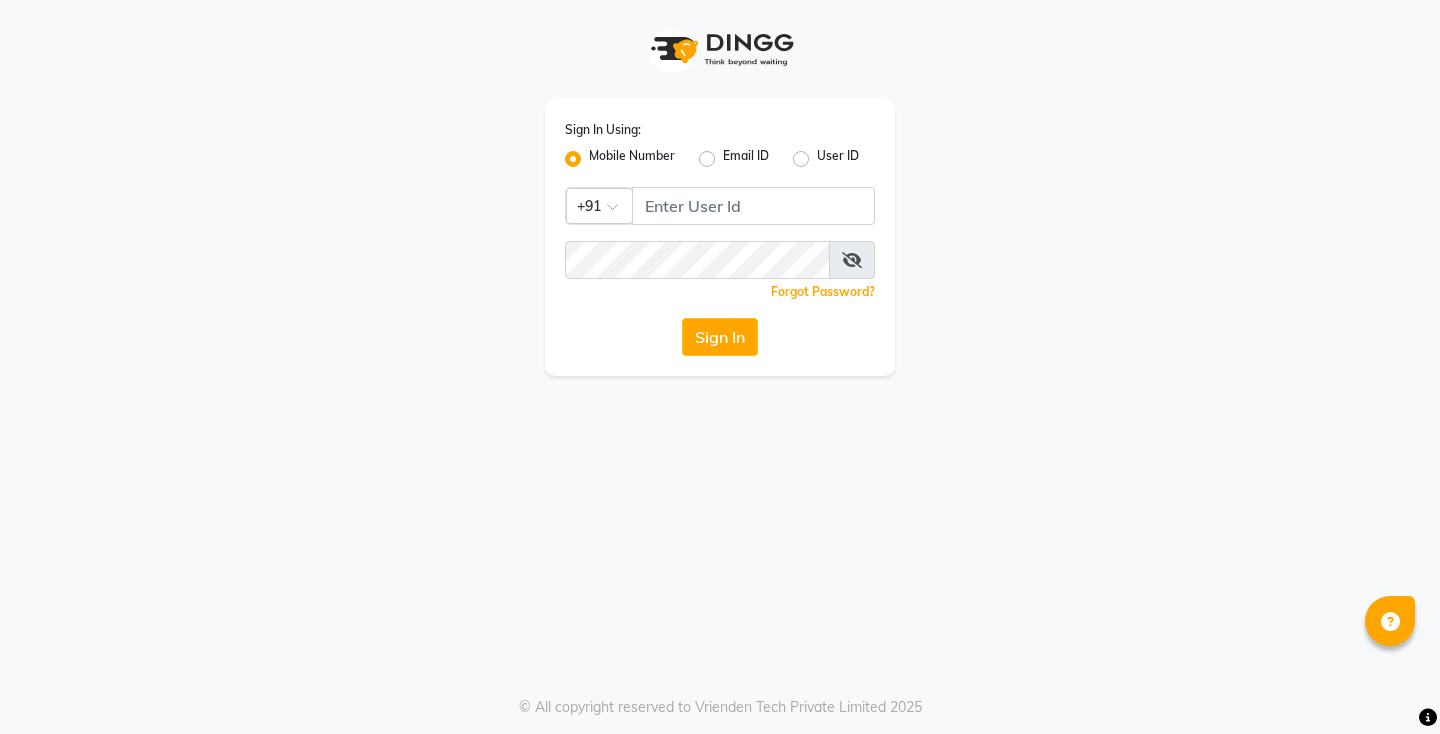 scroll, scrollTop: 0, scrollLeft: 0, axis: both 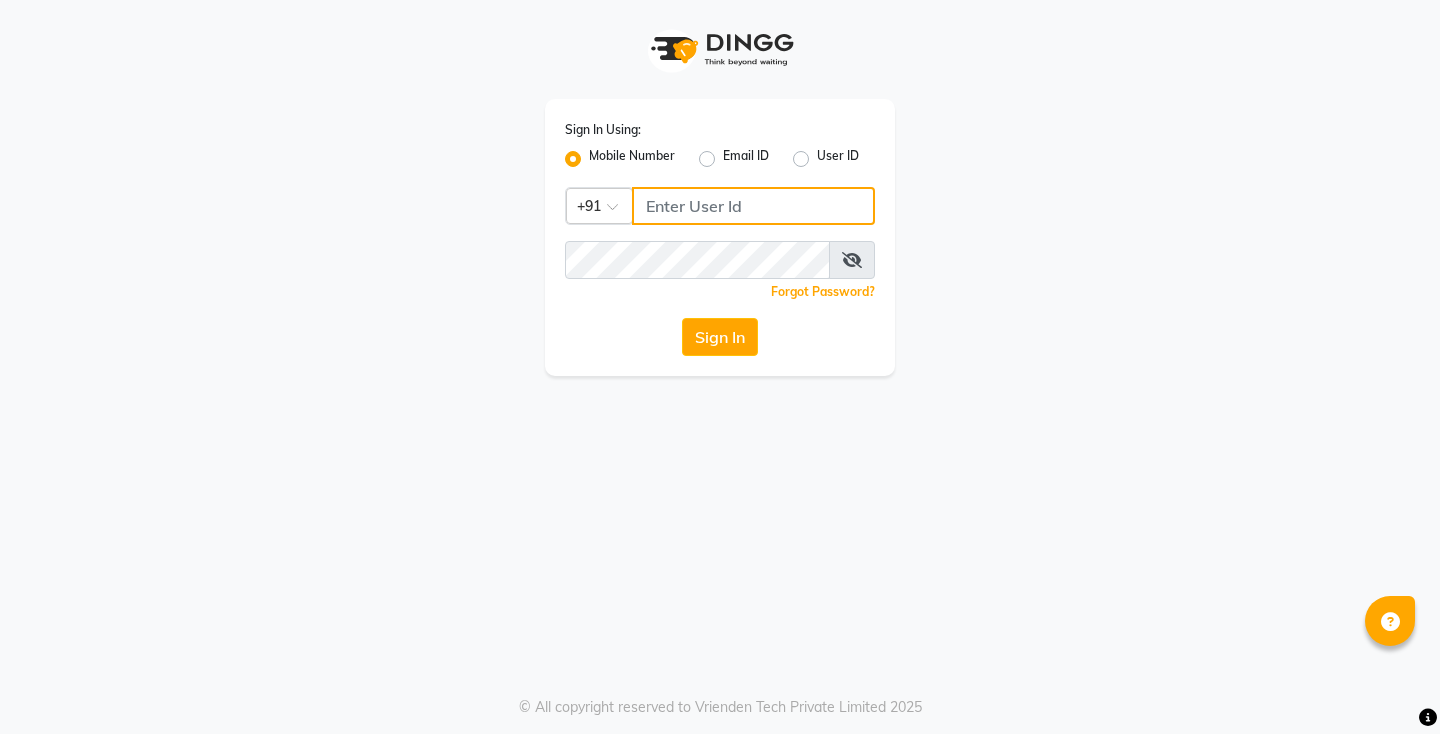 click 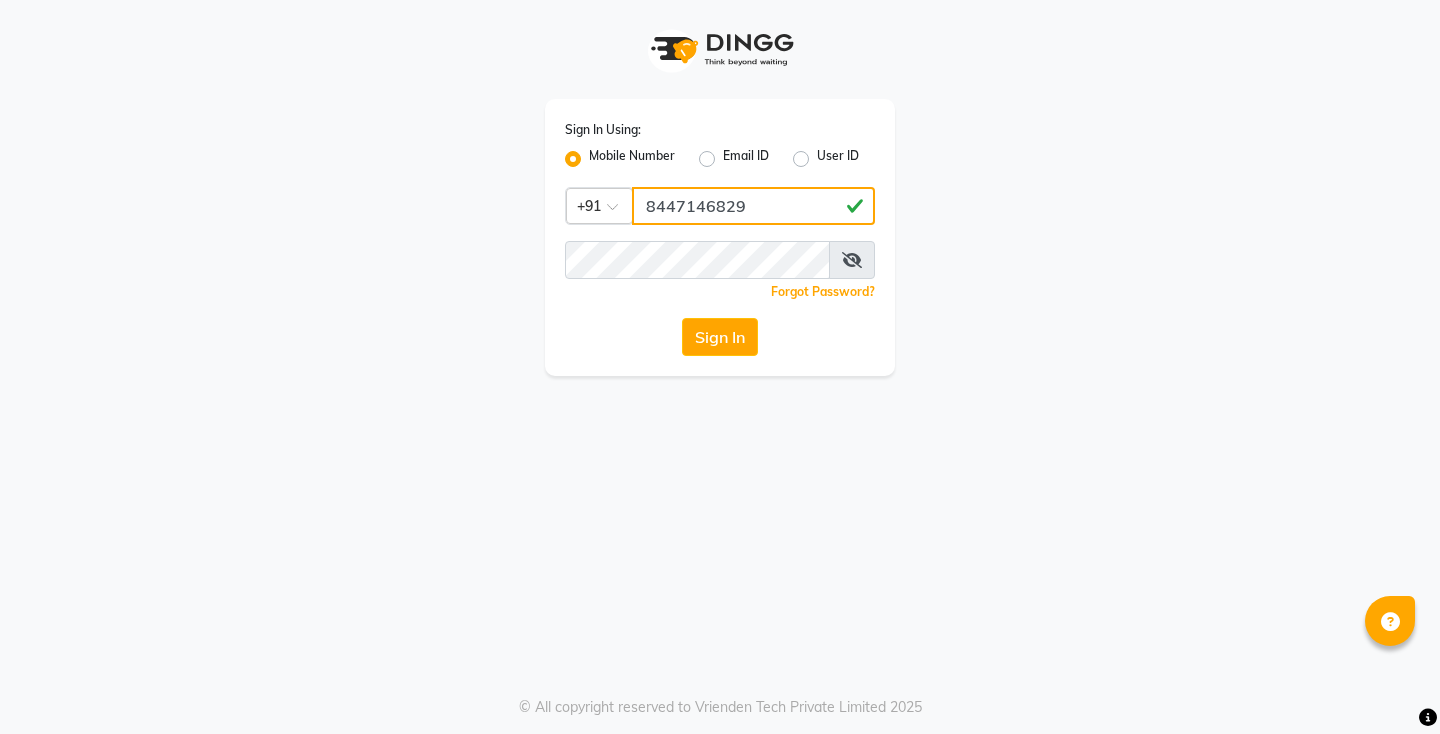 type on "8447146829" 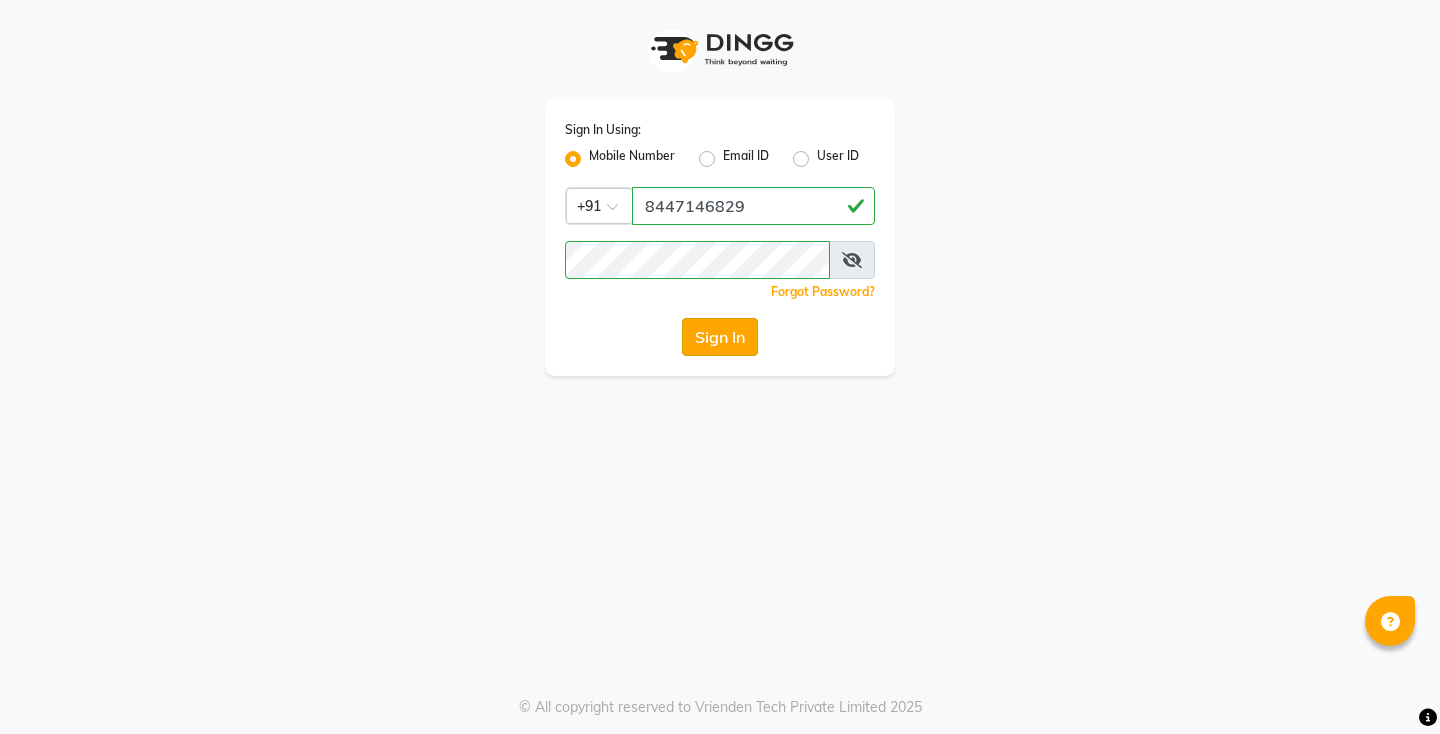 click on "Sign In" 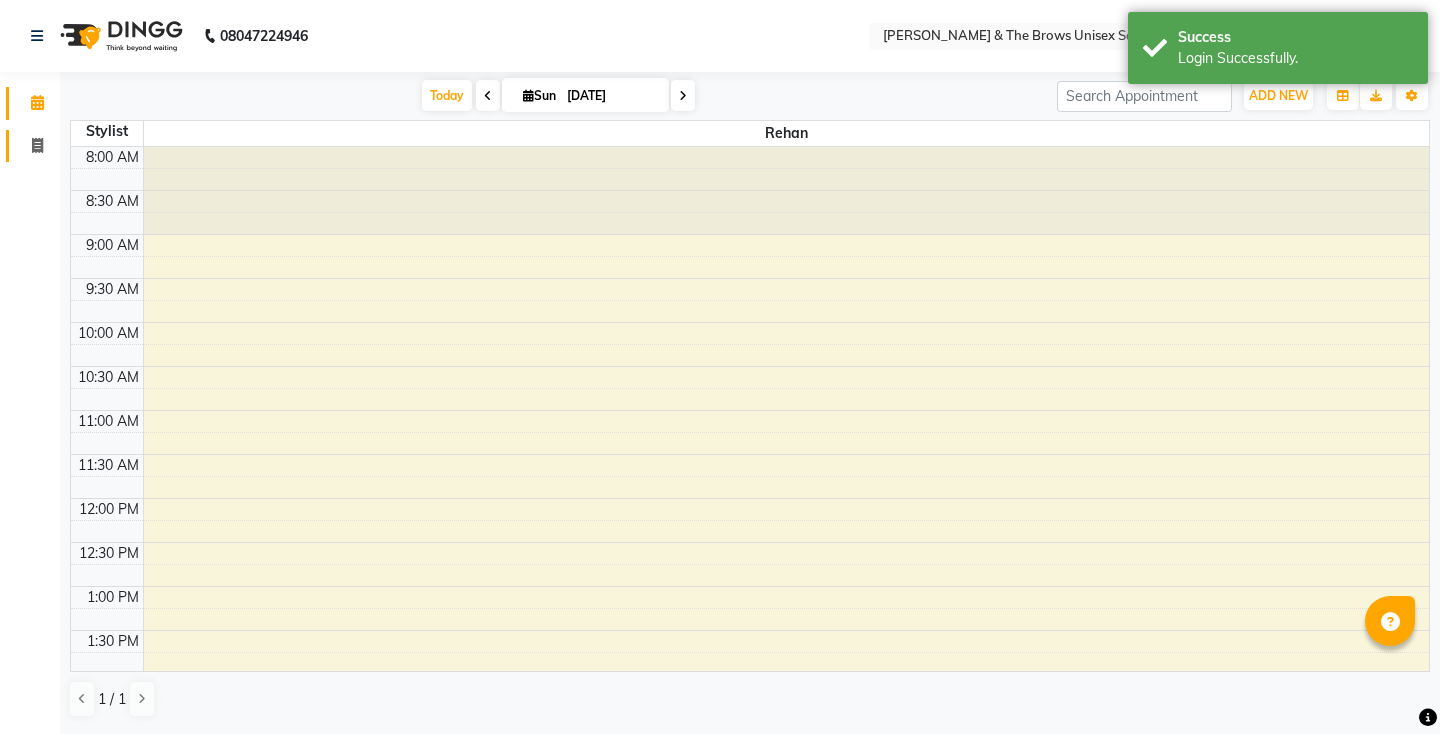 click 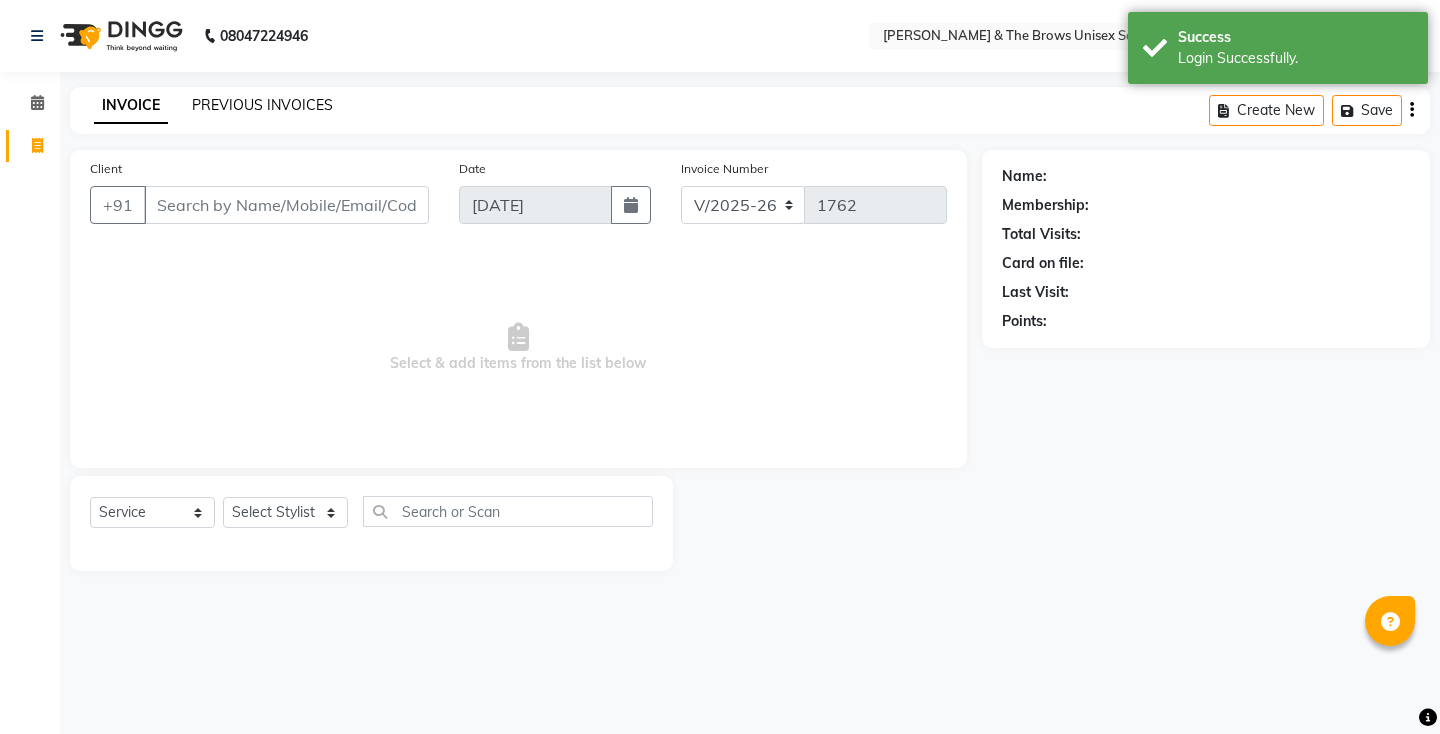 click on "PREVIOUS INVOICES" 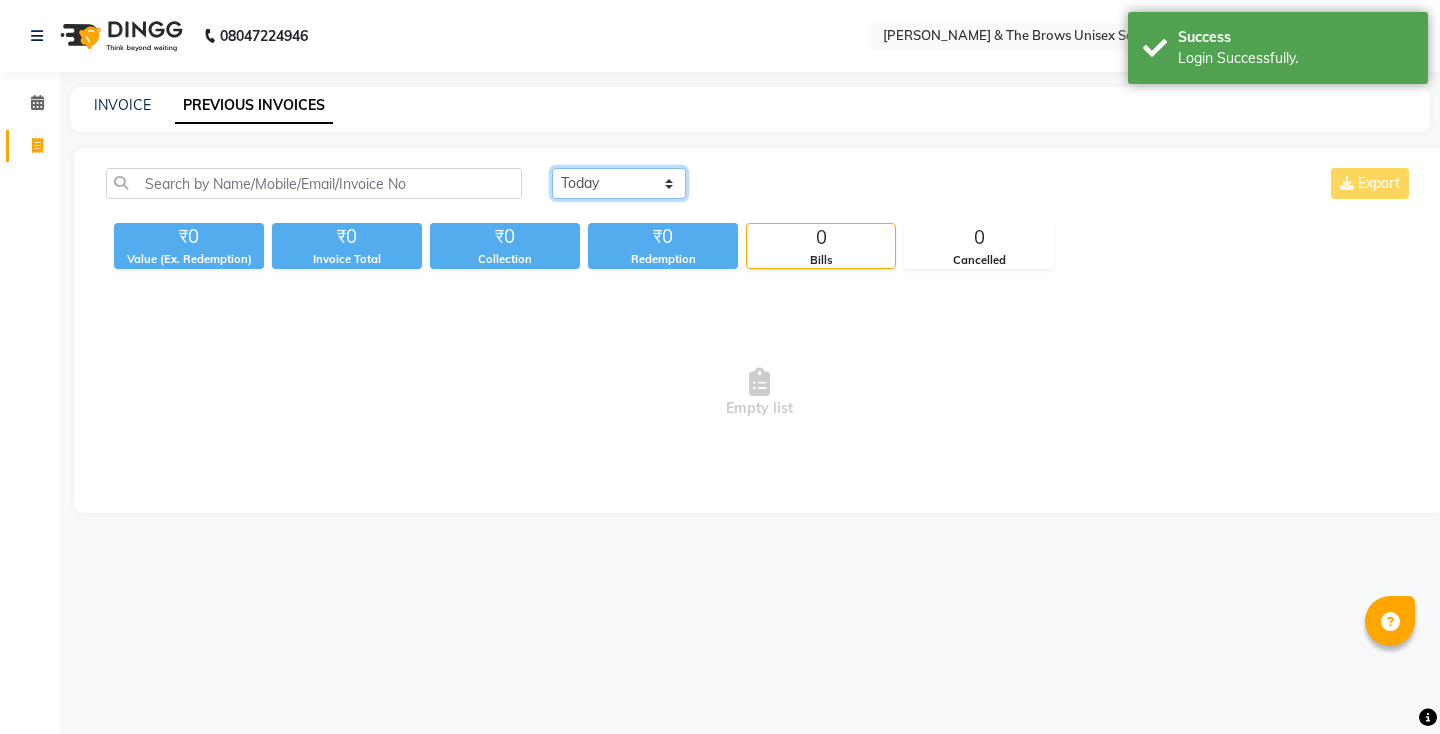 click on "[DATE] [DATE] Custom Range" 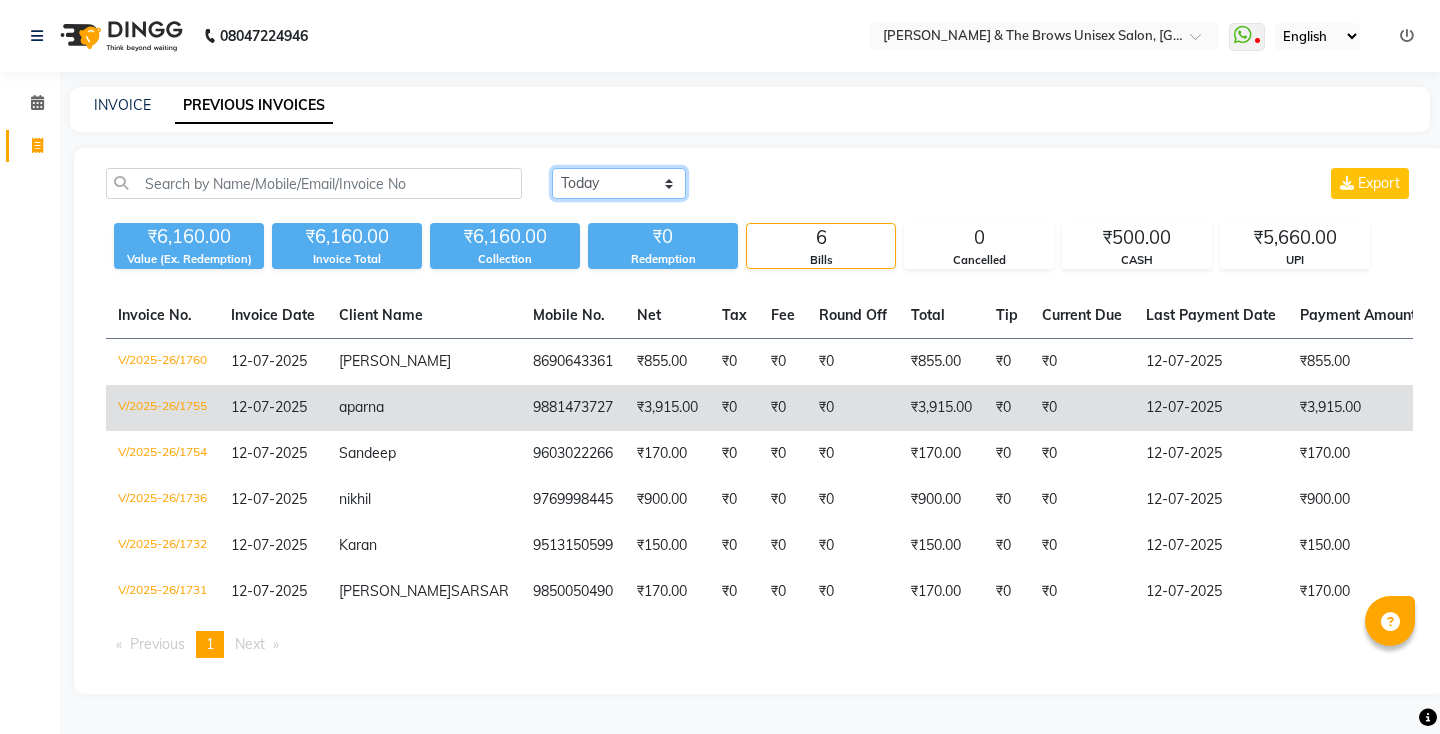 scroll, scrollTop: 10, scrollLeft: 0, axis: vertical 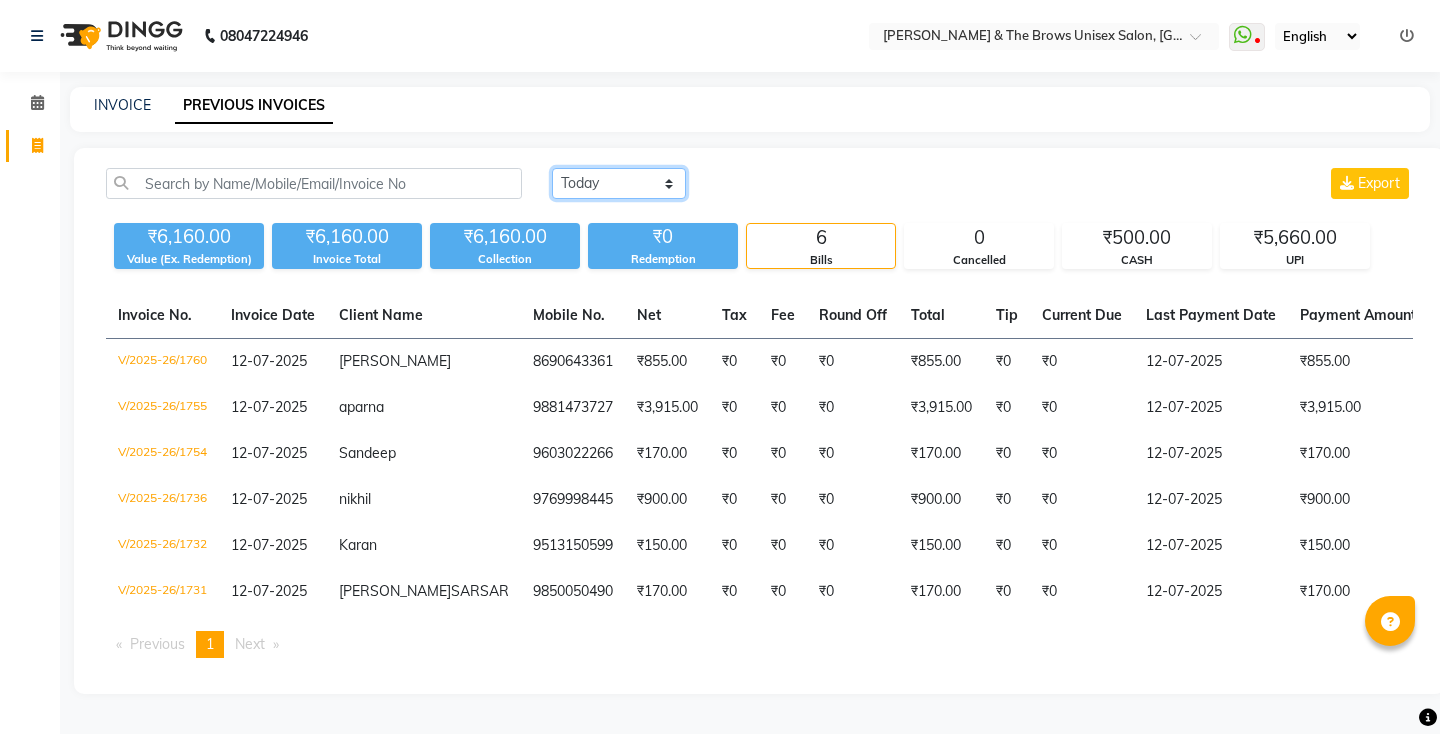 click on "[DATE] [DATE] Custom Range" 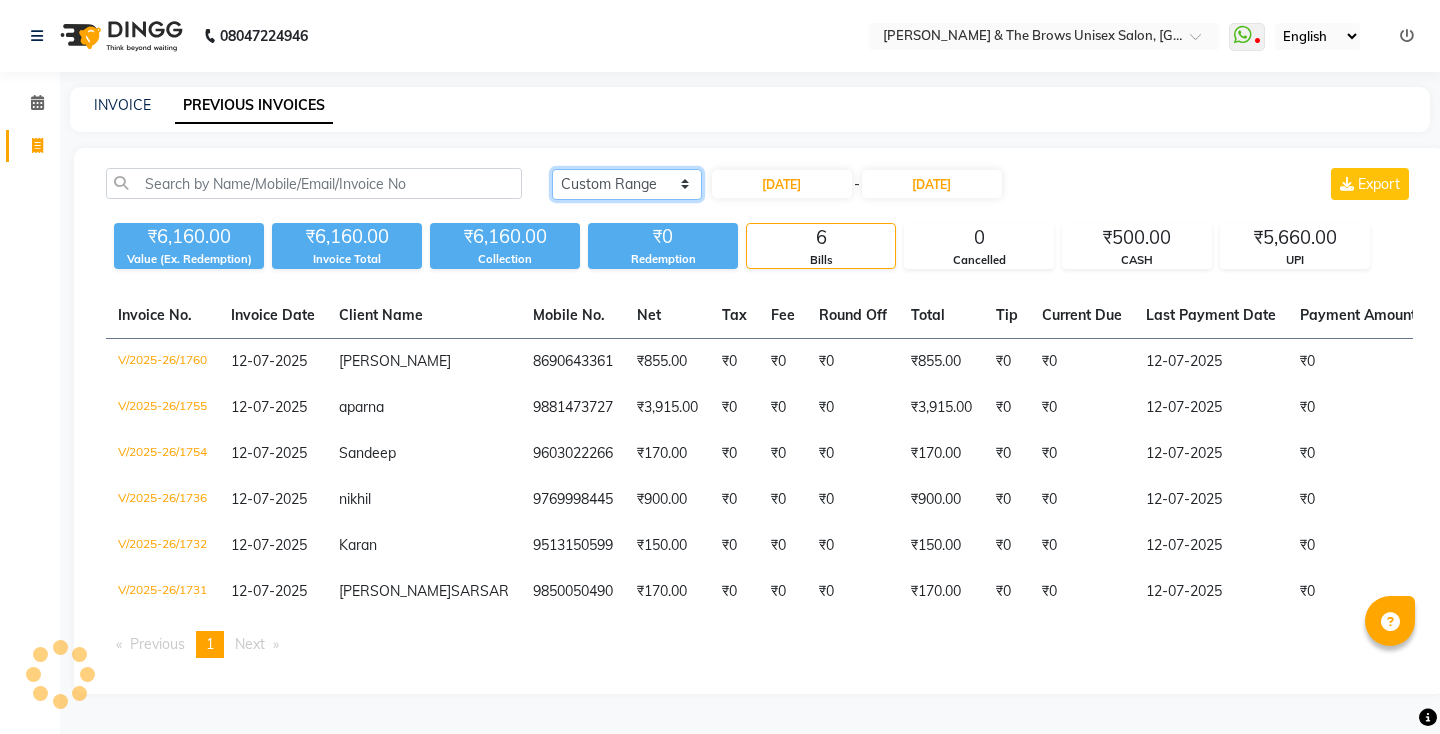 scroll, scrollTop: 0, scrollLeft: 0, axis: both 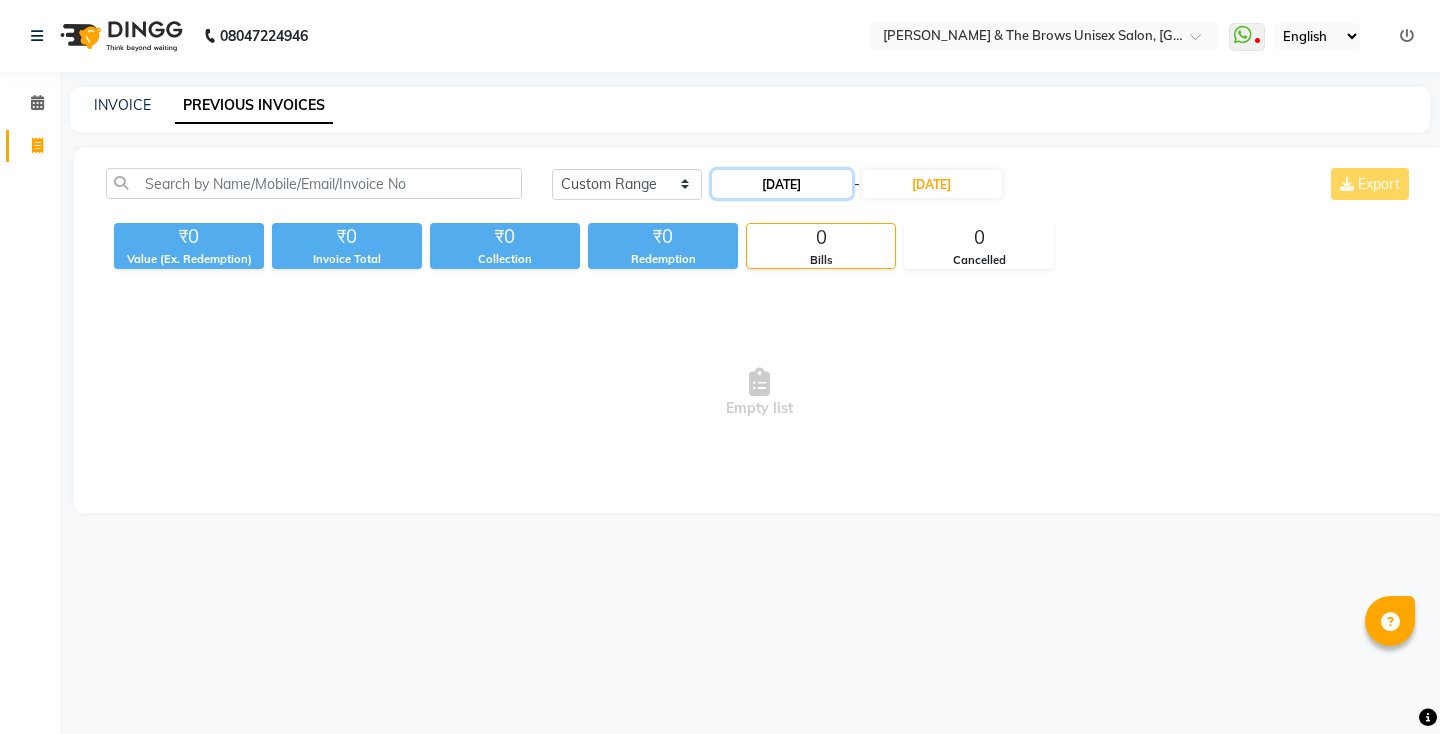 click on "13-07-2025" 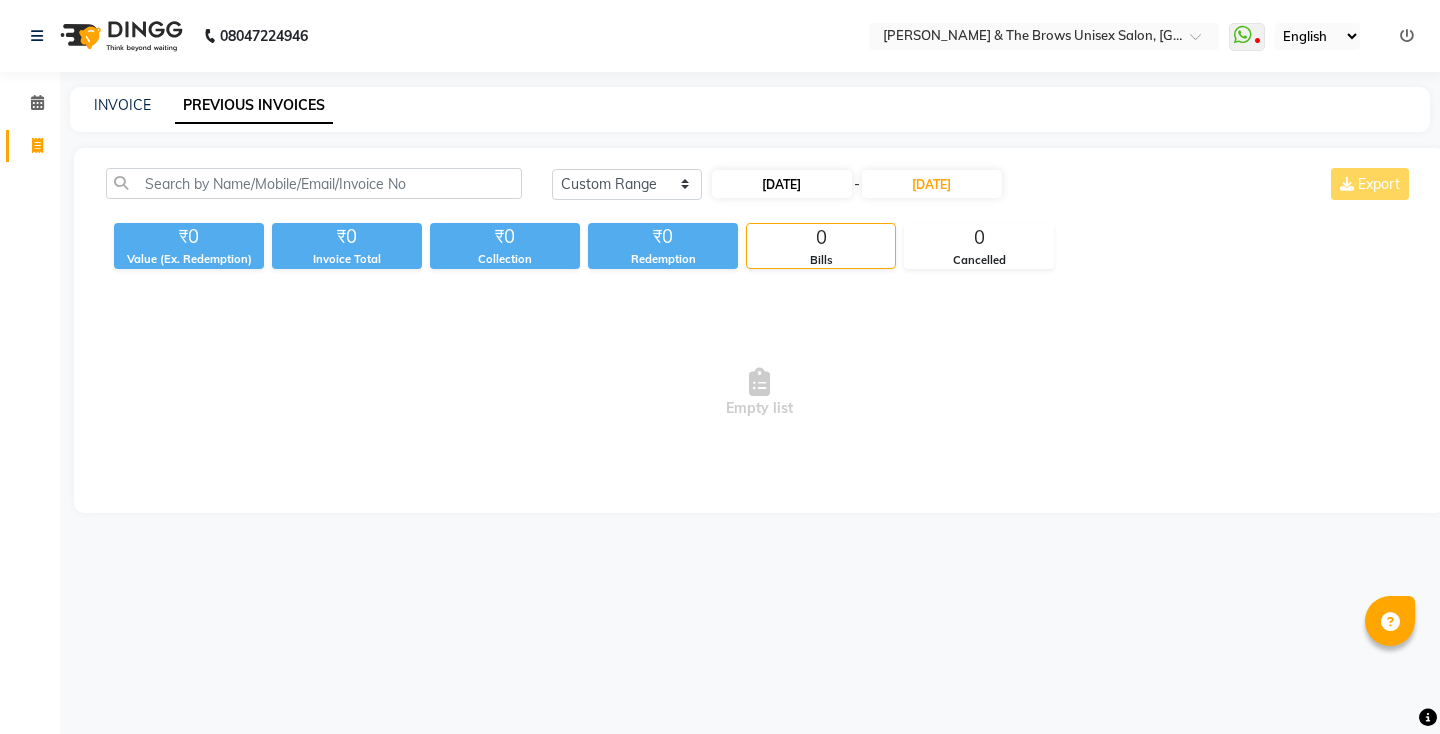 select on "7" 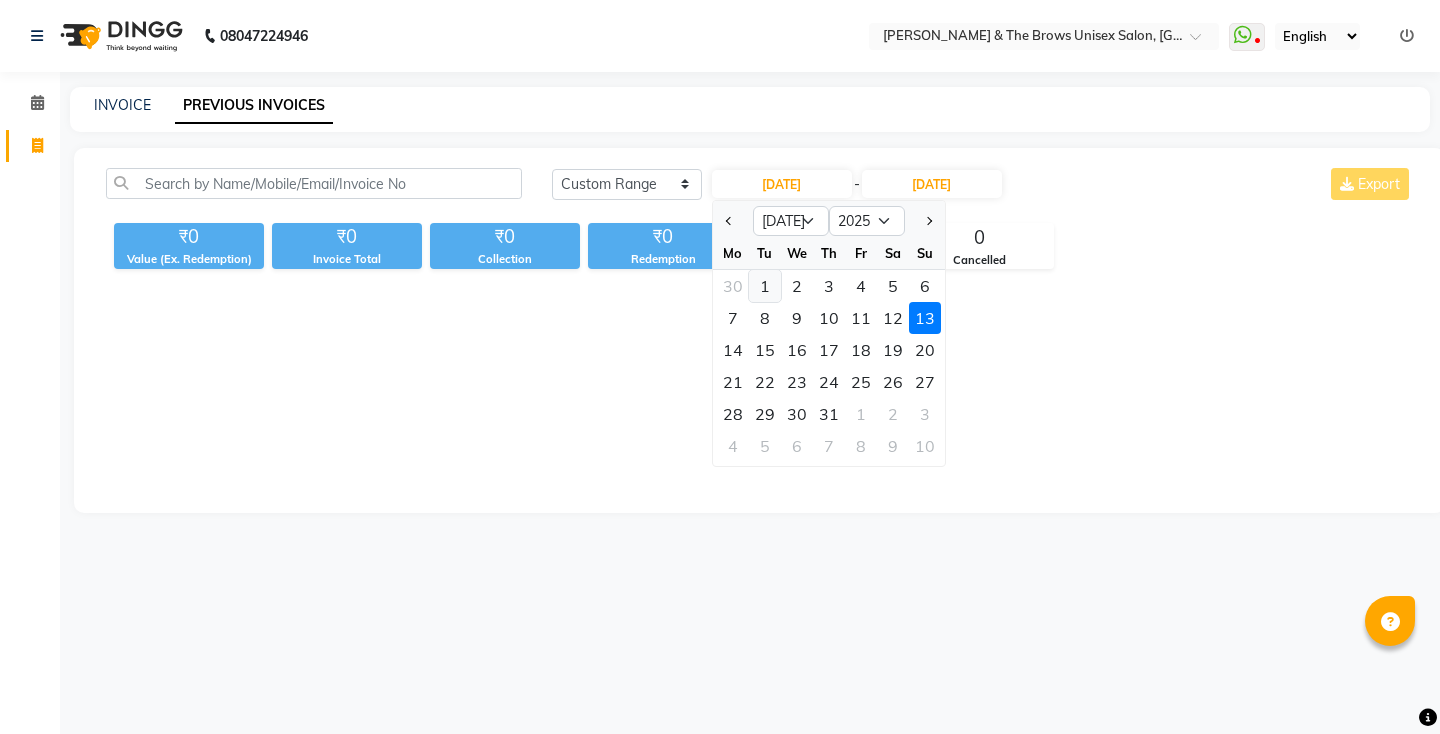 click on "1" 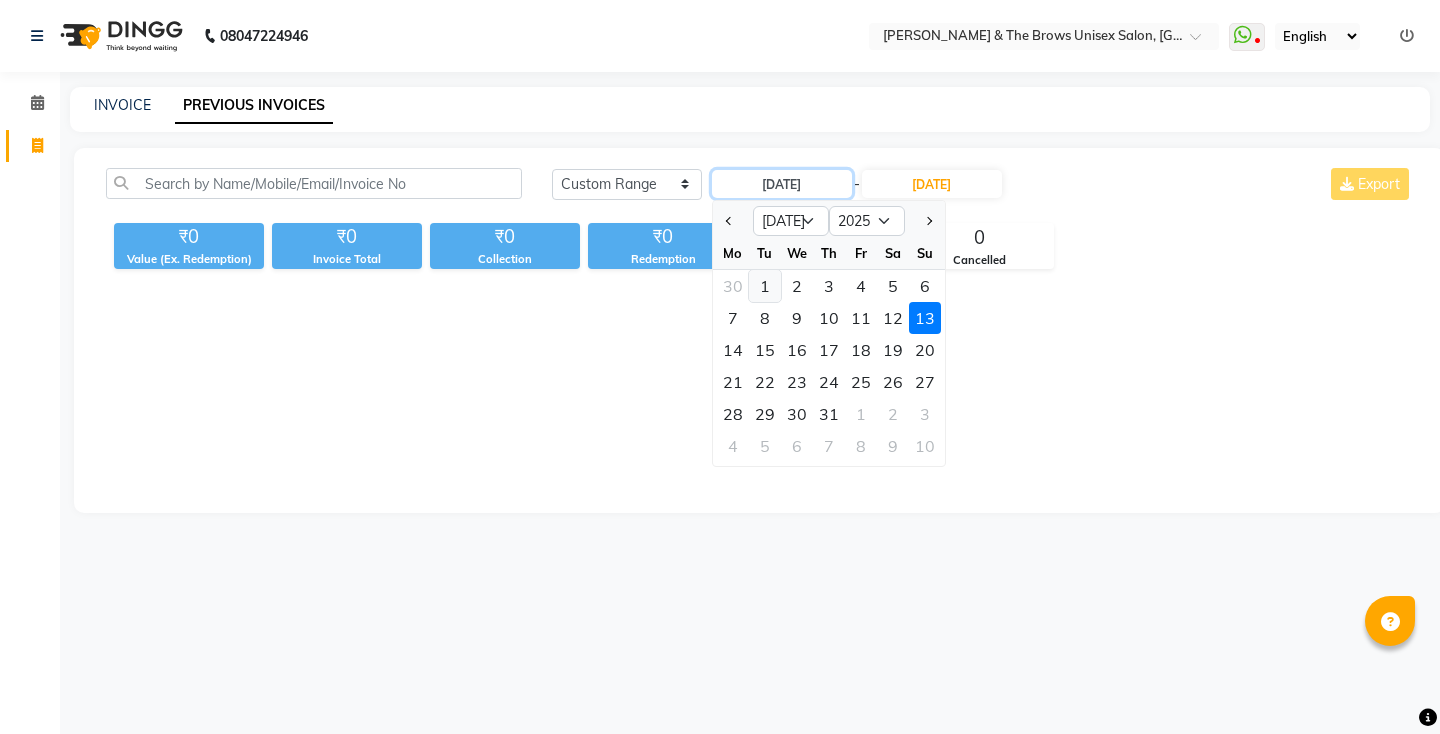 type on "01-07-2025" 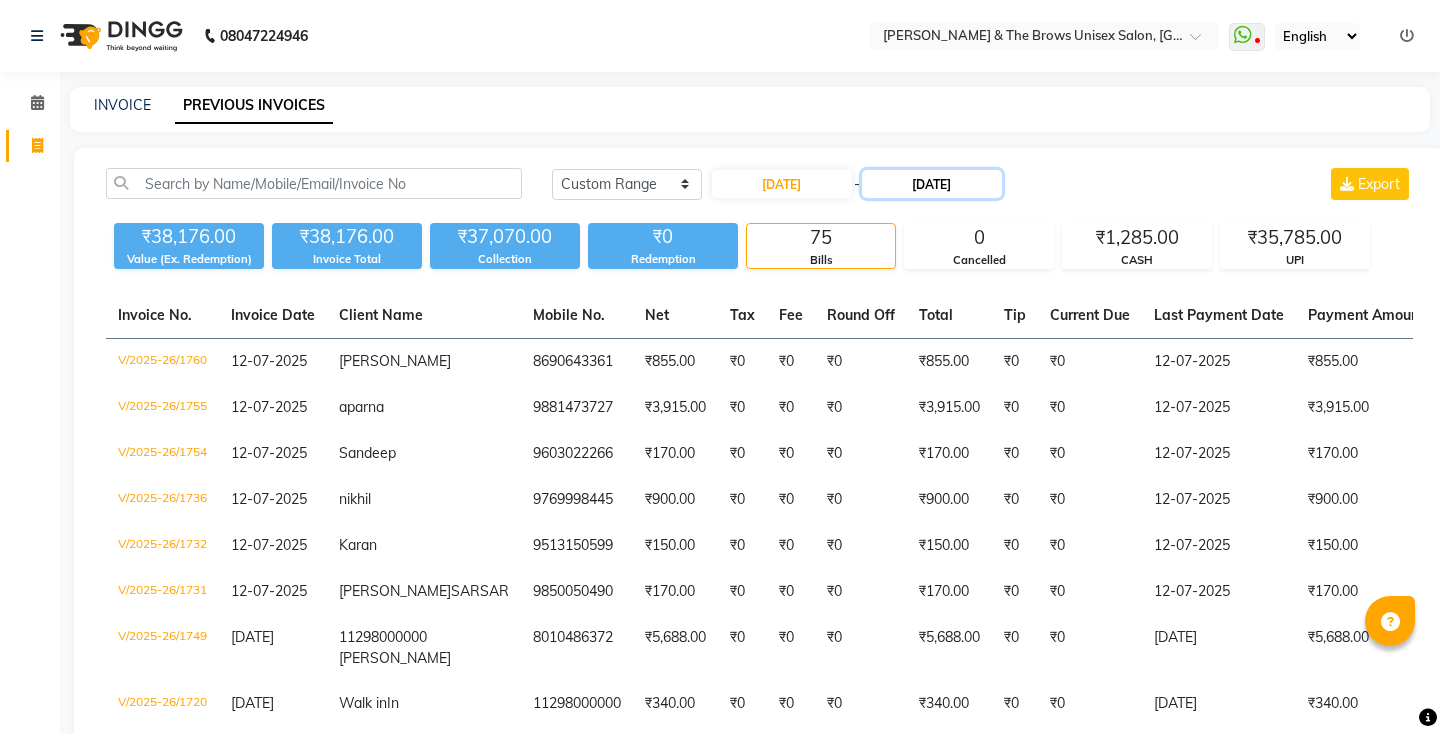 click on "13-07-2025" 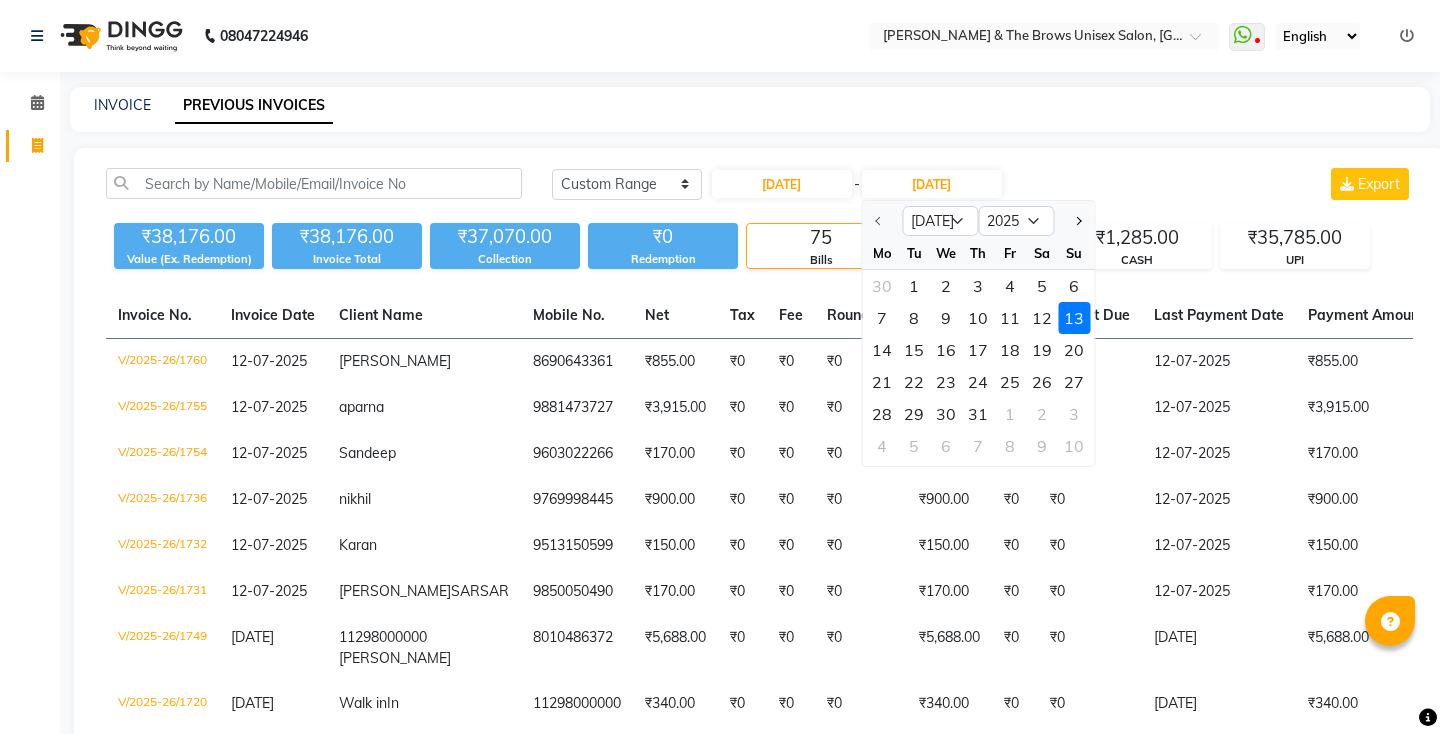 click on "13" 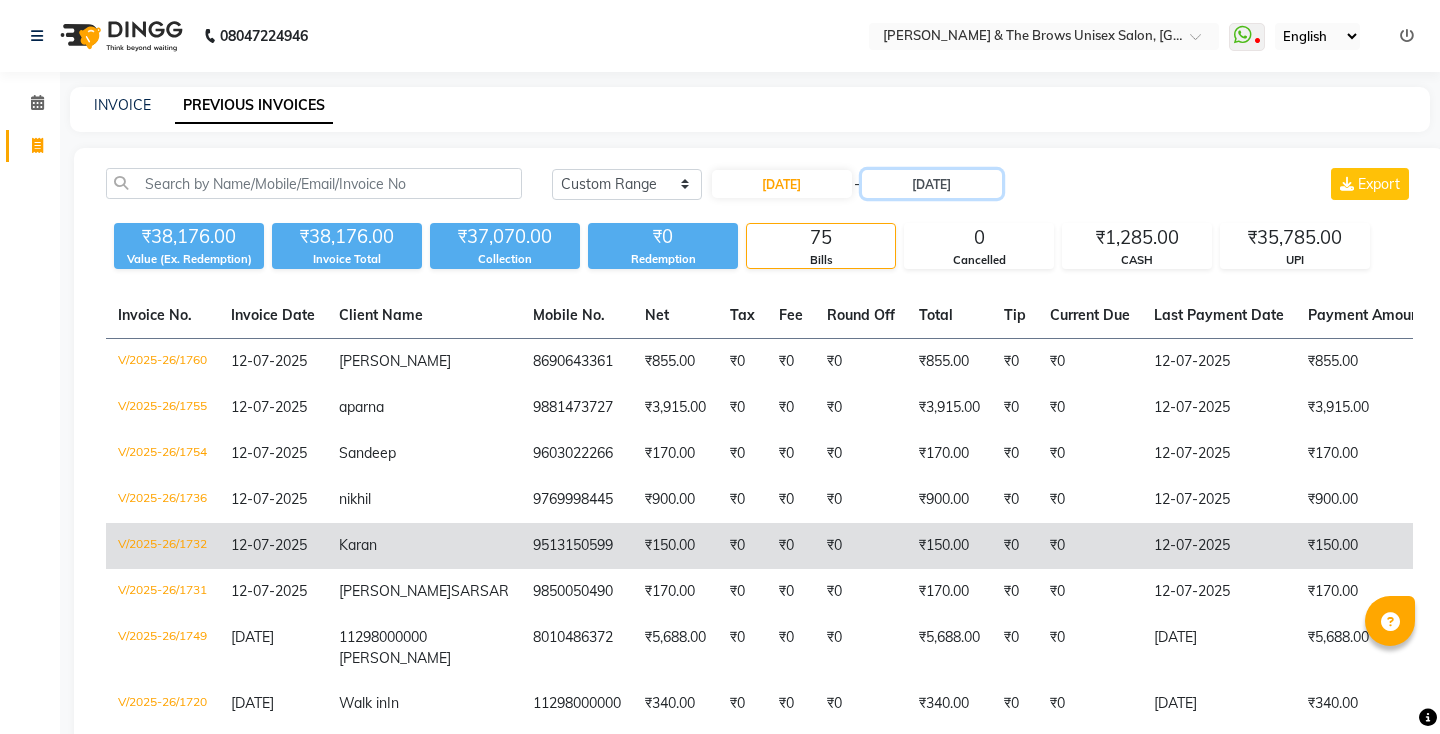 scroll, scrollTop: 0, scrollLeft: 1, axis: horizontal 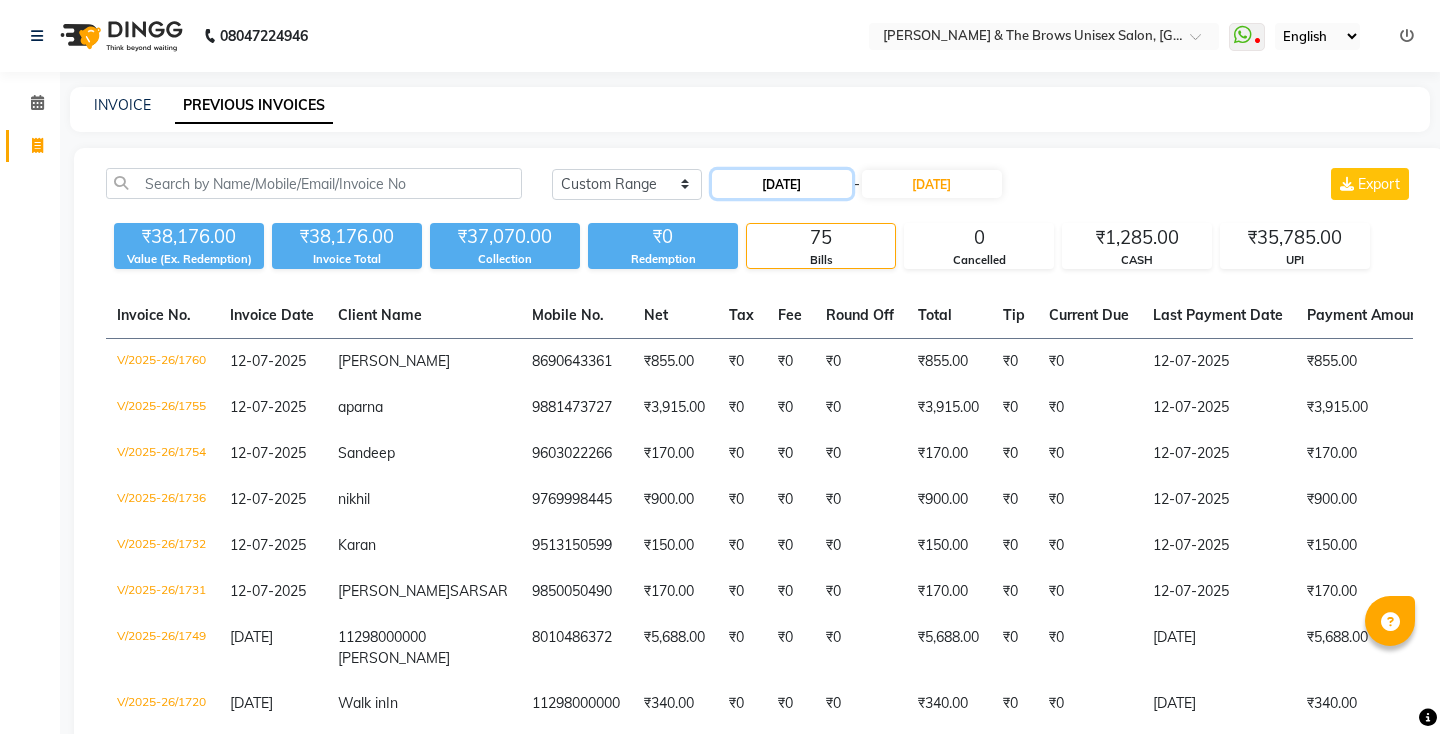 click on "01-07-2025" 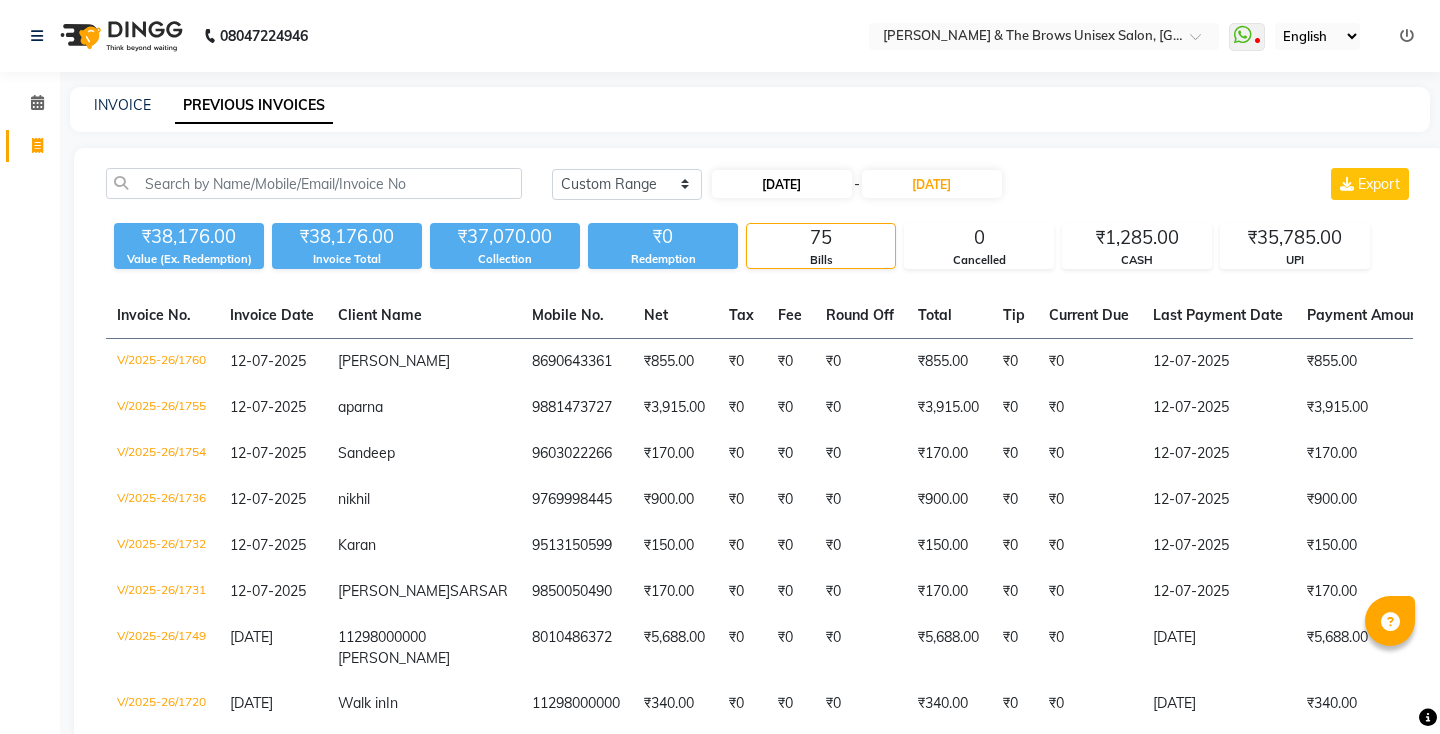 select on "7" 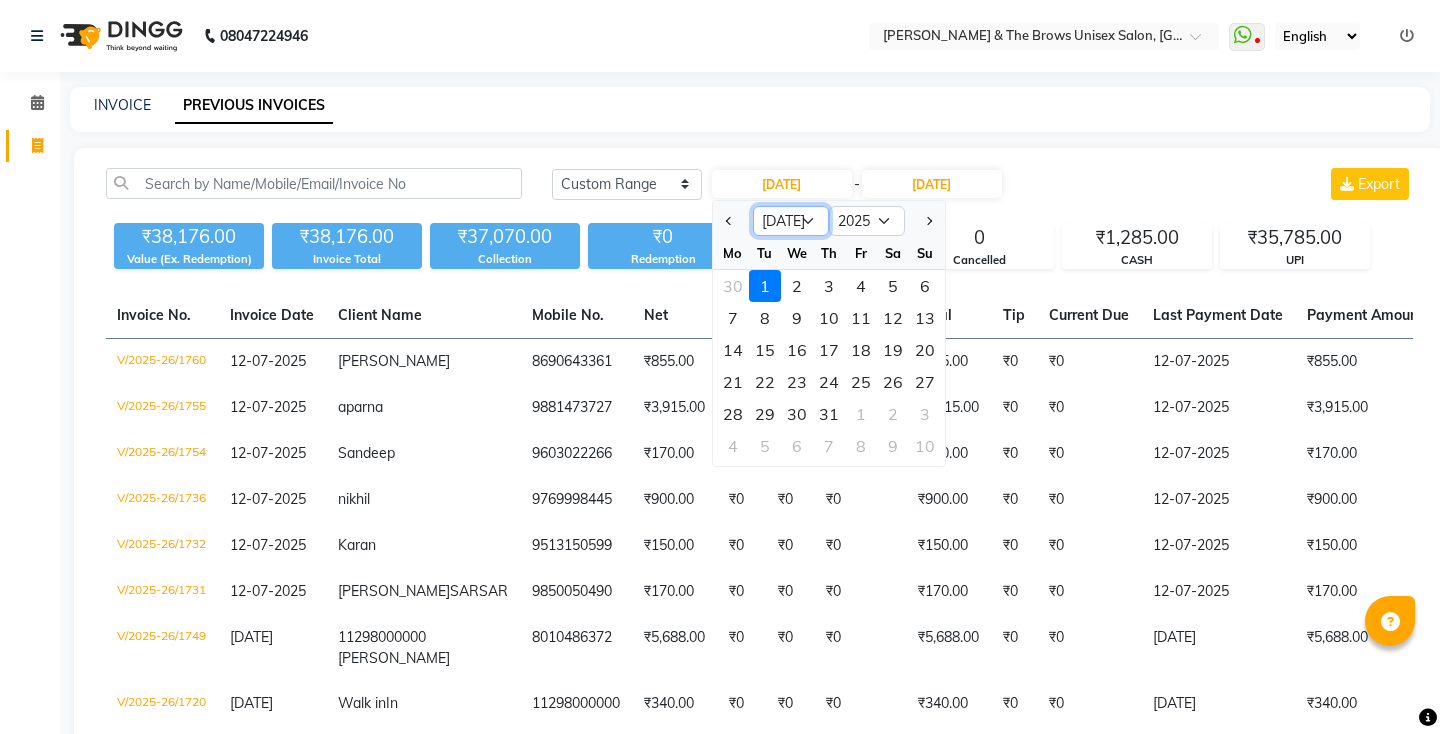 click on "Jan Feb Mar Apr May Jun Jul Aug Sep Oct Nov Dec" 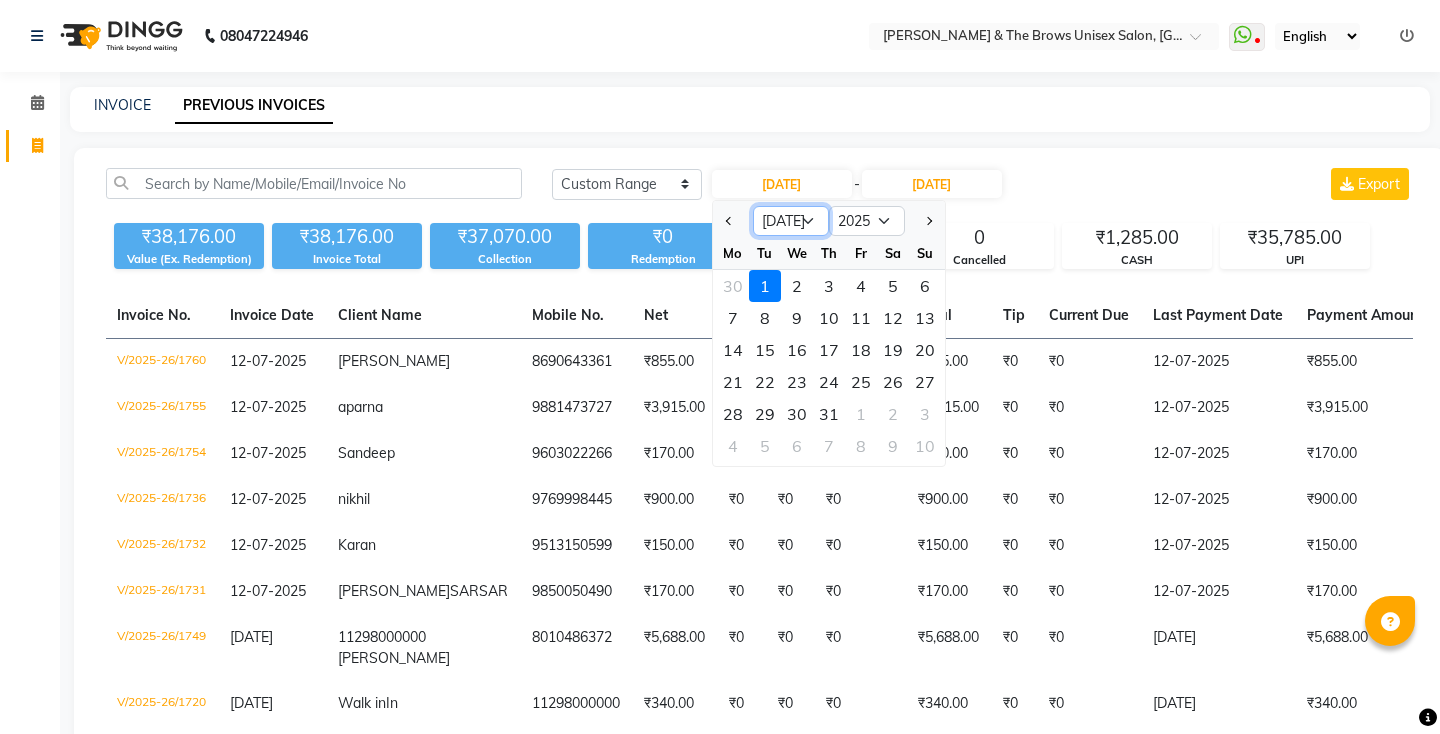 select on "6" 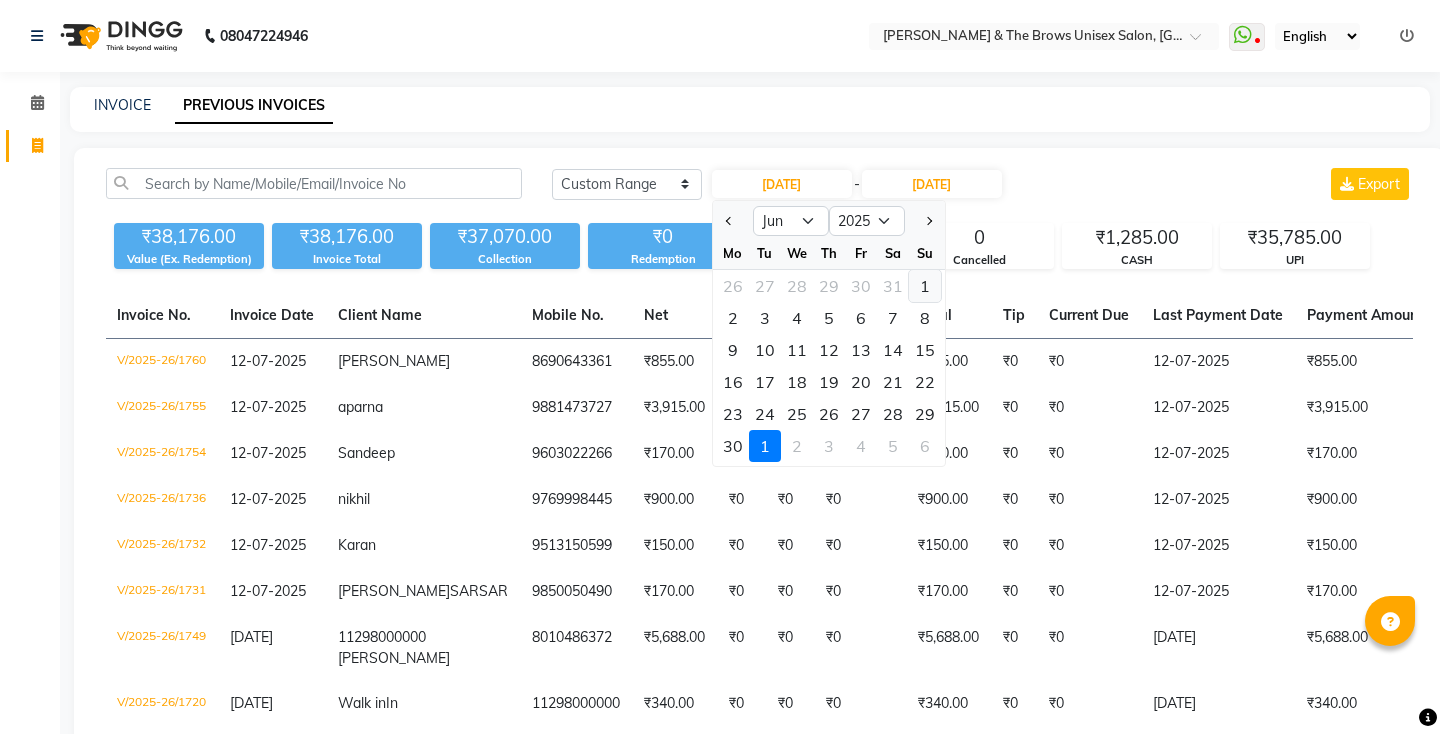 click on "1" 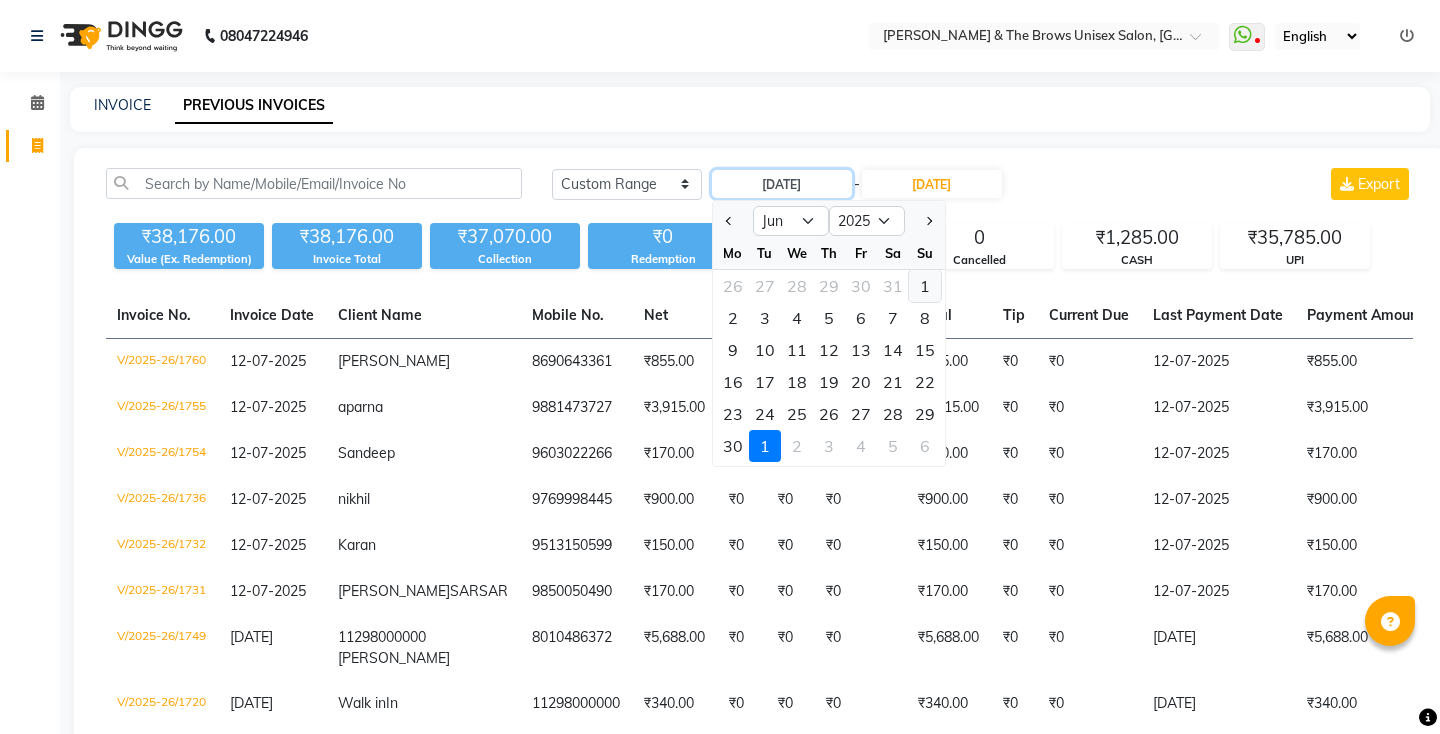 type on "01-06-2025" 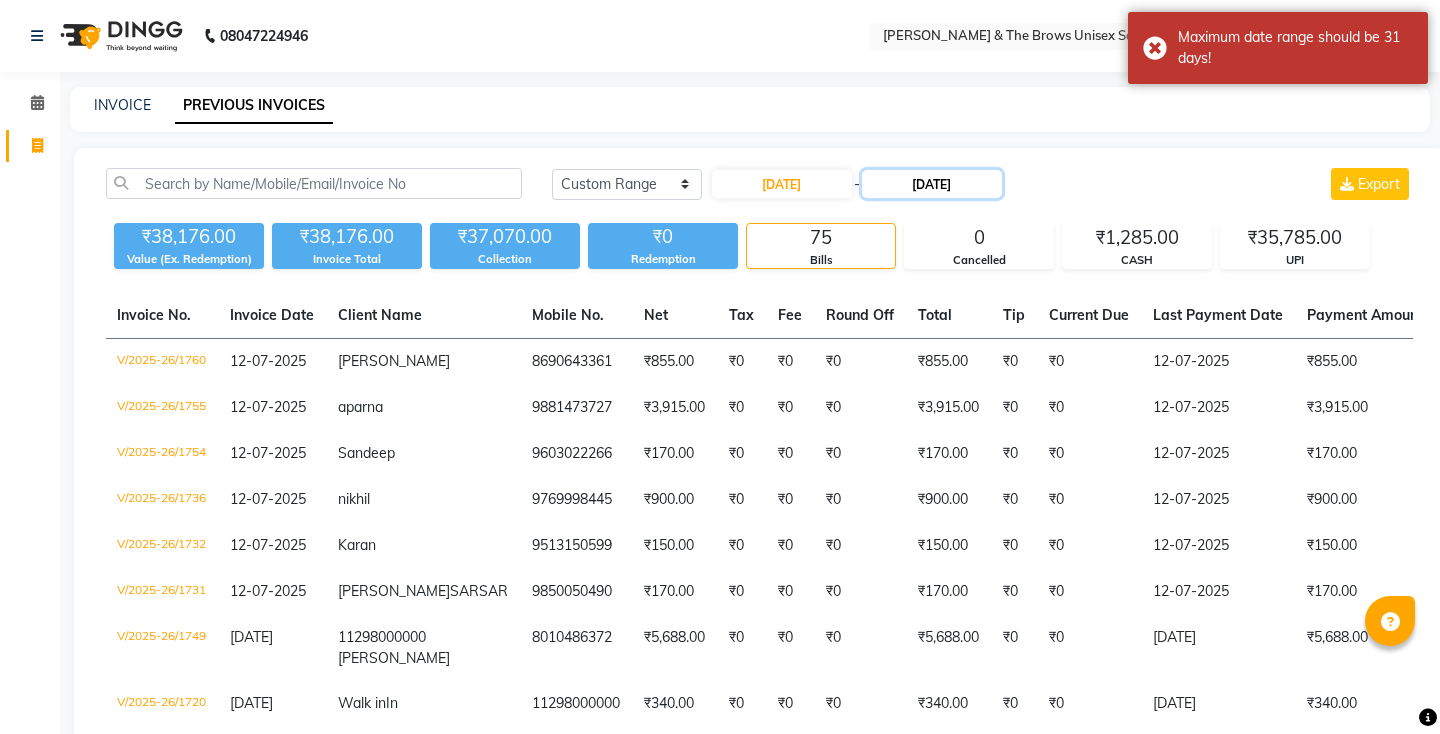 click on "13-07-2025" 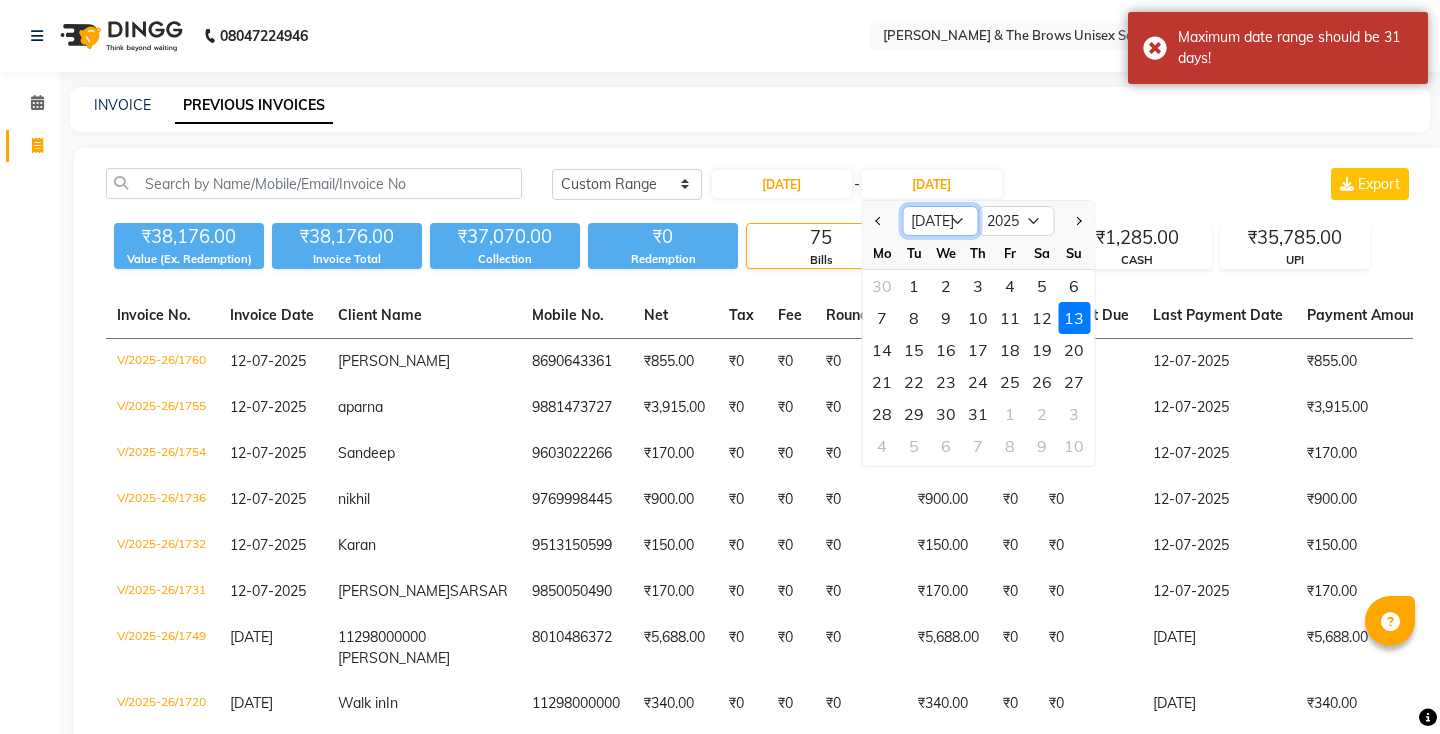 click on "Jun Jul Aug Sep Oct Nov Dec" 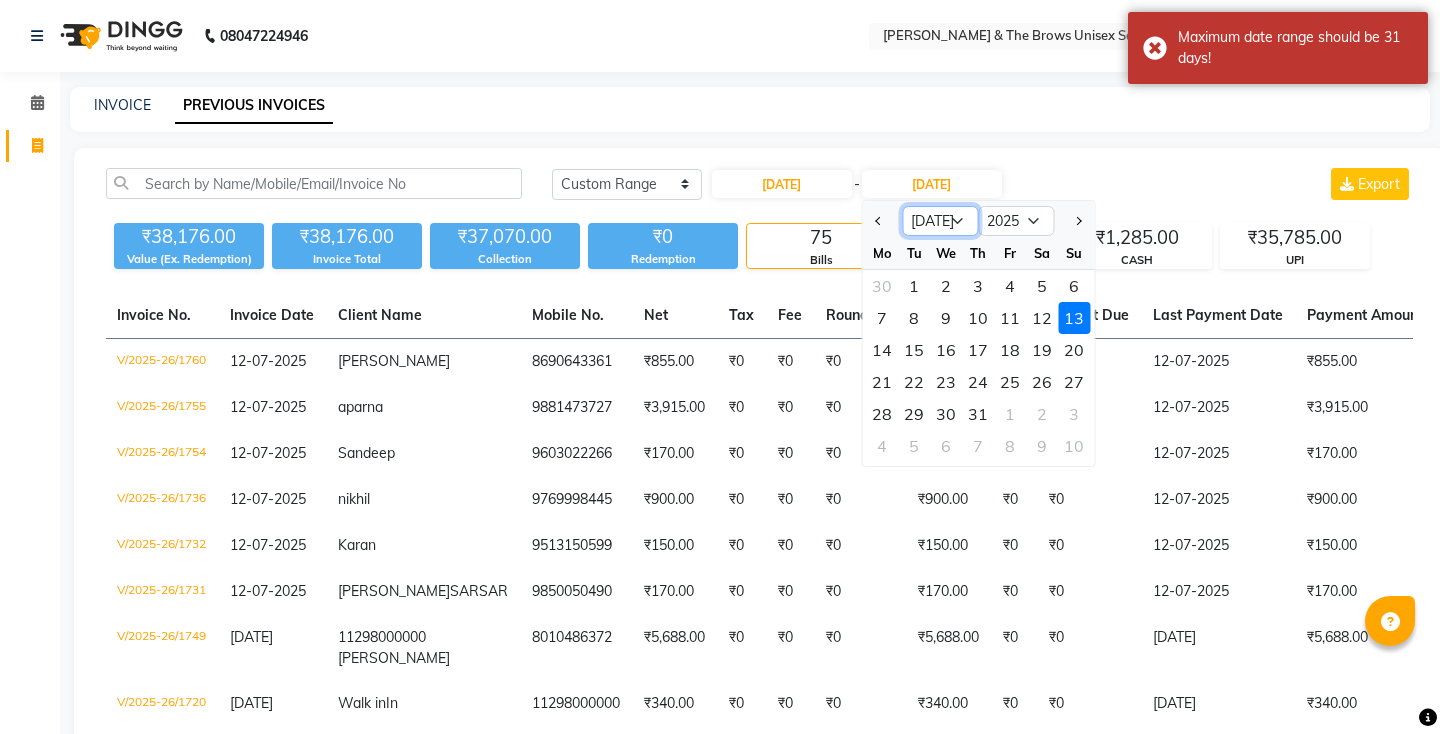 select on "6" 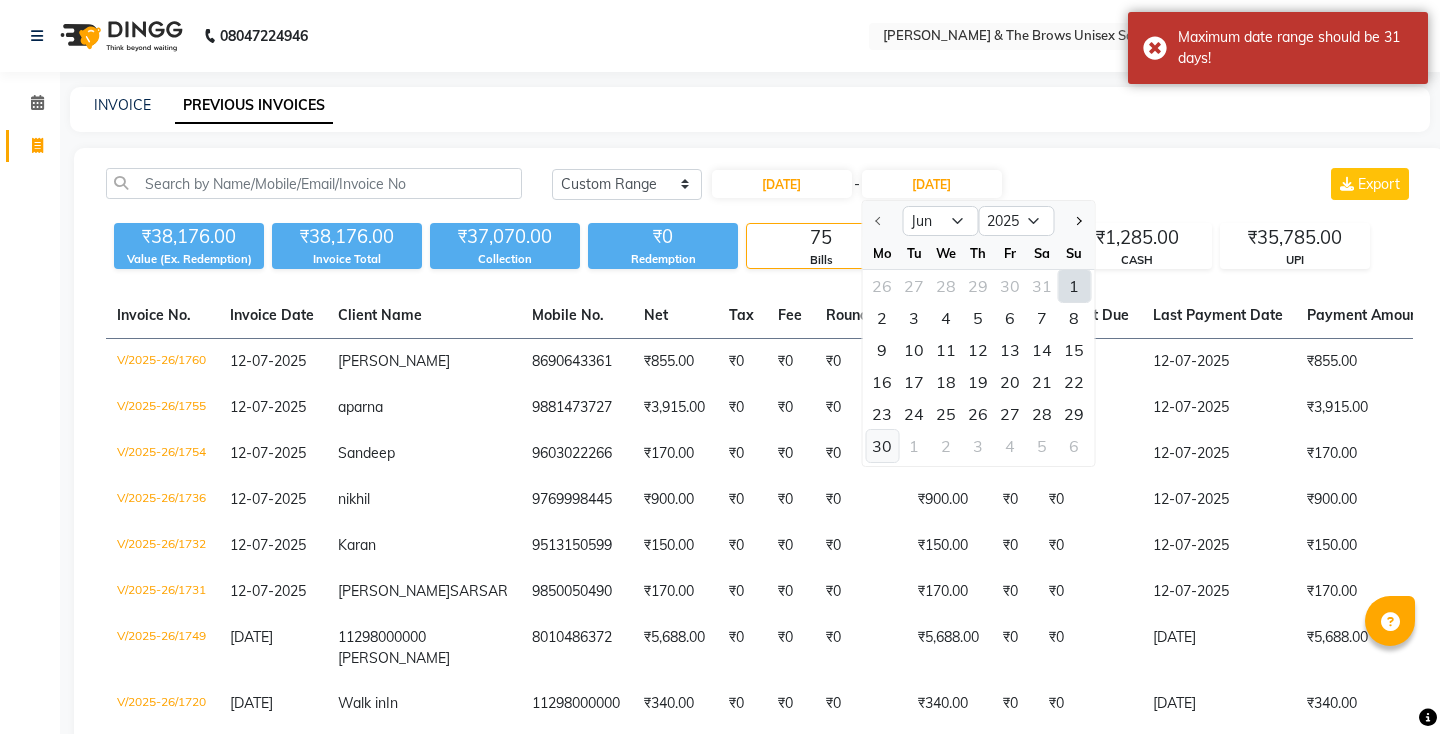 click on "30" 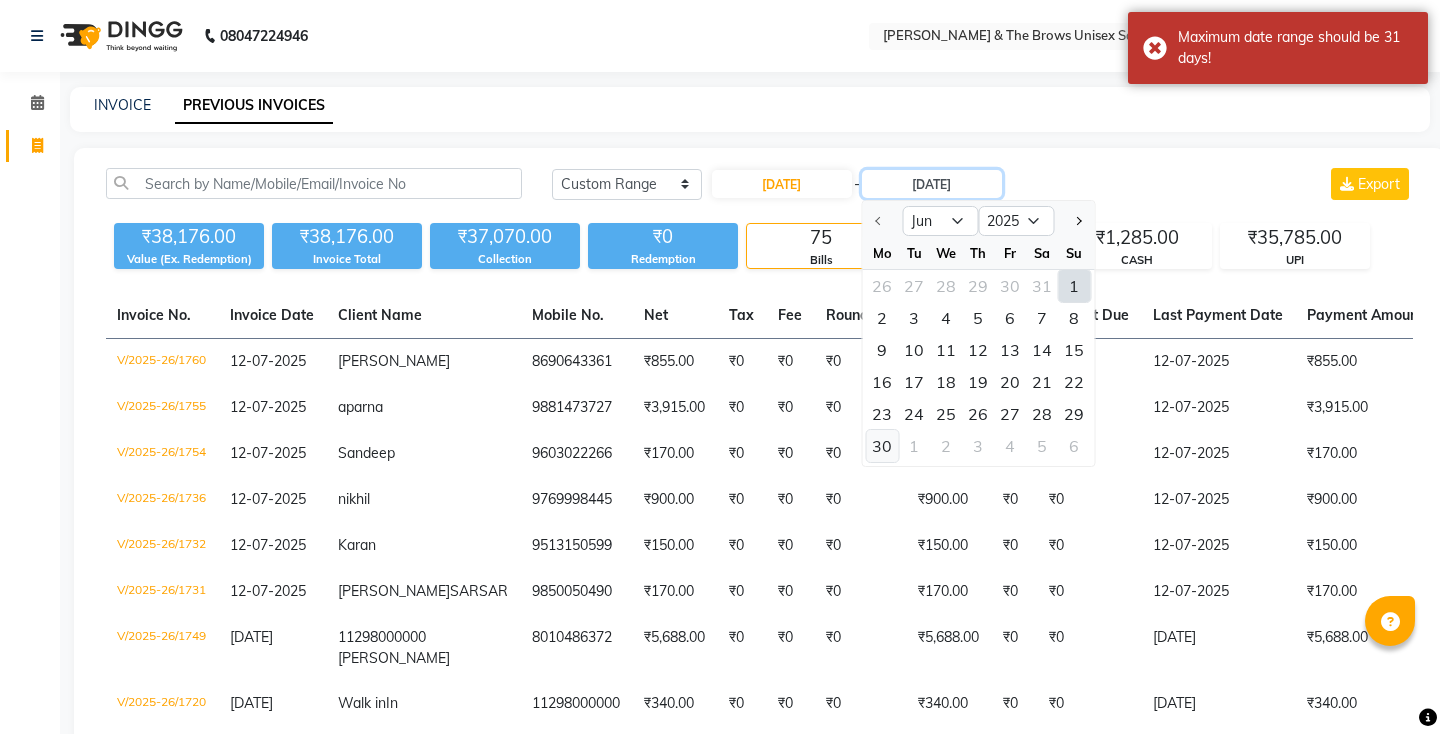 type on "30-06-2025" 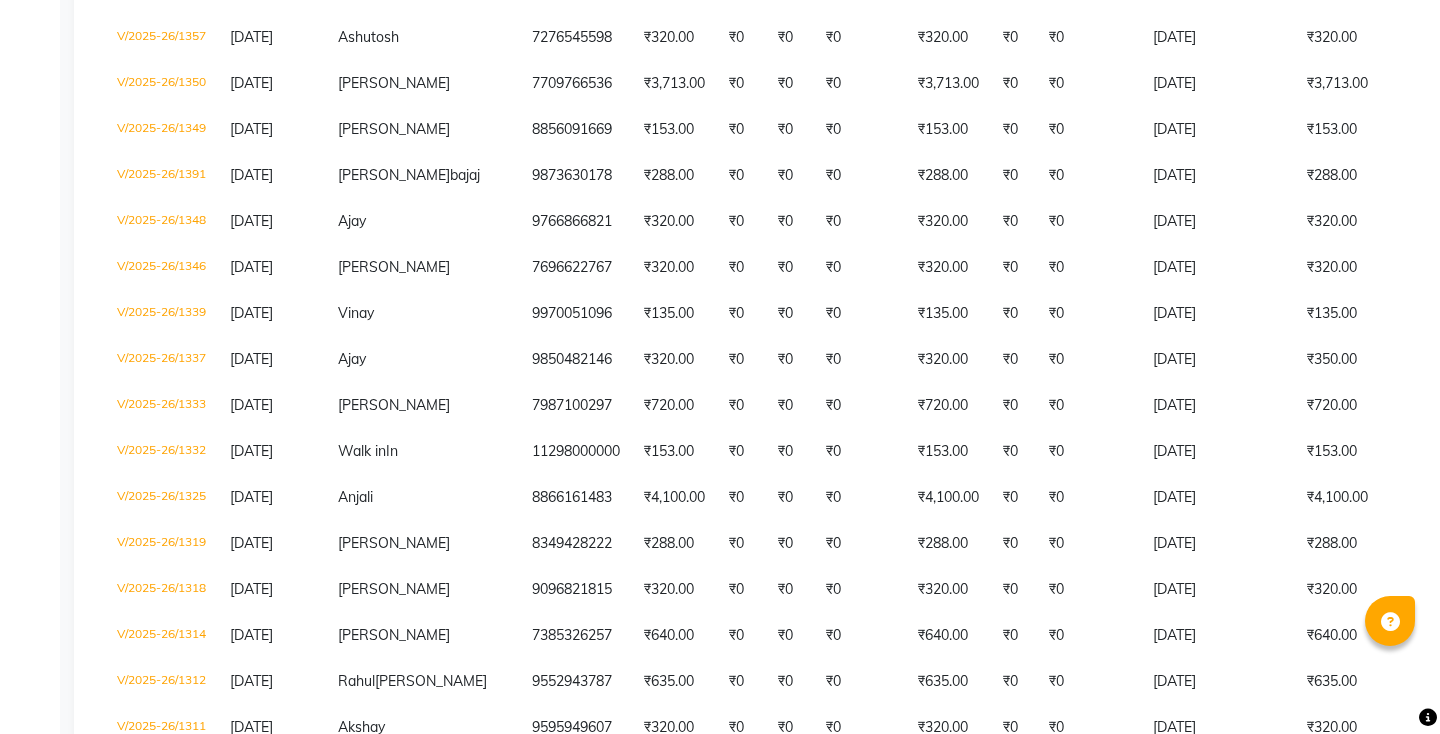 scroll, scrollTop: 4449, scrollLeft: 0, axis: vertical 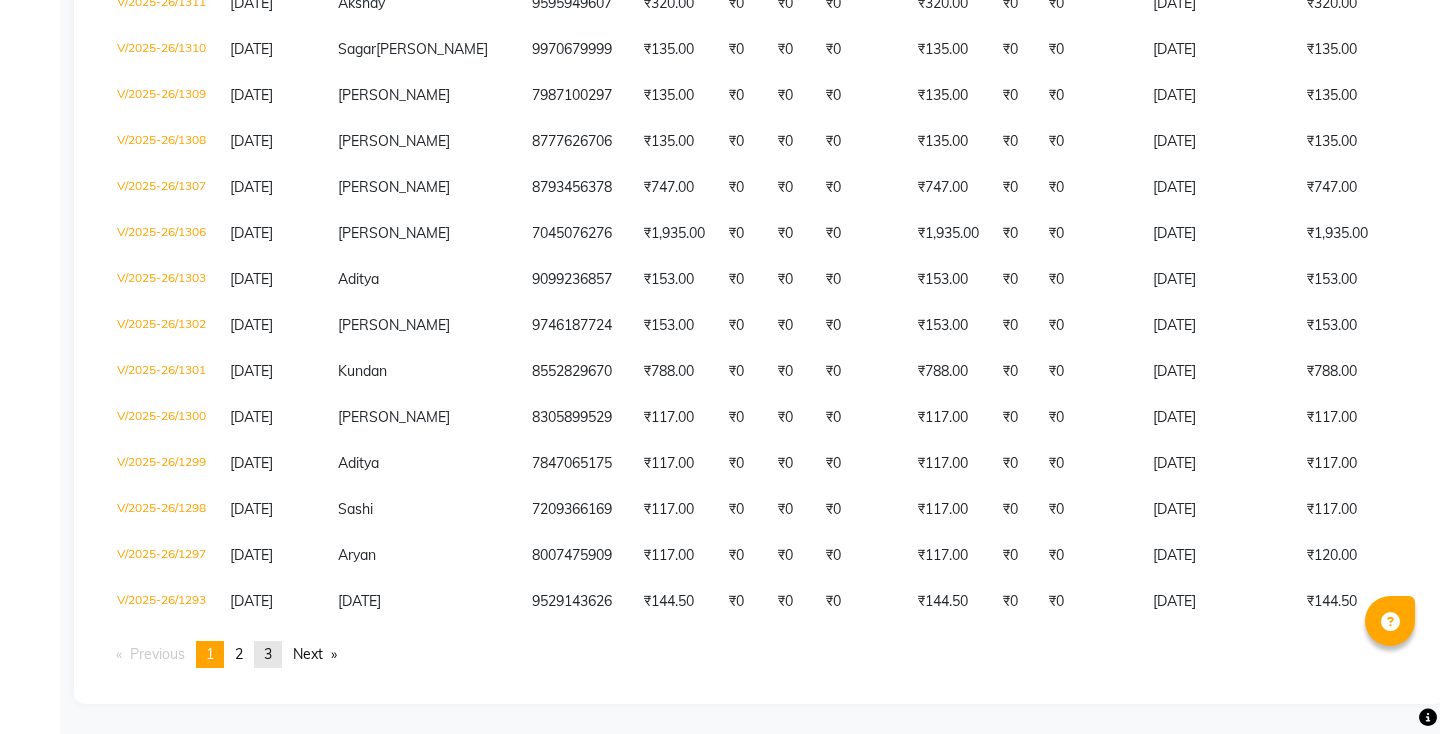 click on "page  3" at bounding box center [268, 654] 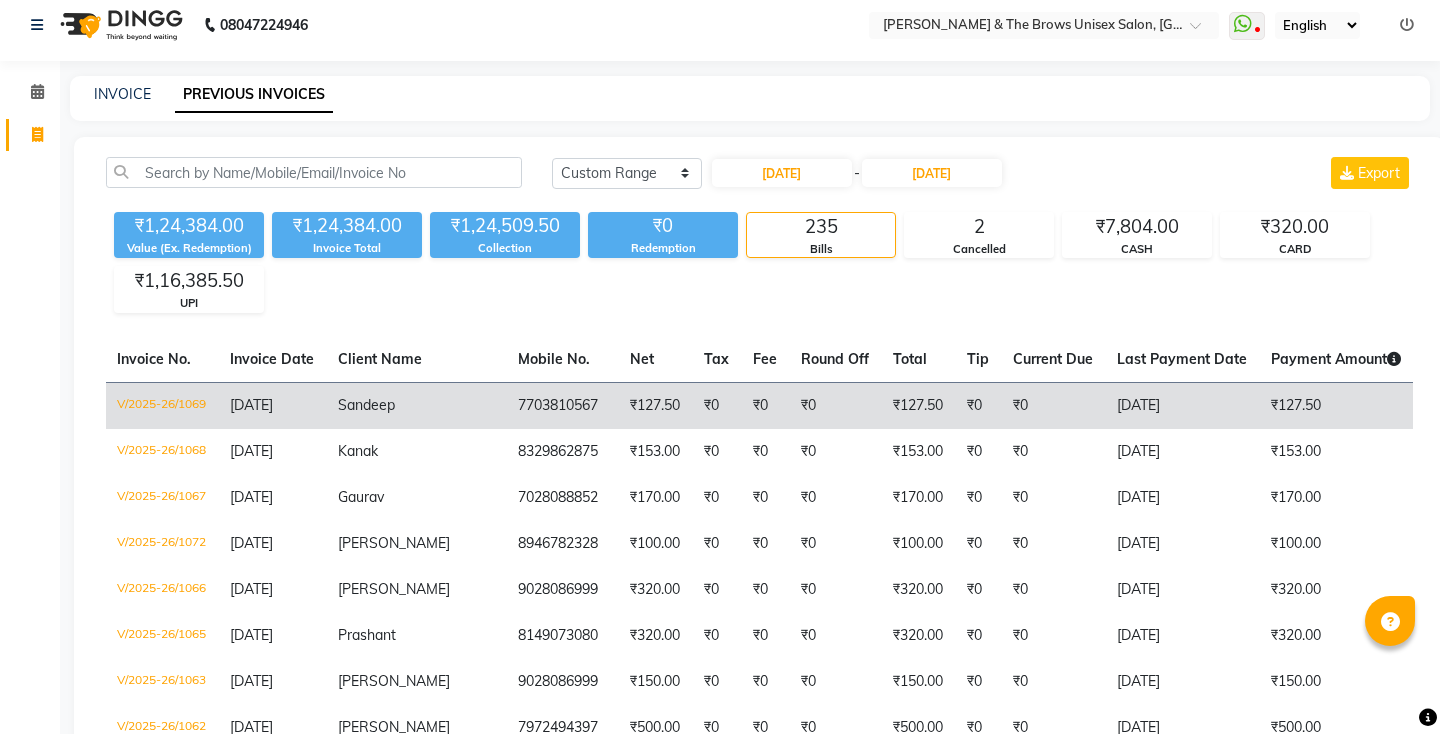 scroll, scrollTop: 12, scrollLeft: 0, axis: vertical 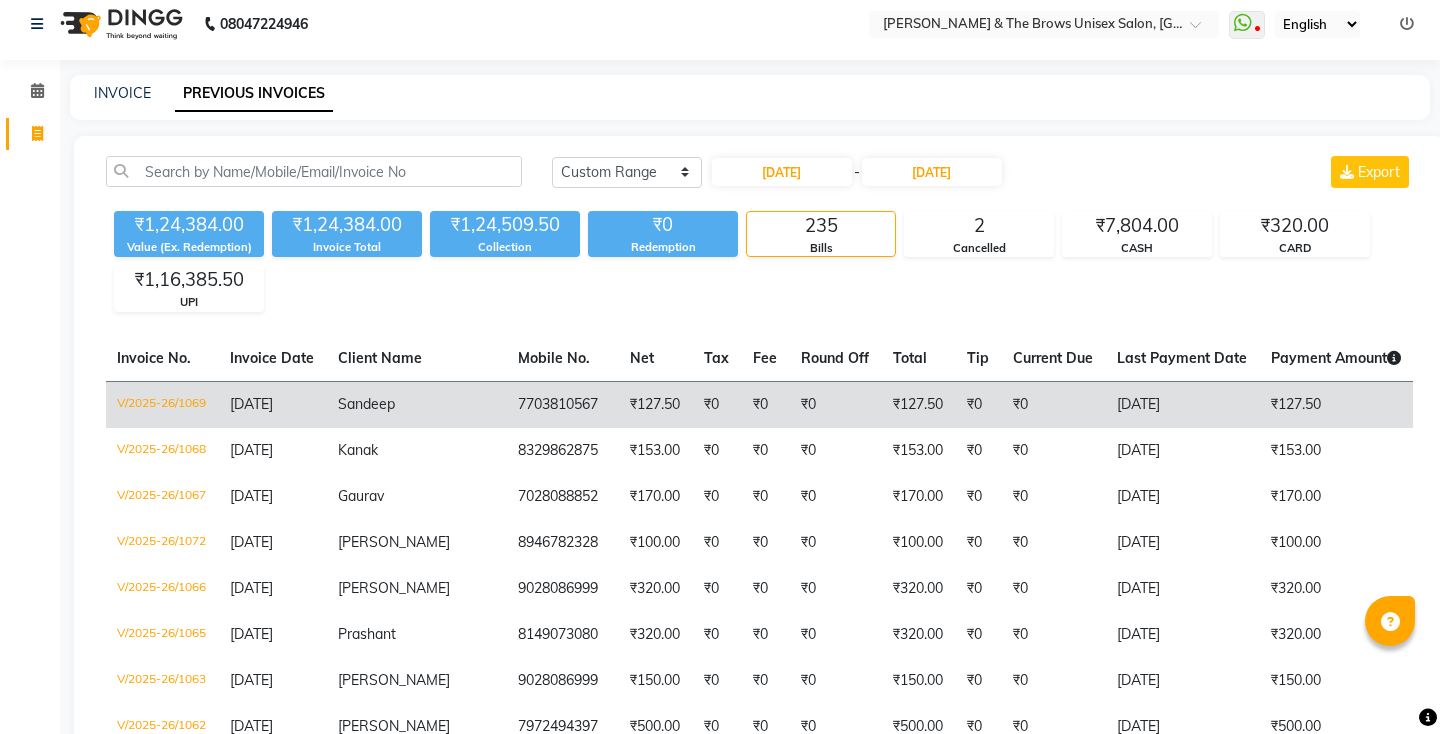 click on "Sandeep" 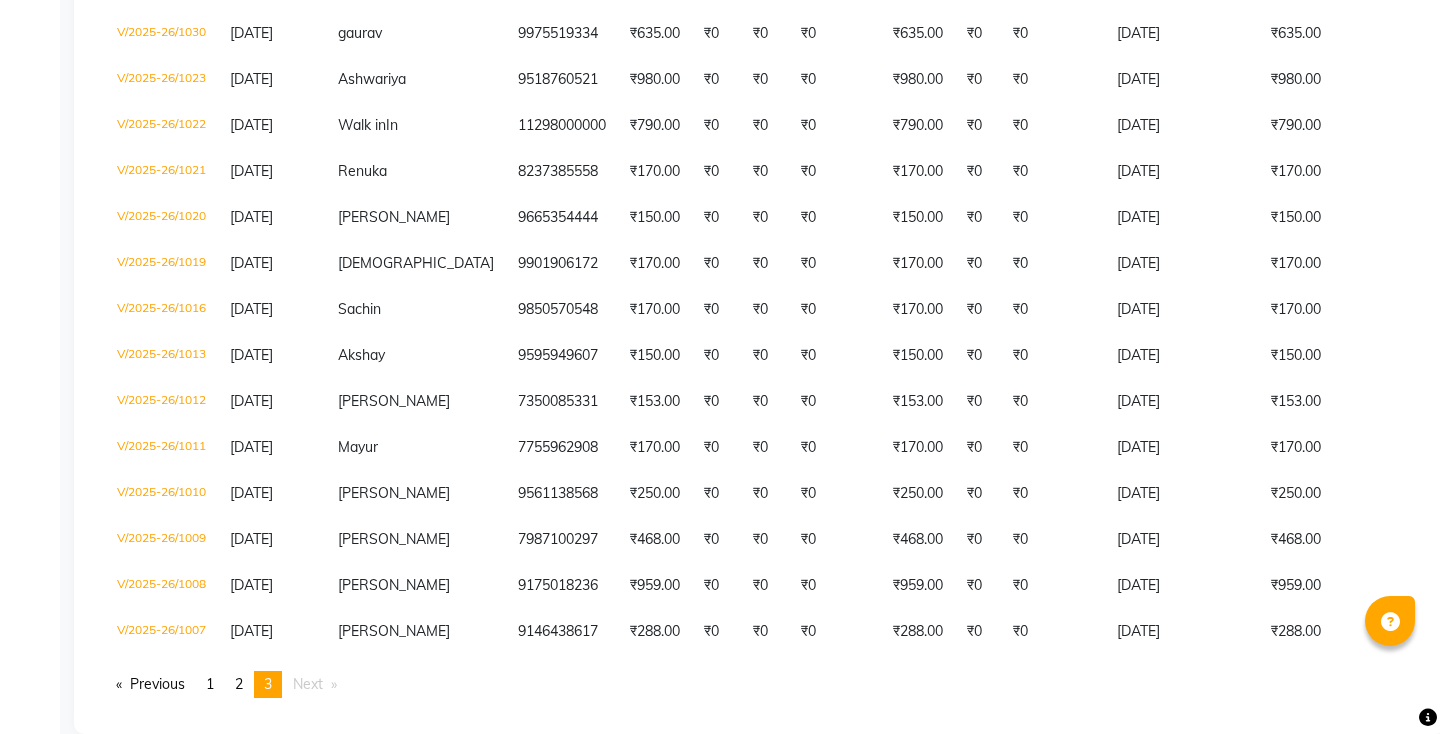 scroll, scrollTop: 1471, scrollLeft: 0, axis: vertical 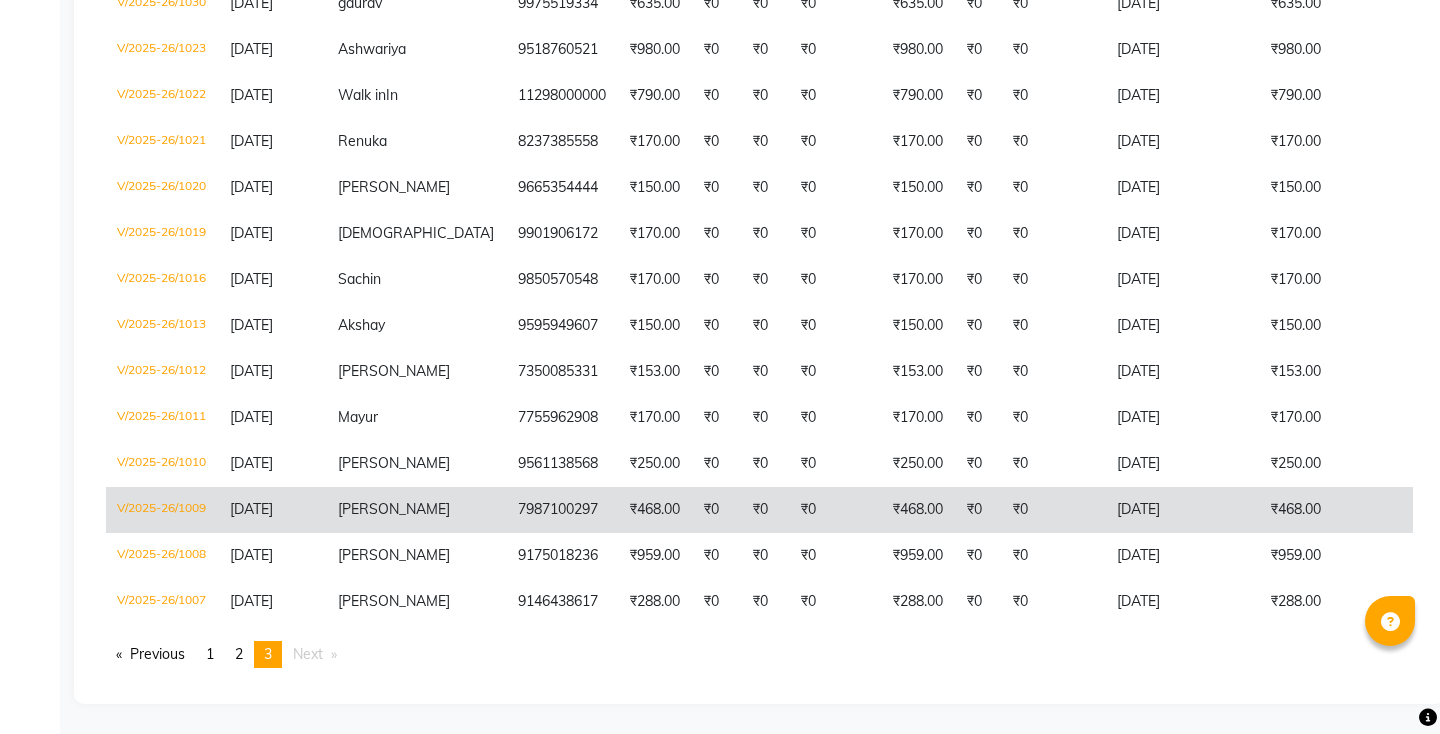 click on "V/2025-26/1009" 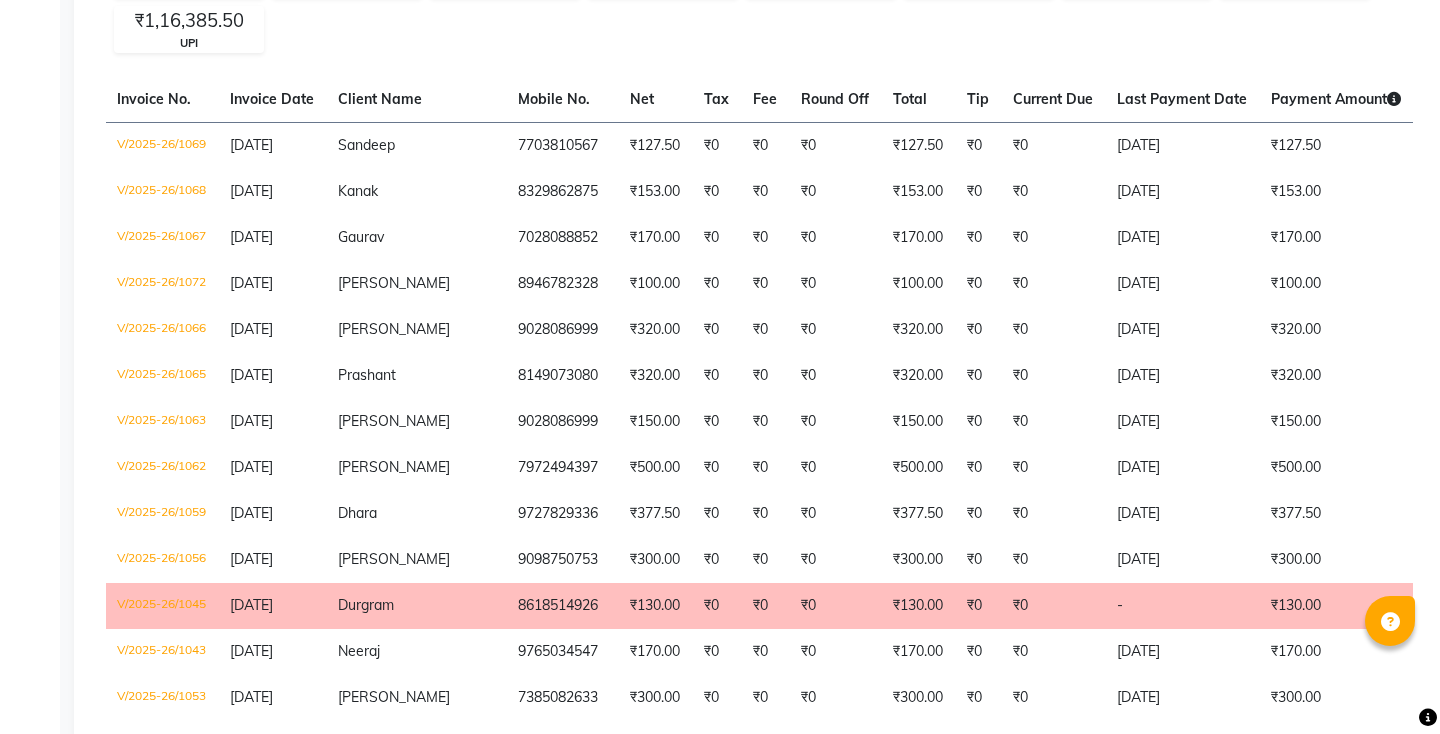 scroll, scrollTop: 0, scrollLeft: 0, axis: both 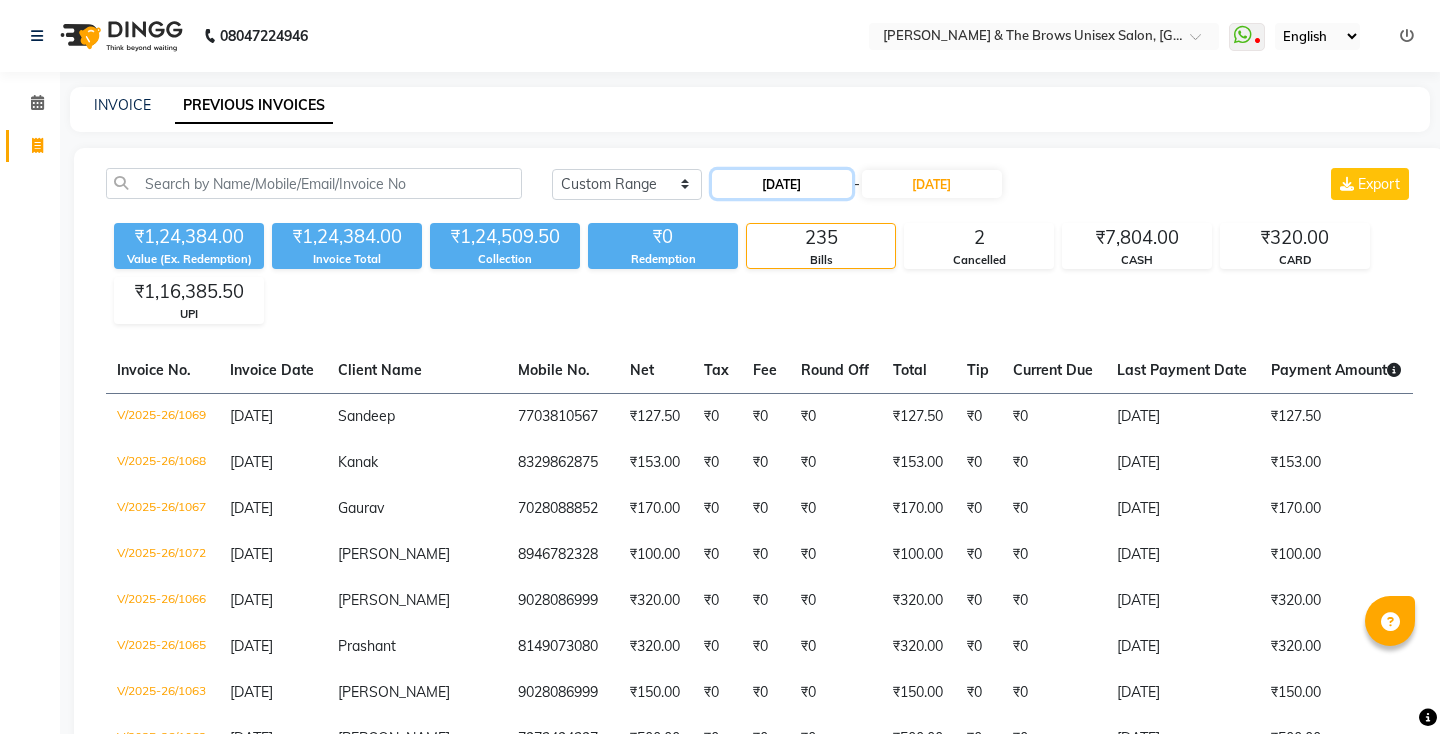 click on "01-06-2025" 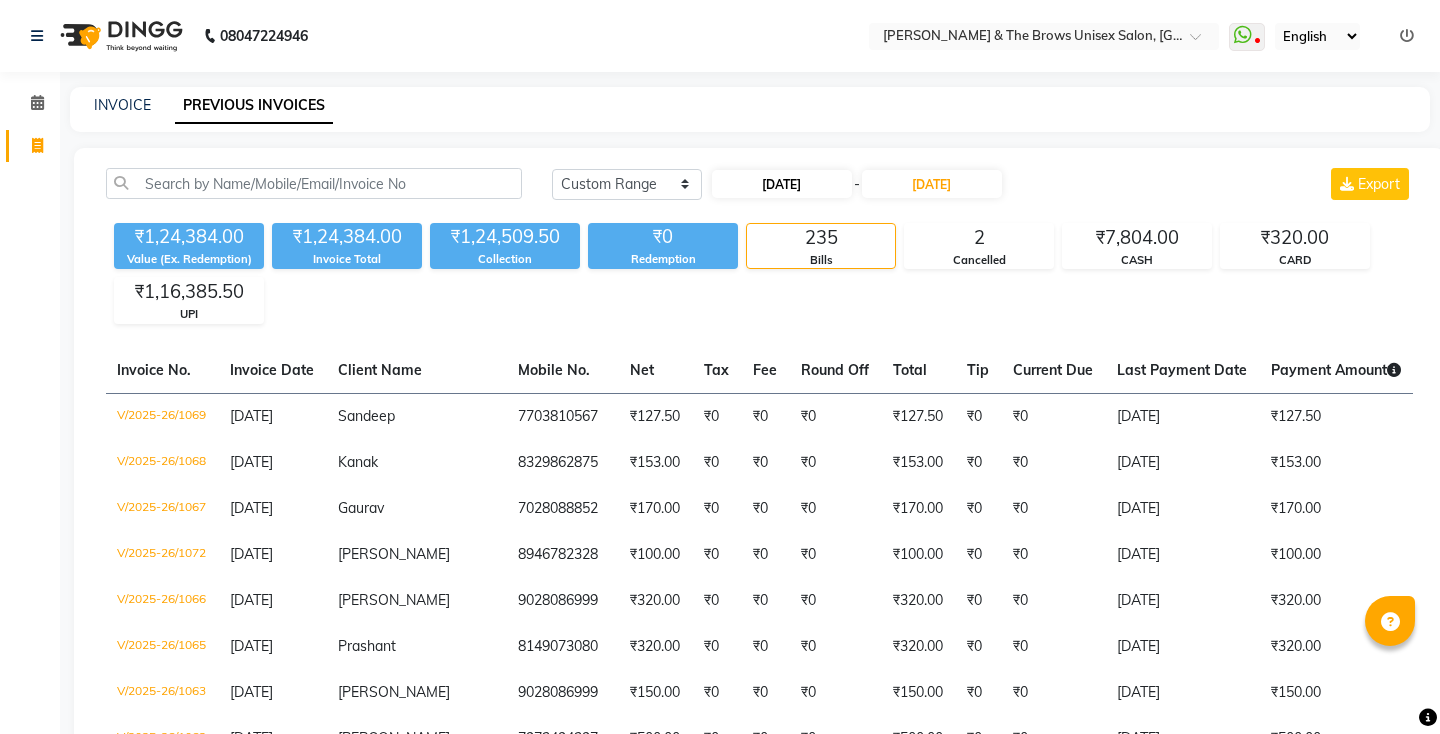 select on "6" 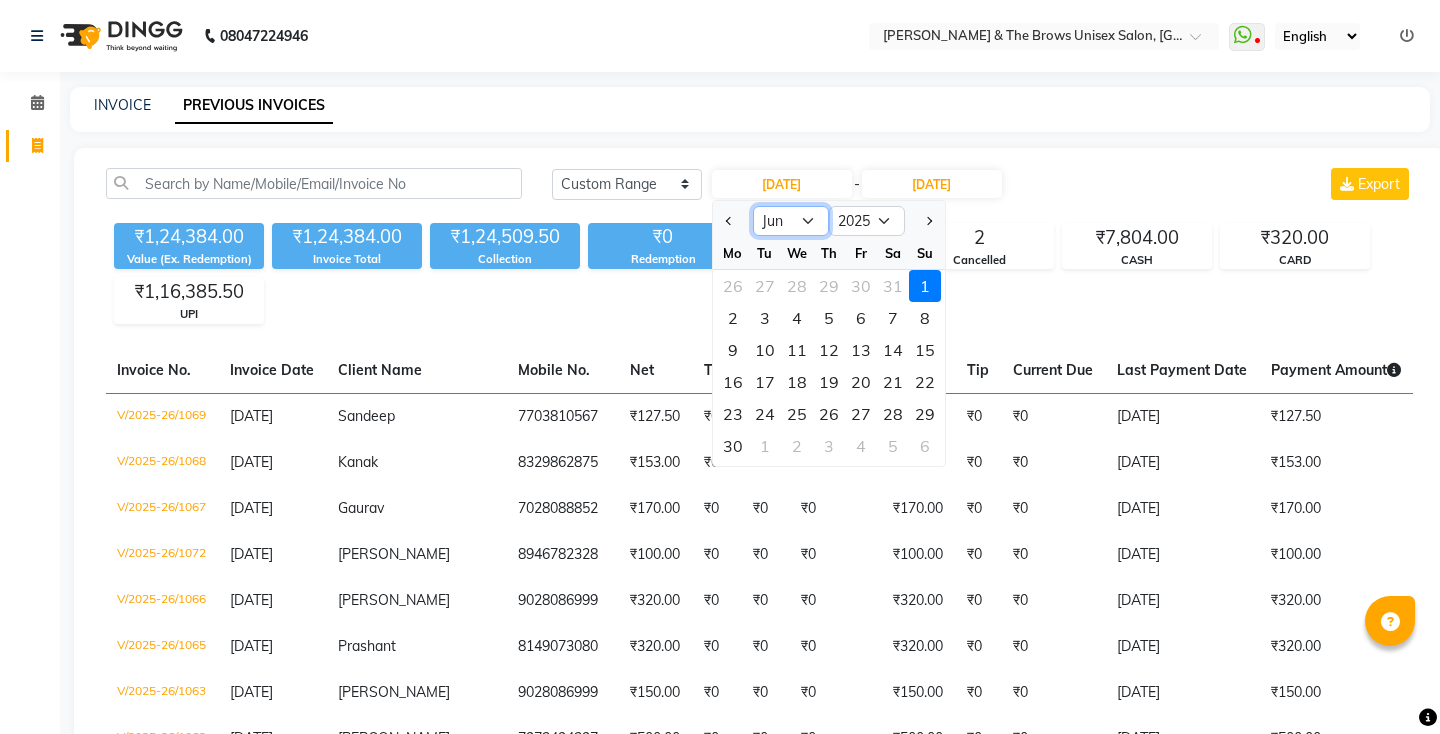 click on "Jan Feb Mar Apr May Jun Jul Aug Sep Oct Nov Dec" 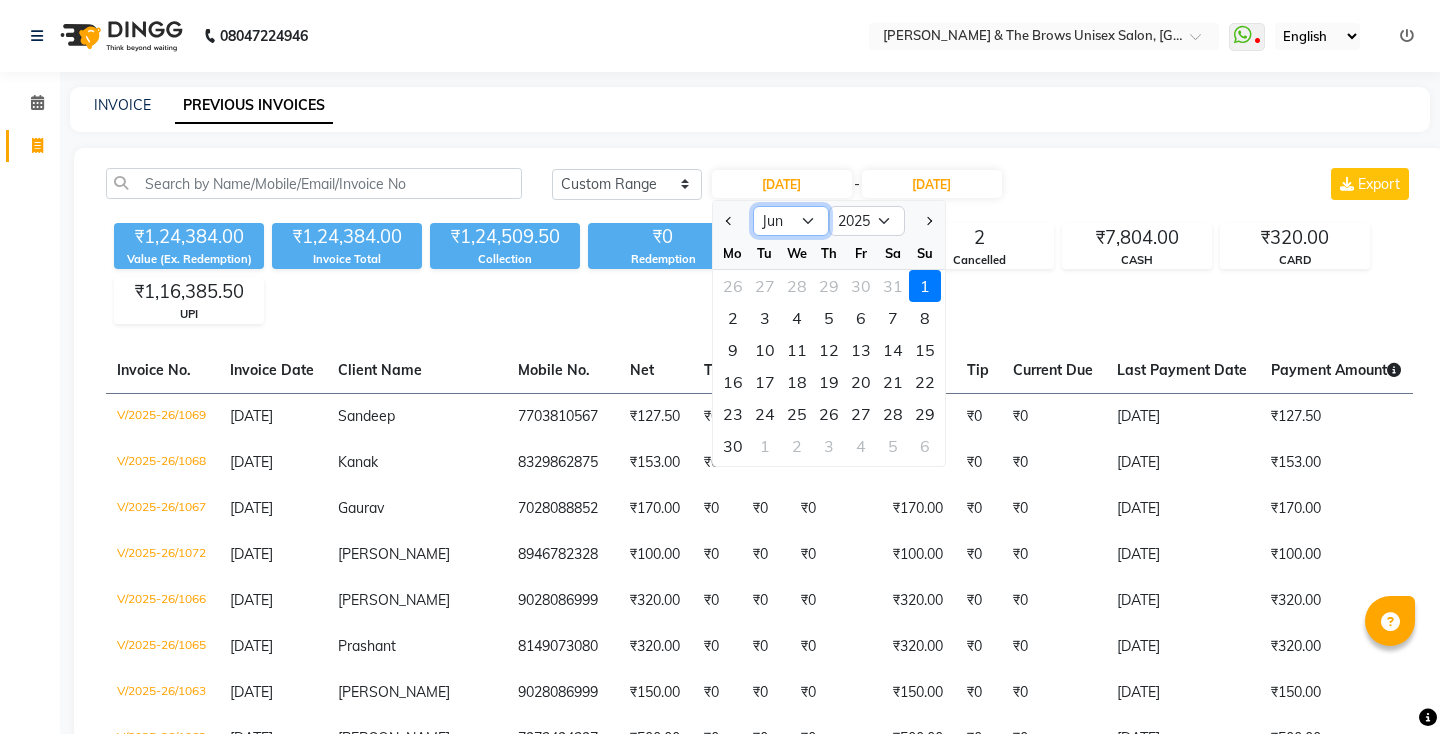 select on "5" 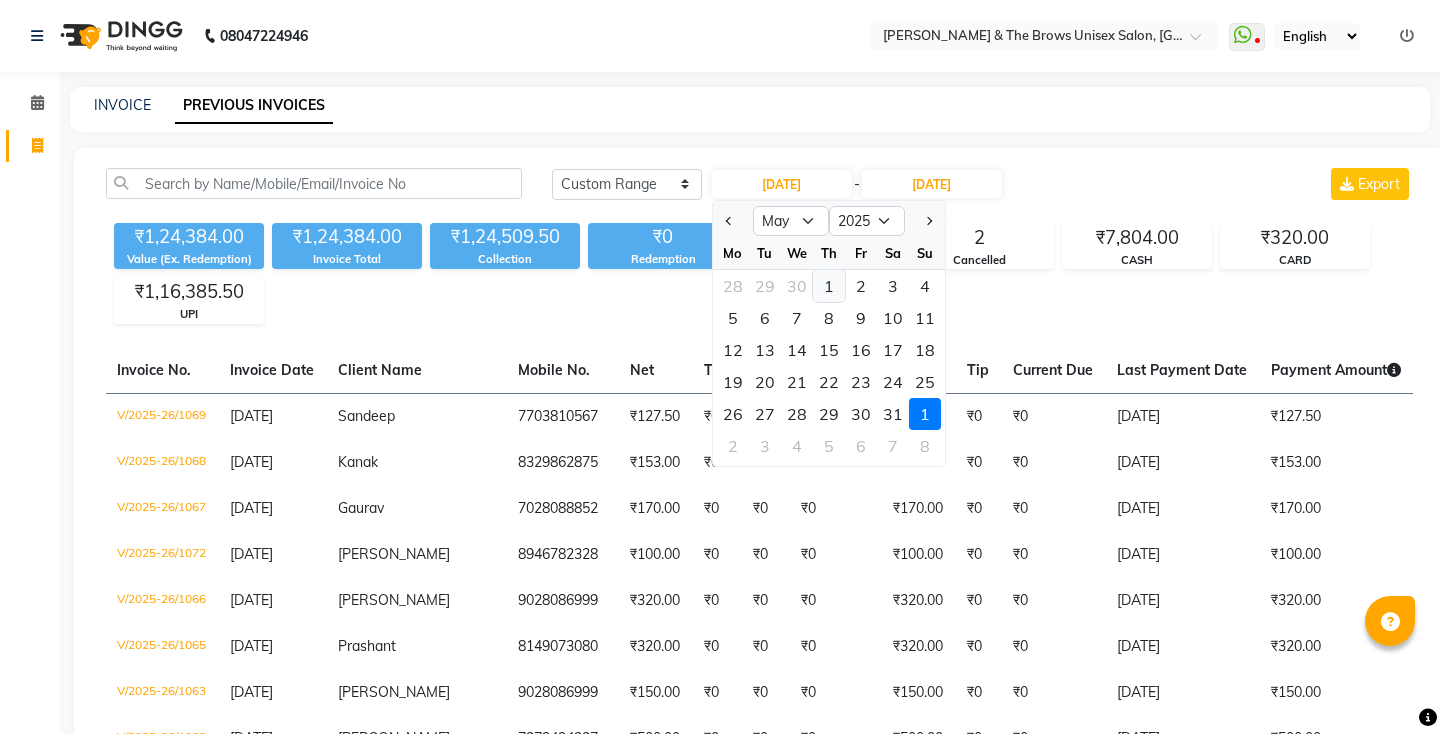 click on "1" 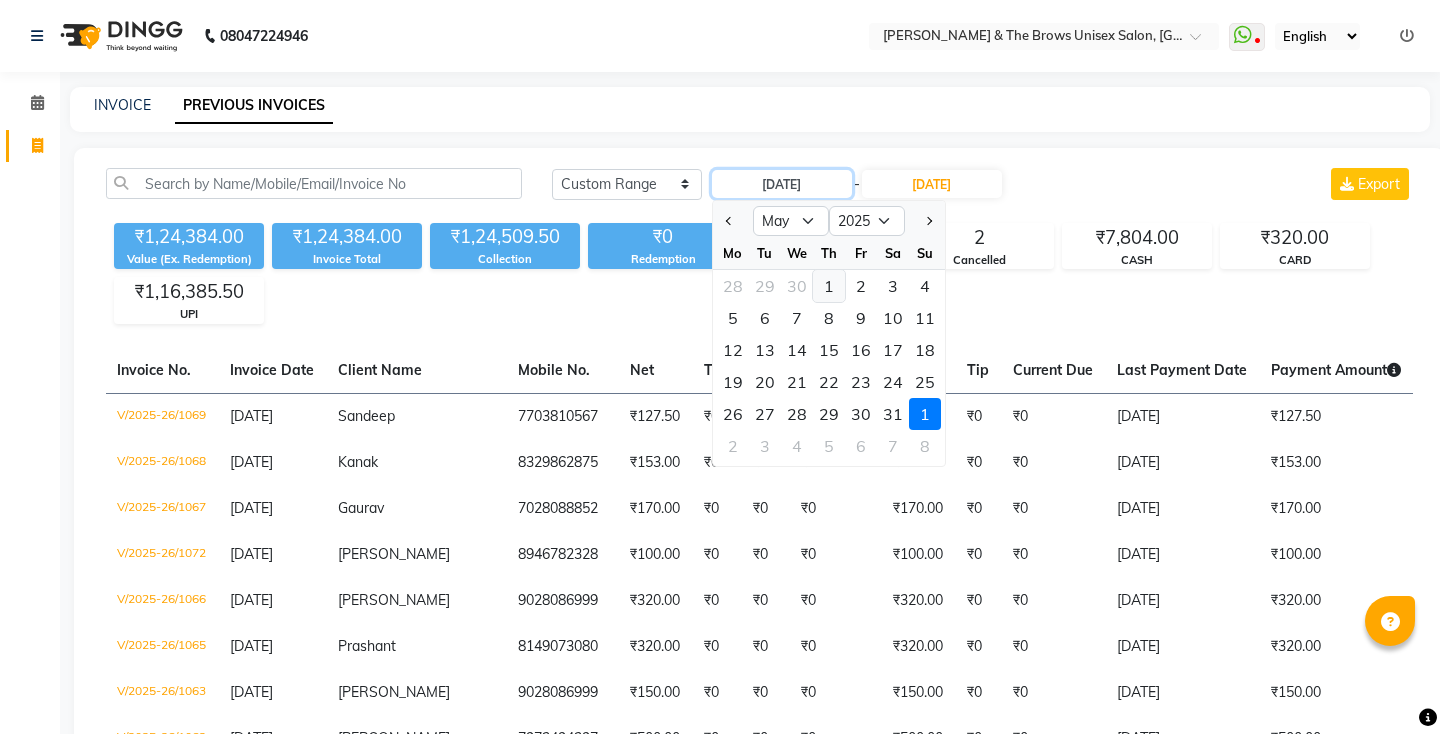 type on "01-05-2025" 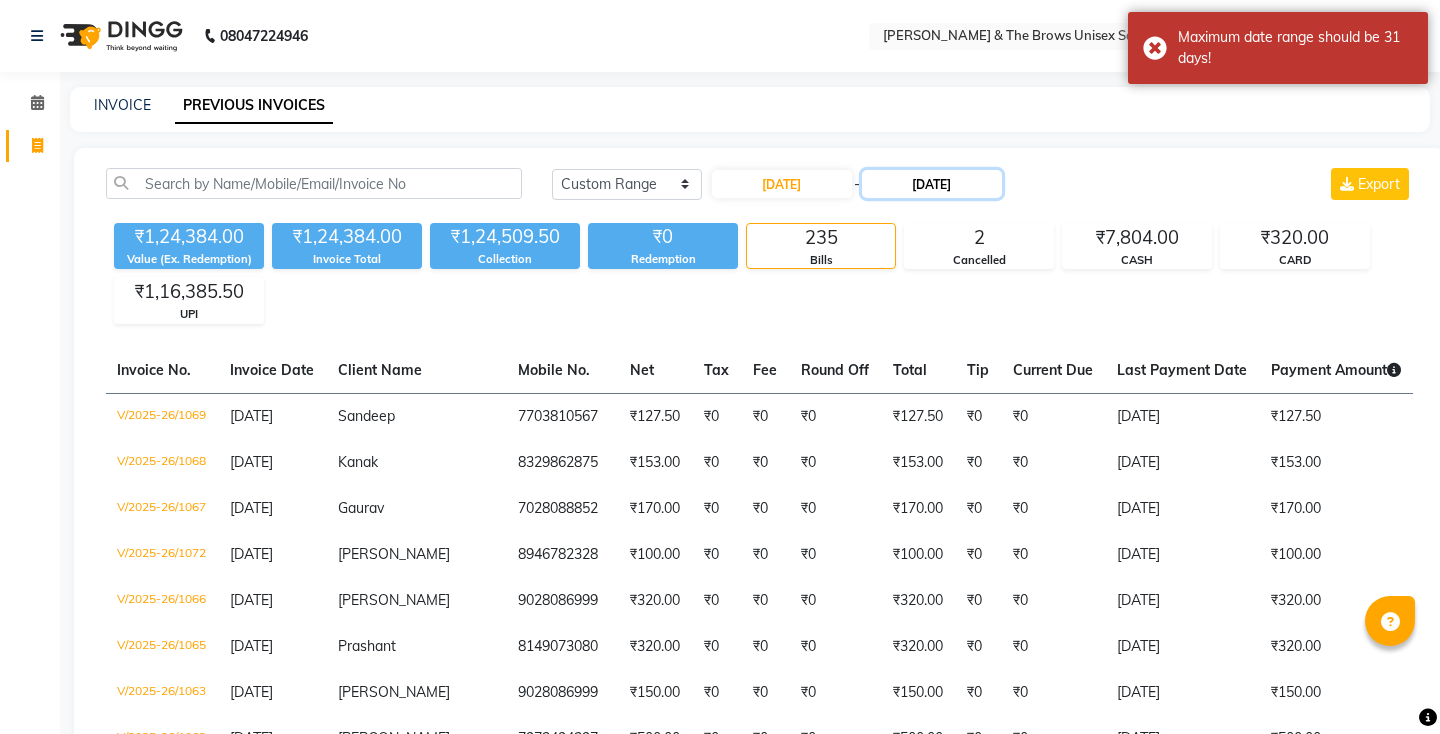 click on "30-06-2025" 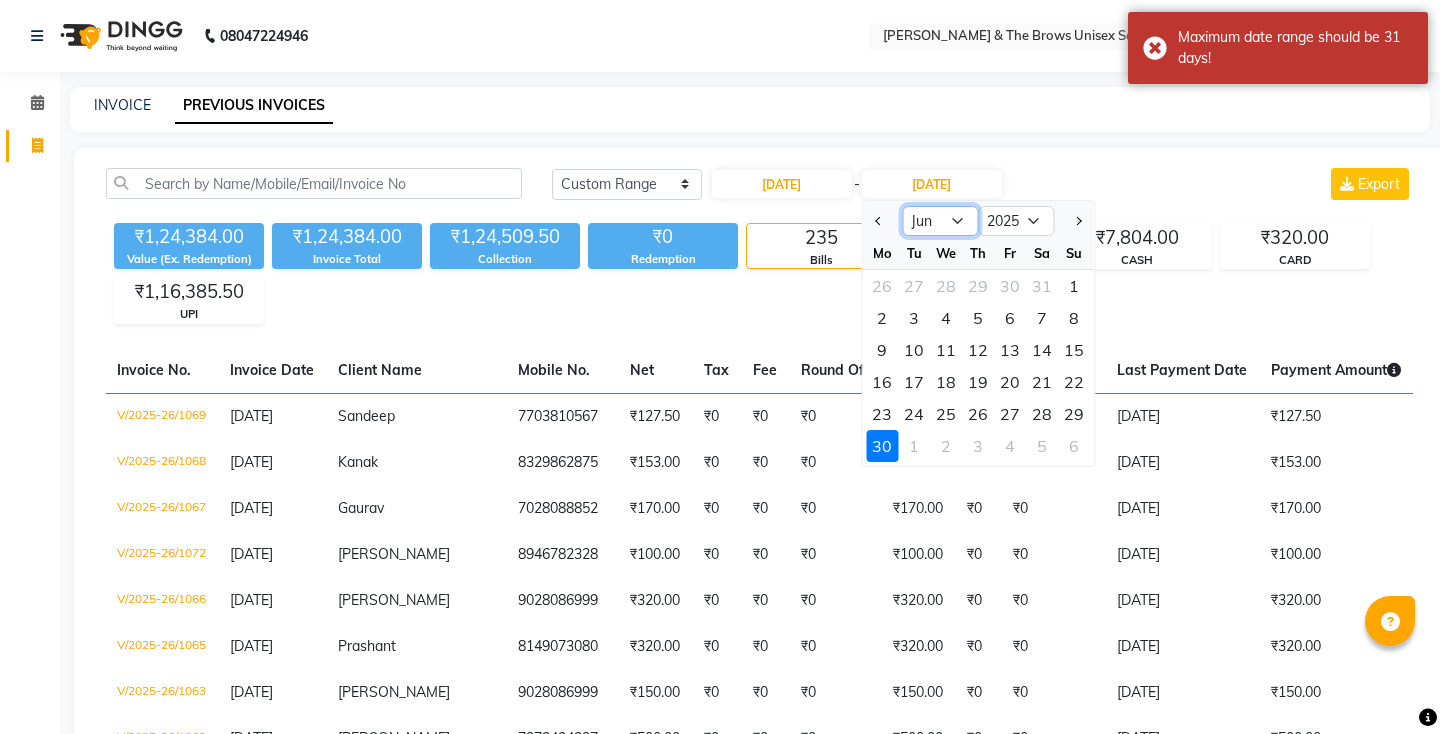 click on "May Jun Jul Aug Sep Oct Nov Dec" 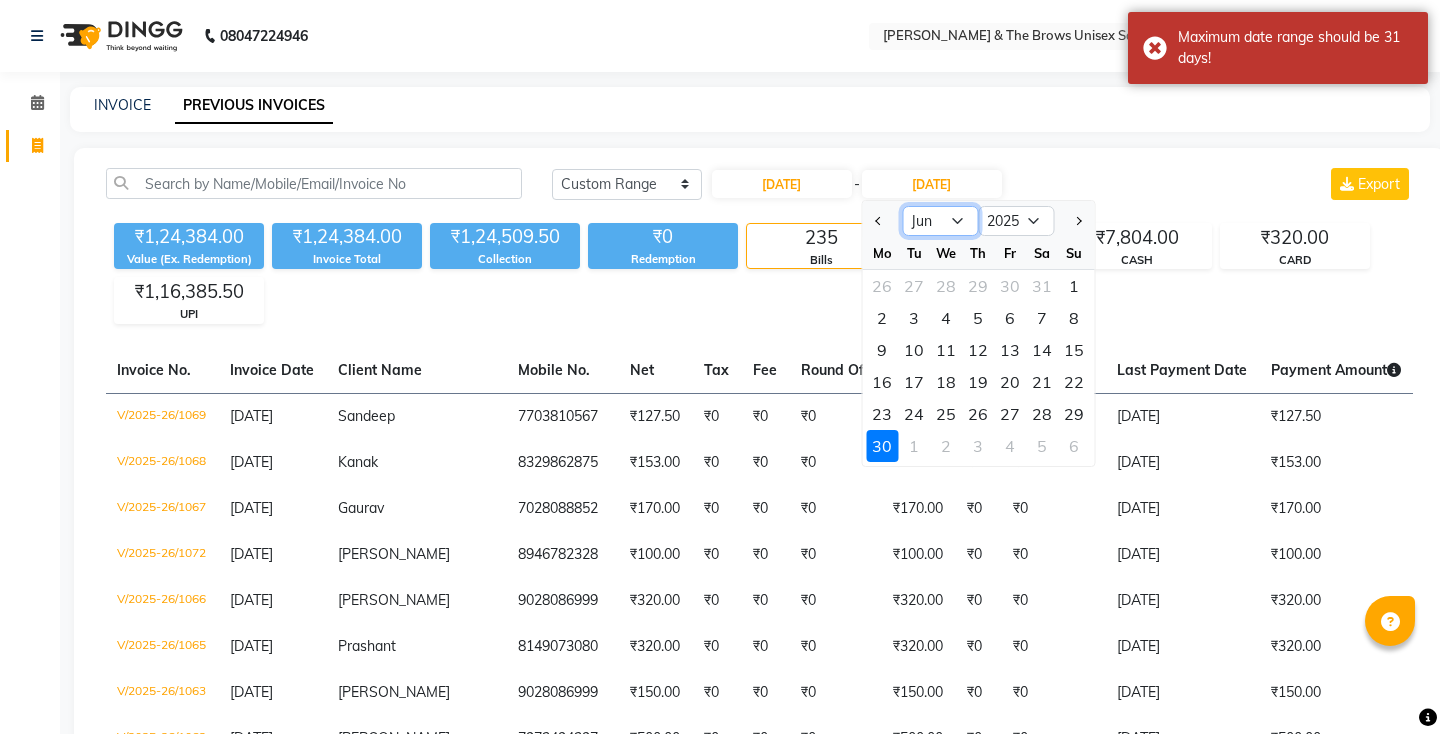 select on "5" 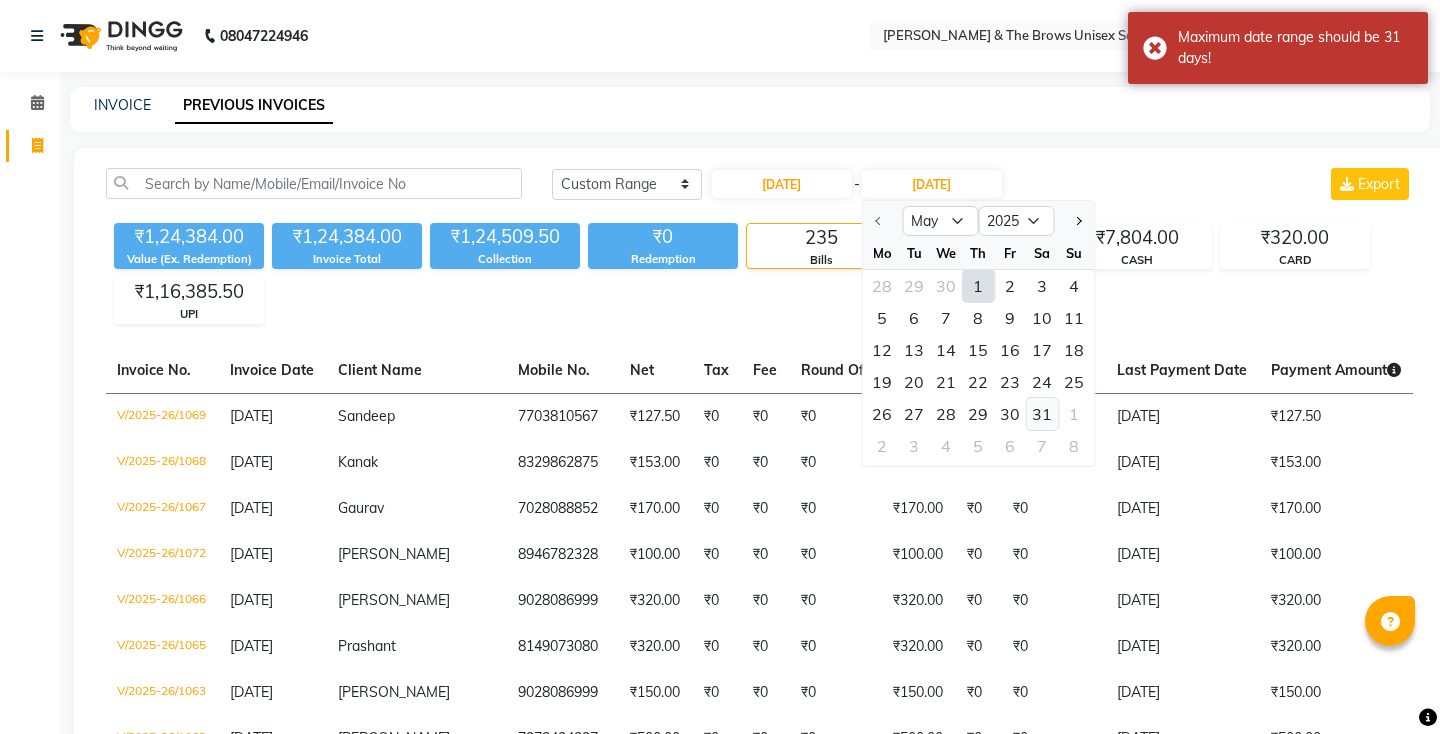 click on "31" 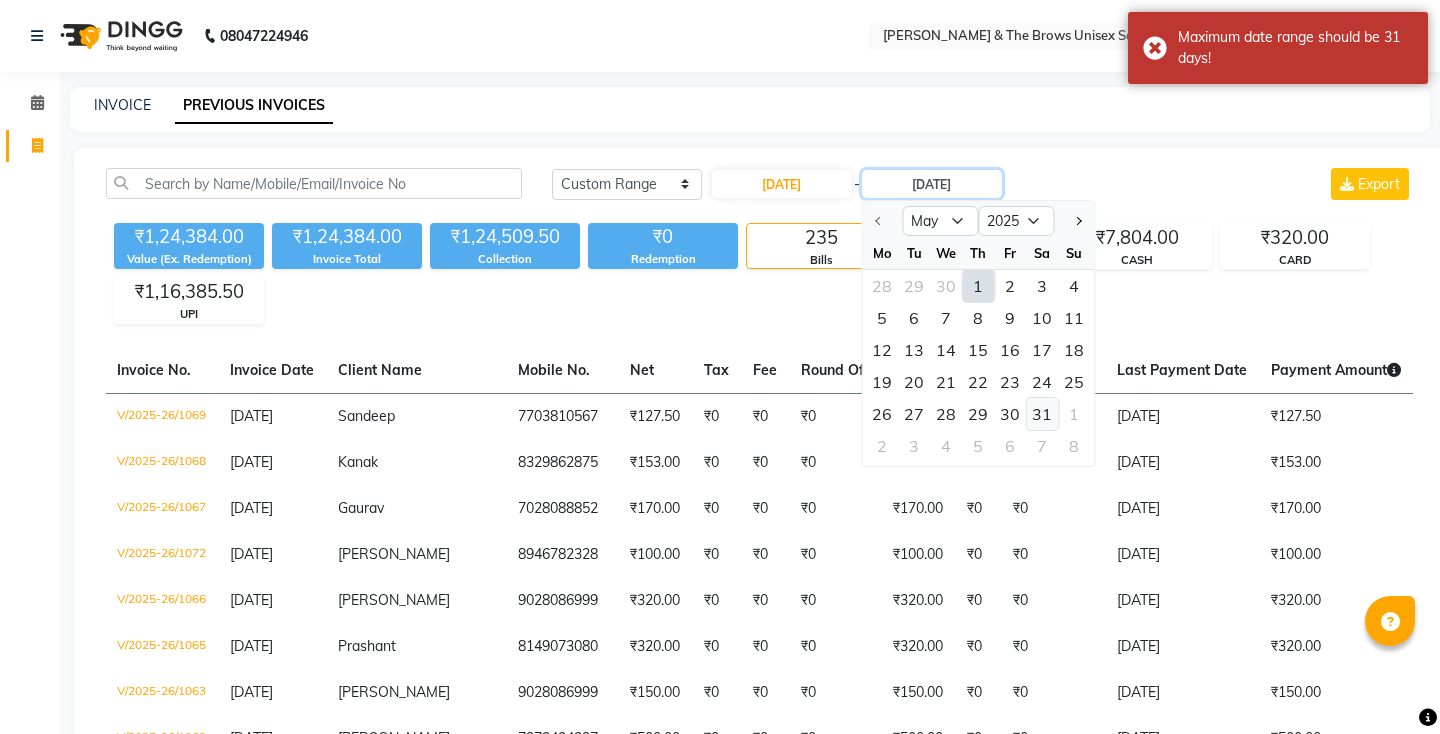 type on "31-05-2025" 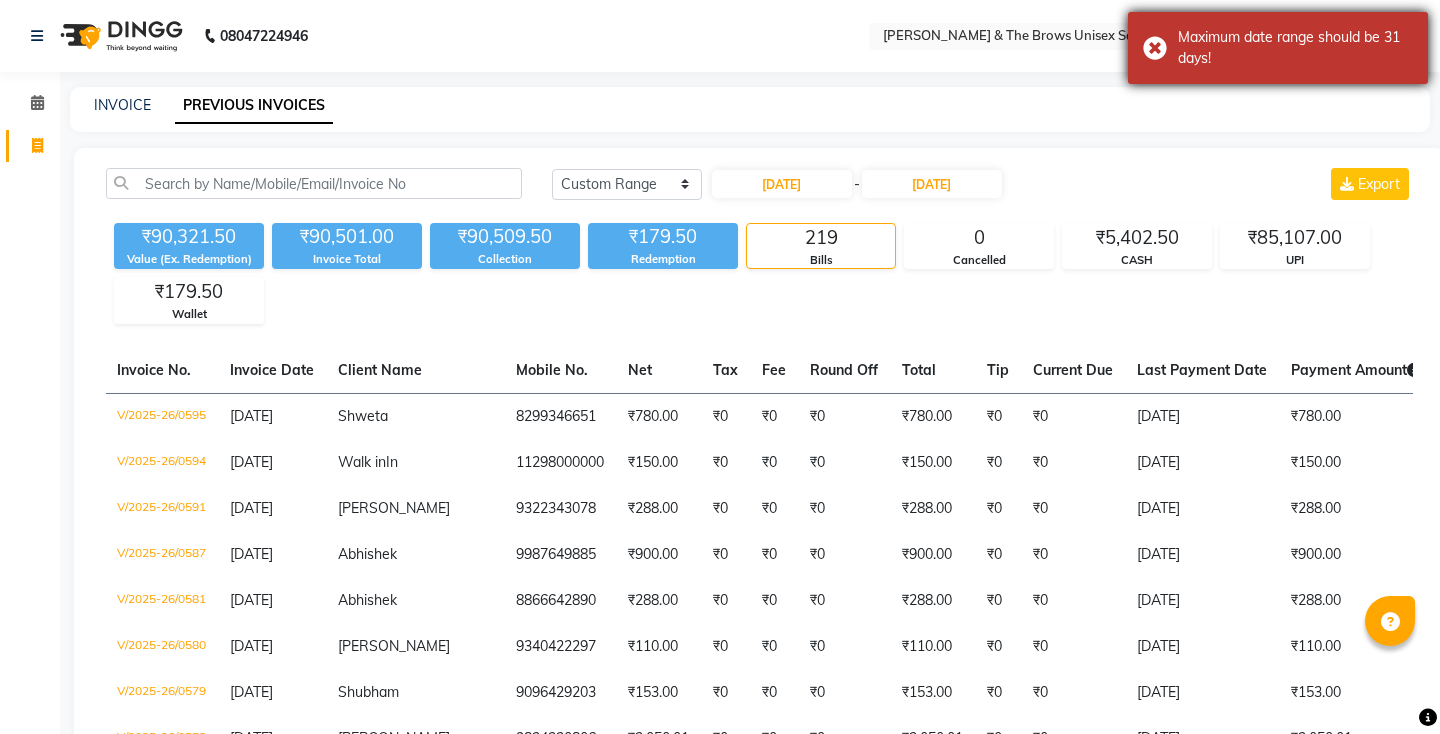 click on "Maximum date range should be 31 days!" at bounding box center [1278, 48] 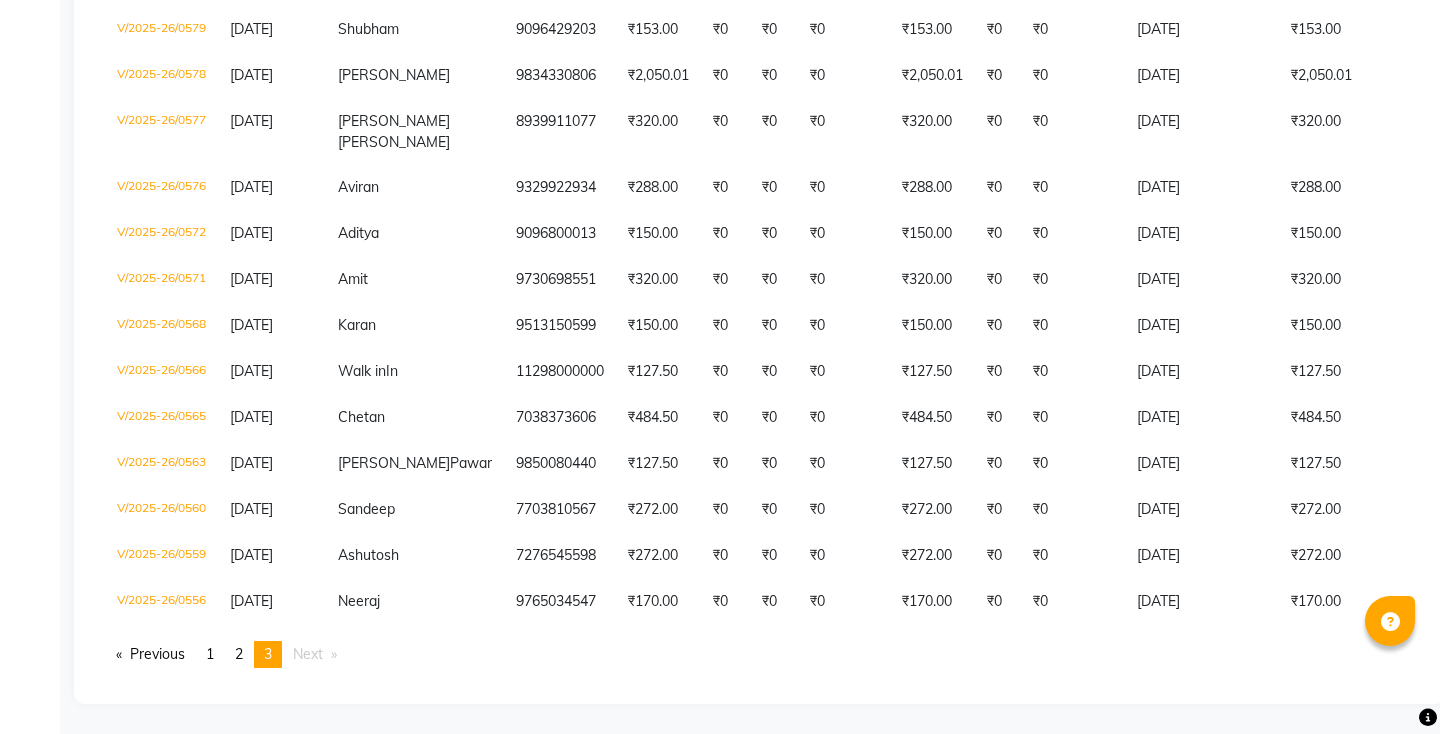 scroll, scrollTop: 0, scrollLeft: 0, axis: both 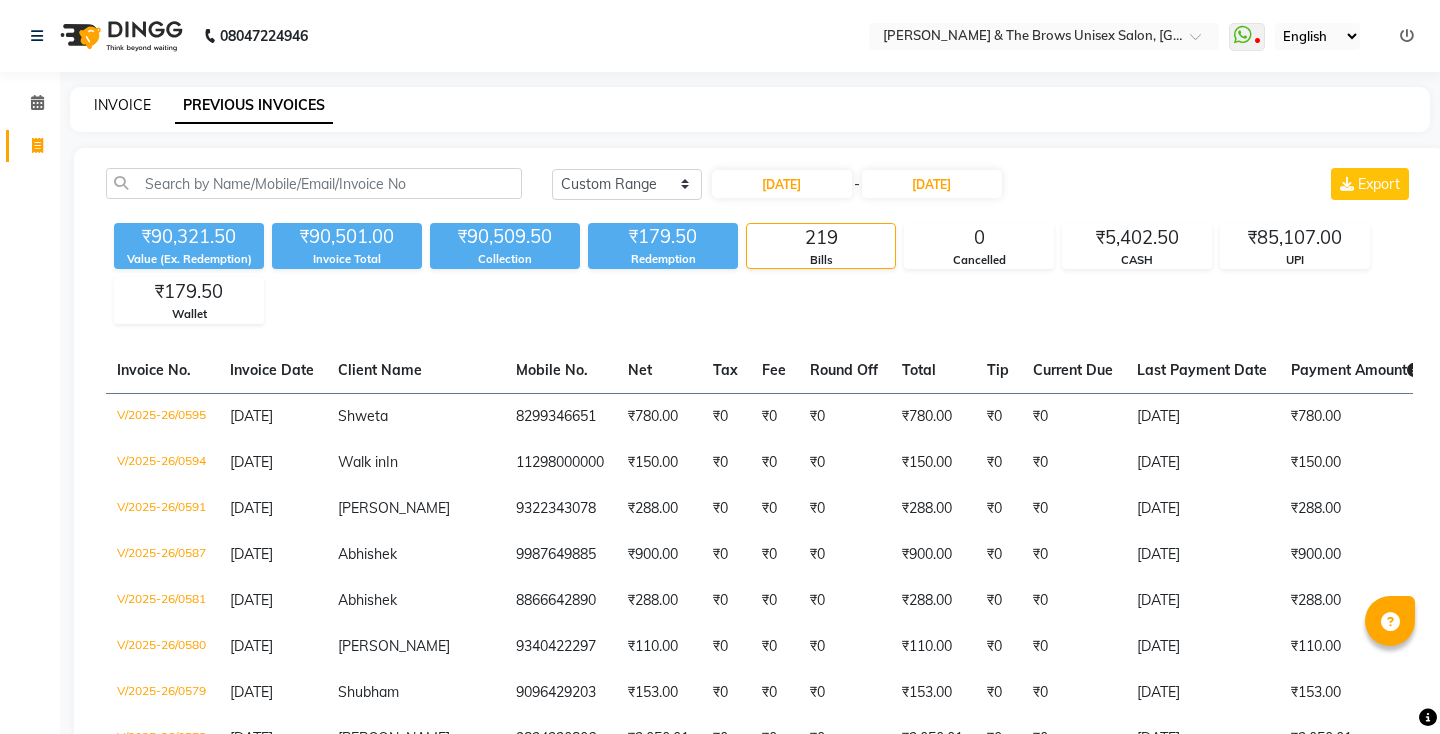 click on "INVOICE" 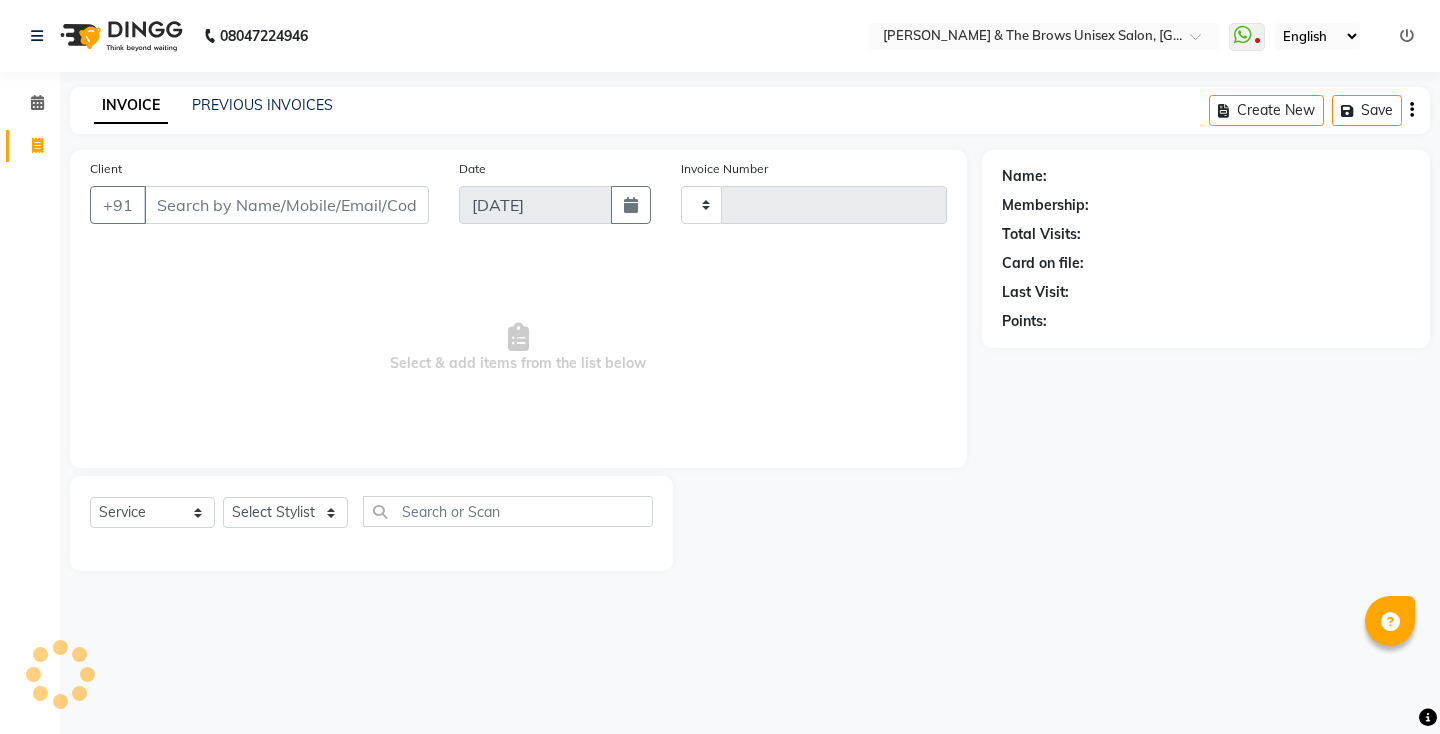 type on "1762" 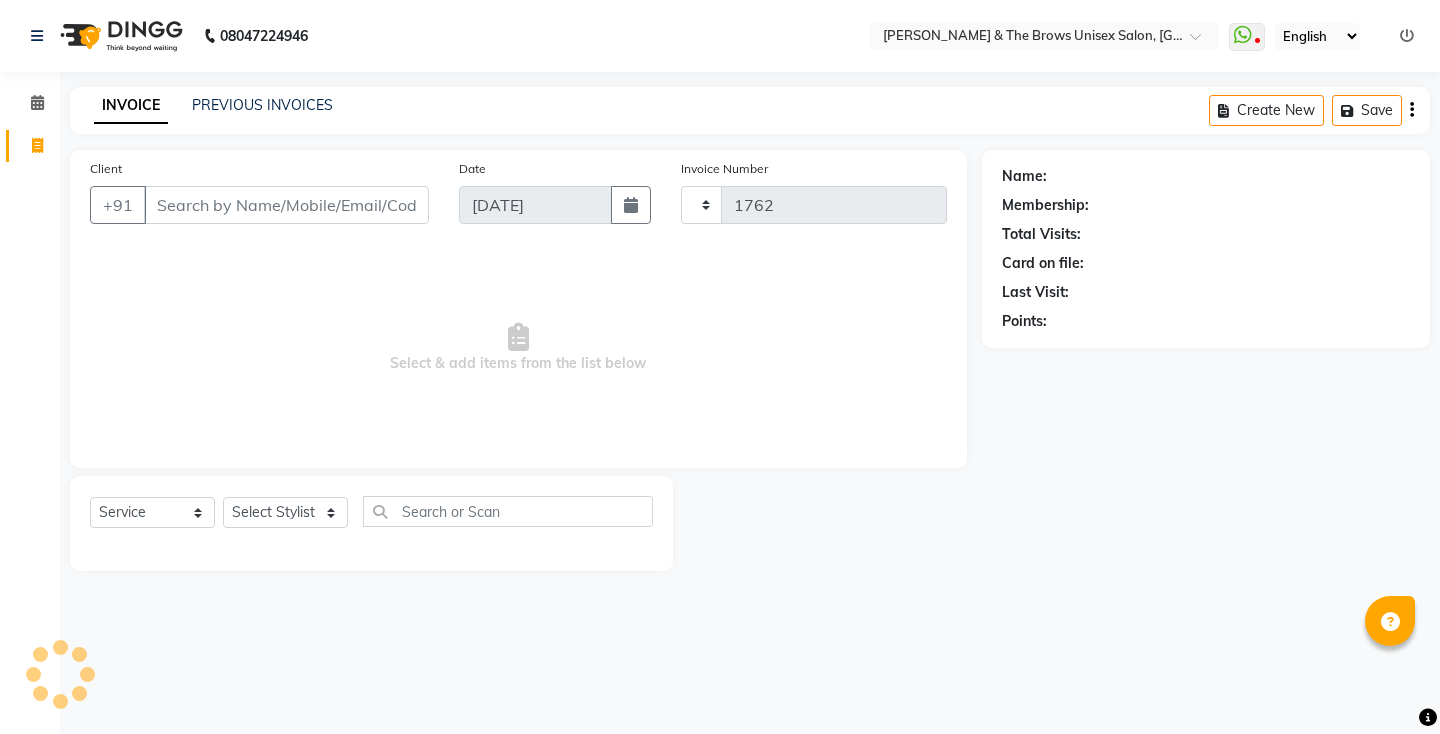select on "872" 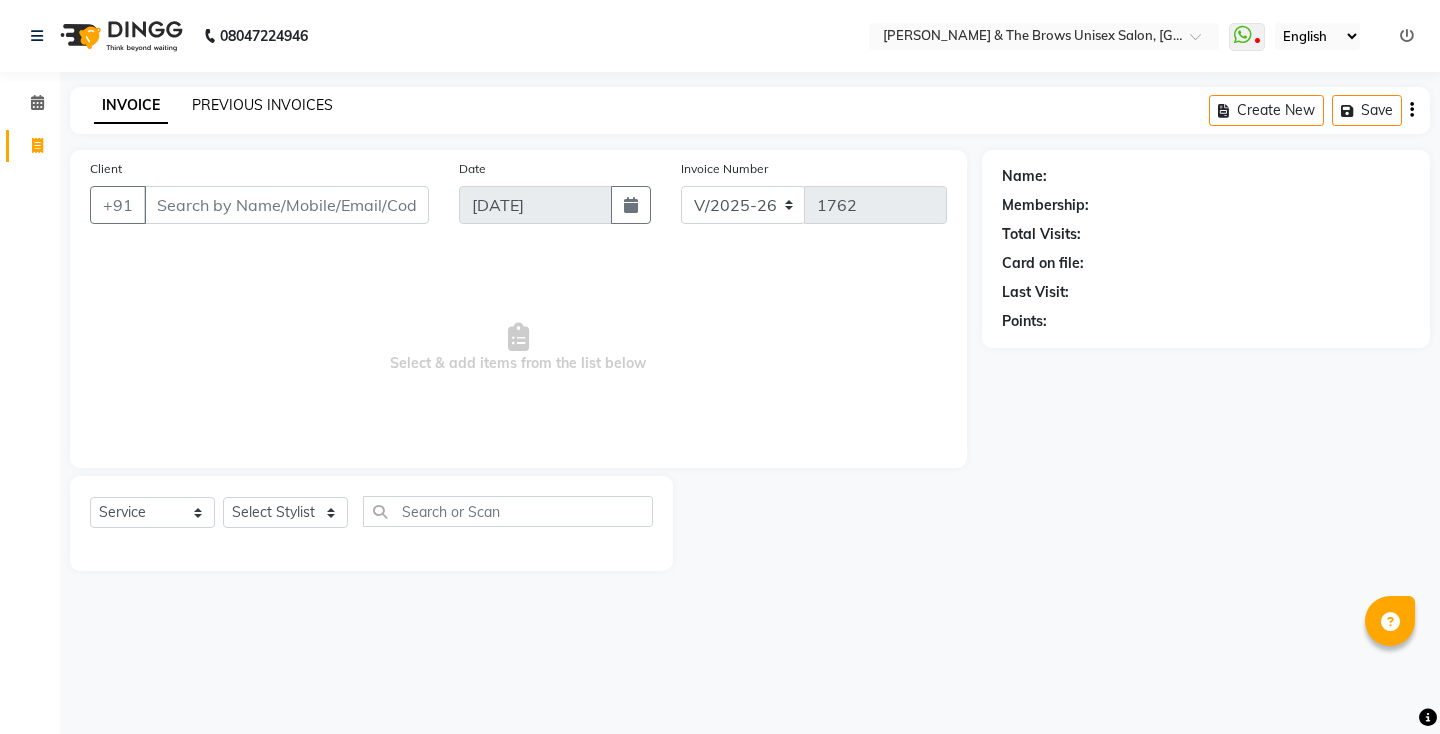 click on "PREVIOUS INVOICES" 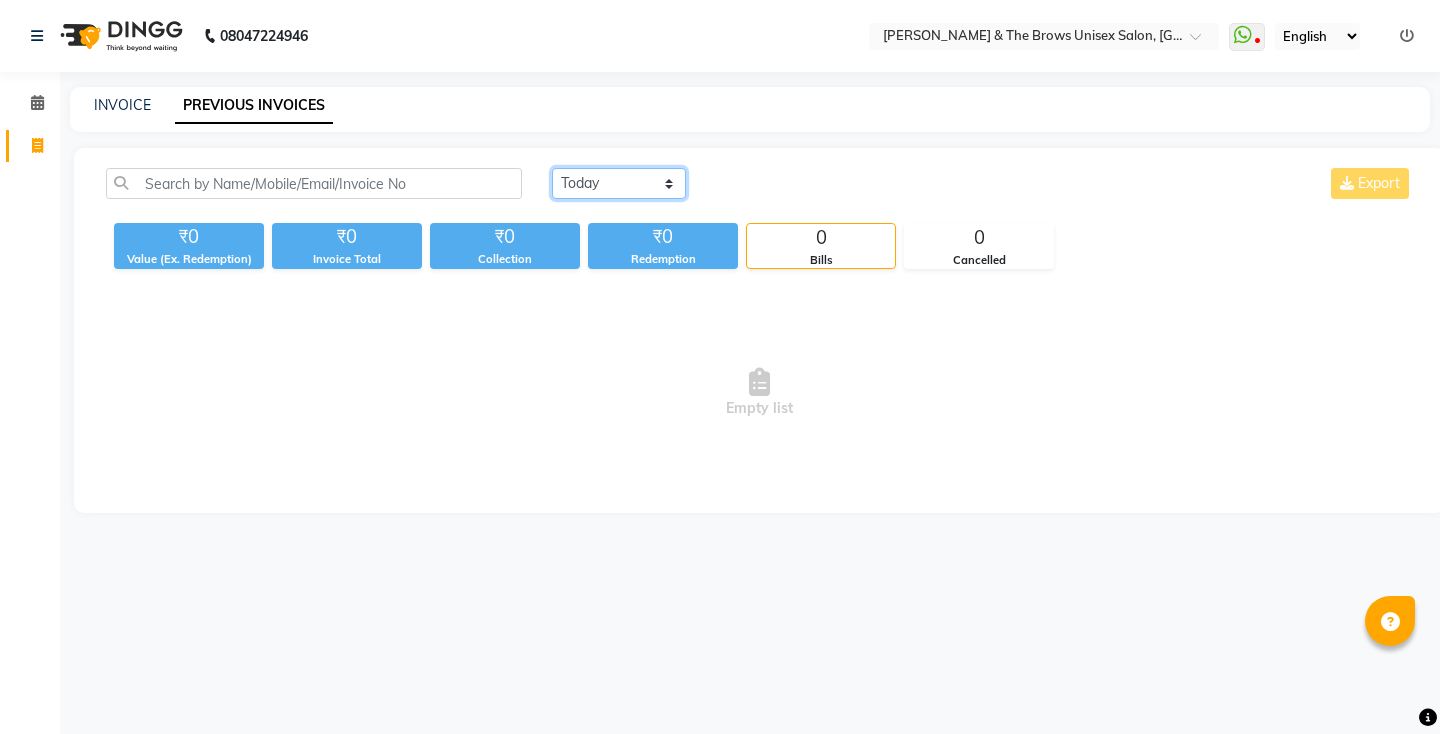 click on "[DATE] [DATE] Custom Range" 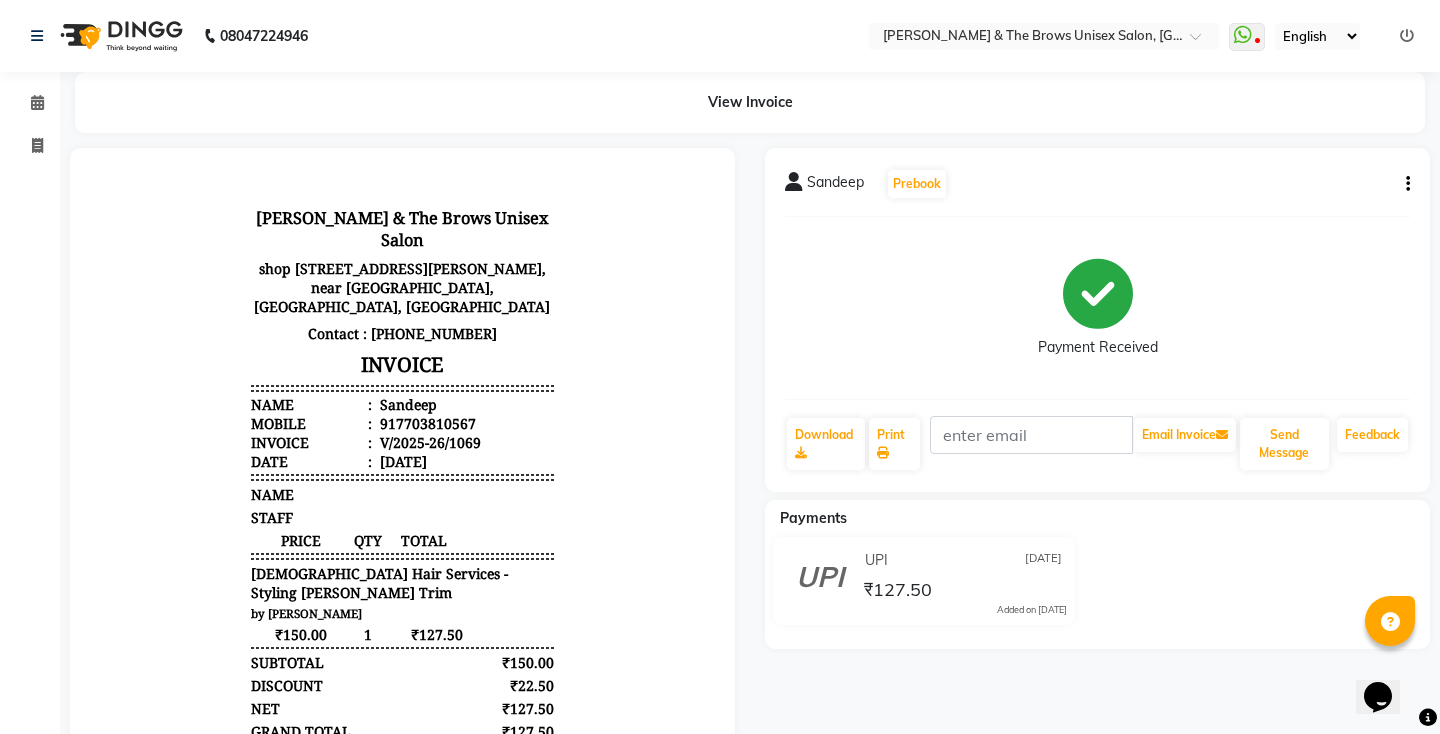 scroll, scrollTop: 0, scrollLeft: 0, axis: both 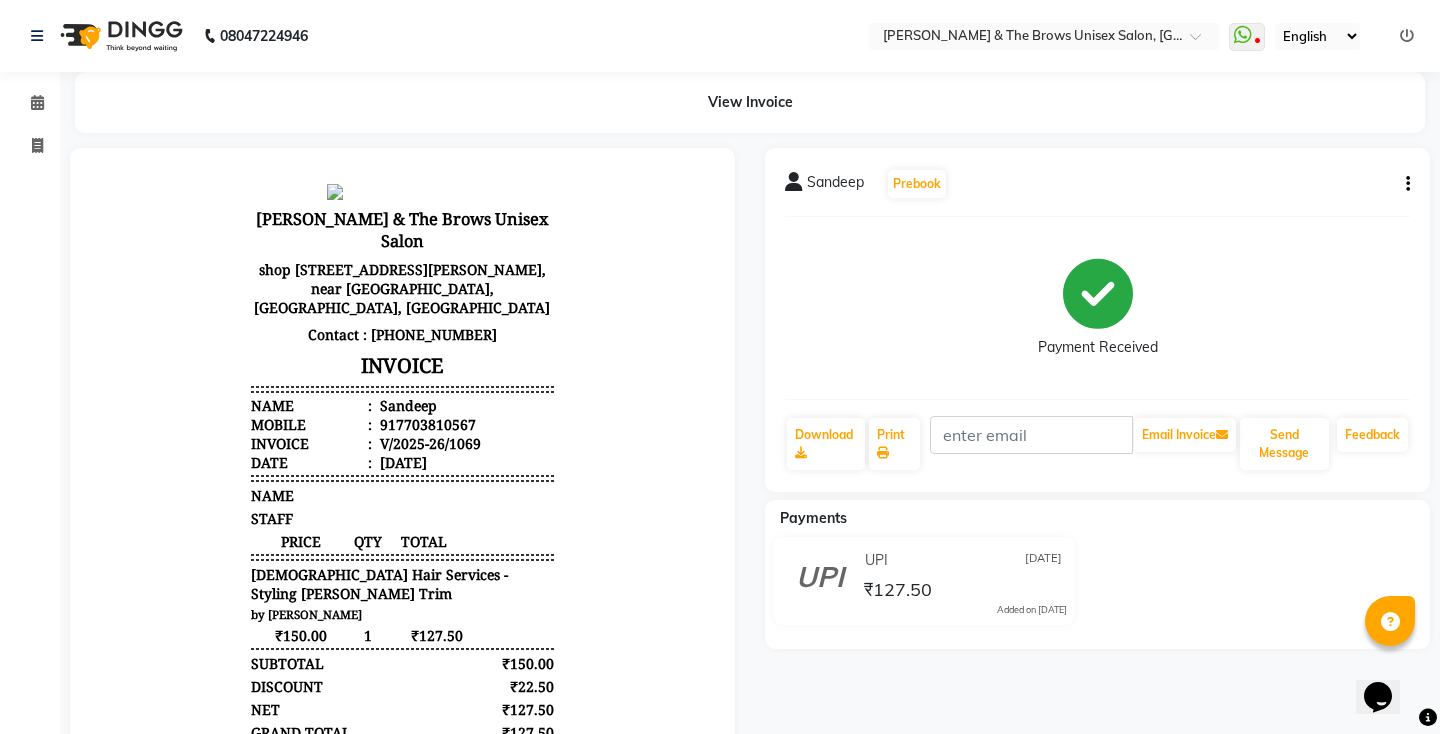 click on "by Rehan" at bounding box center (306, 614) 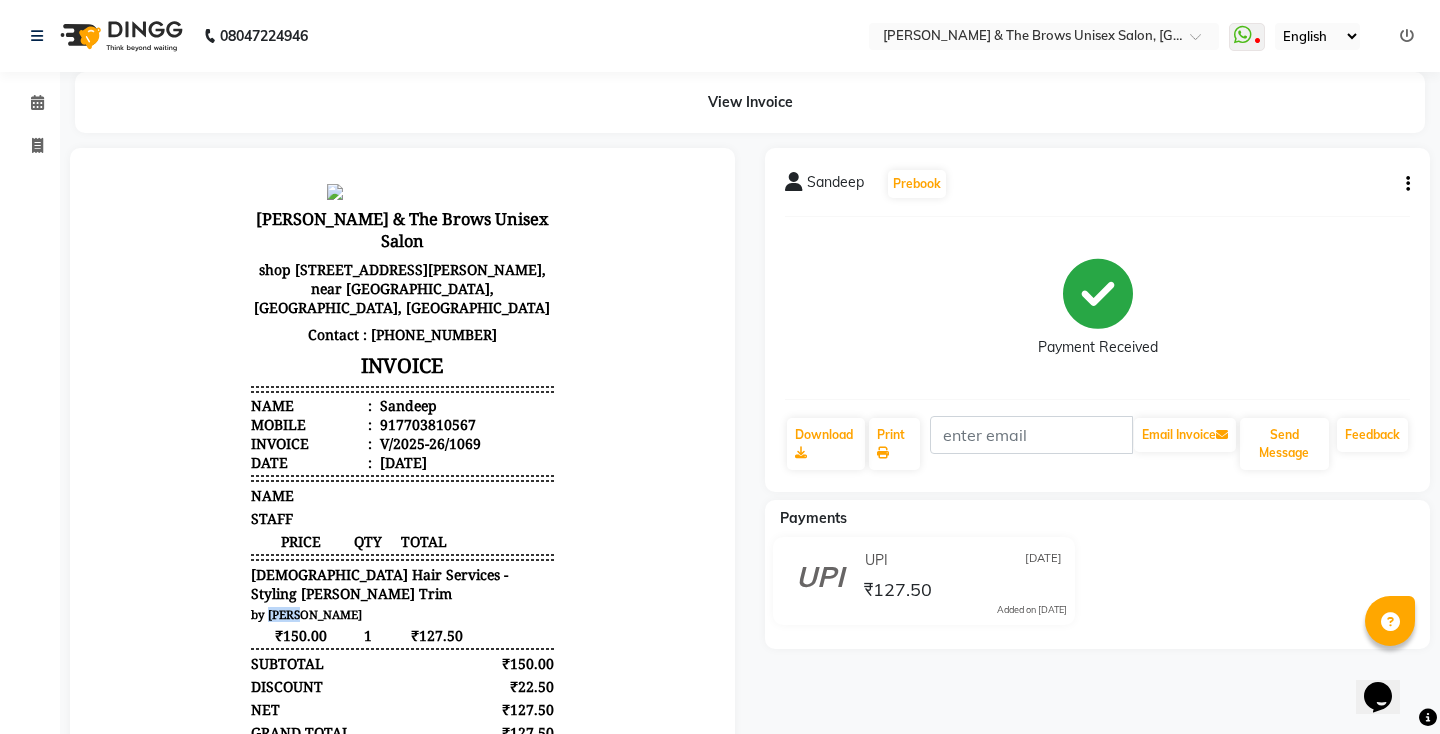 click on "by Rehan" at bounding box center (306, 614) 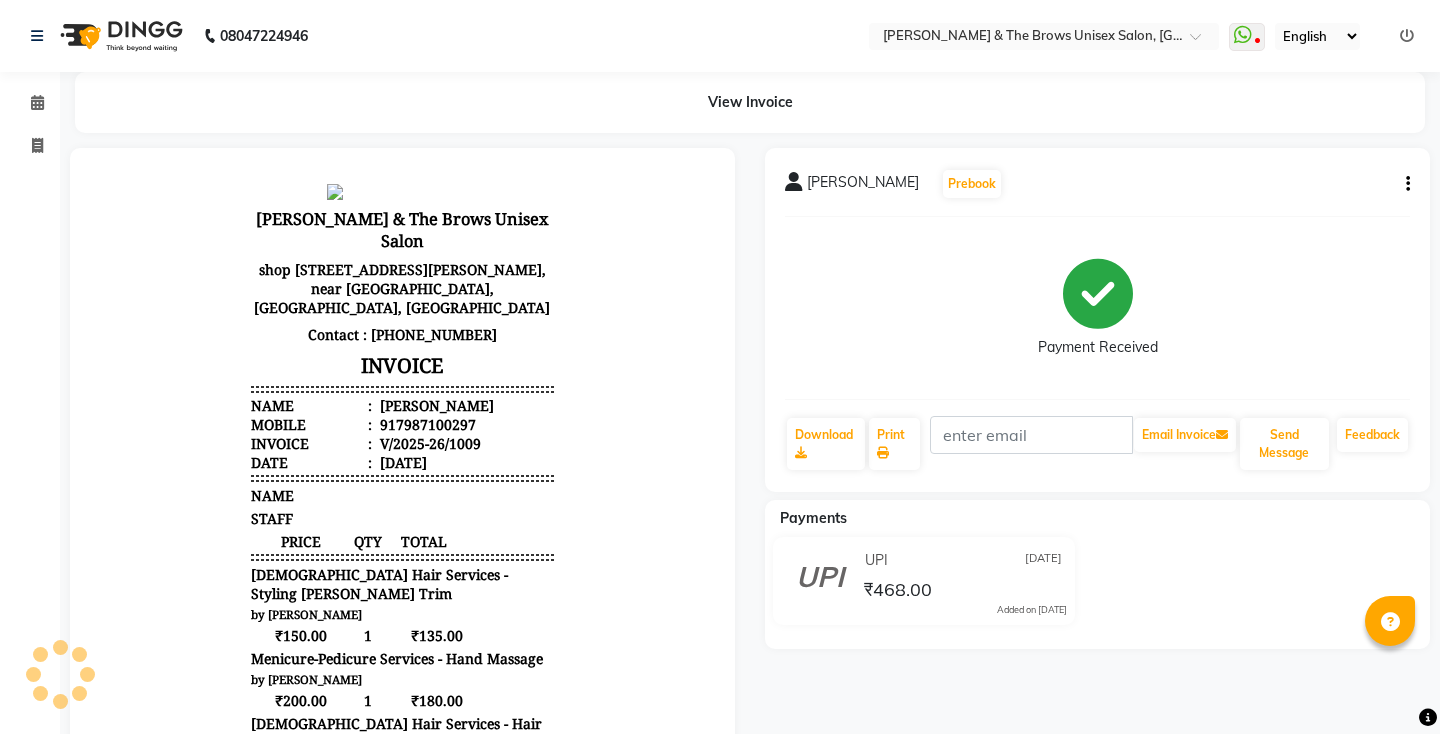 scroll, scrollTop: 0, scrollLeft: 0, axis: both 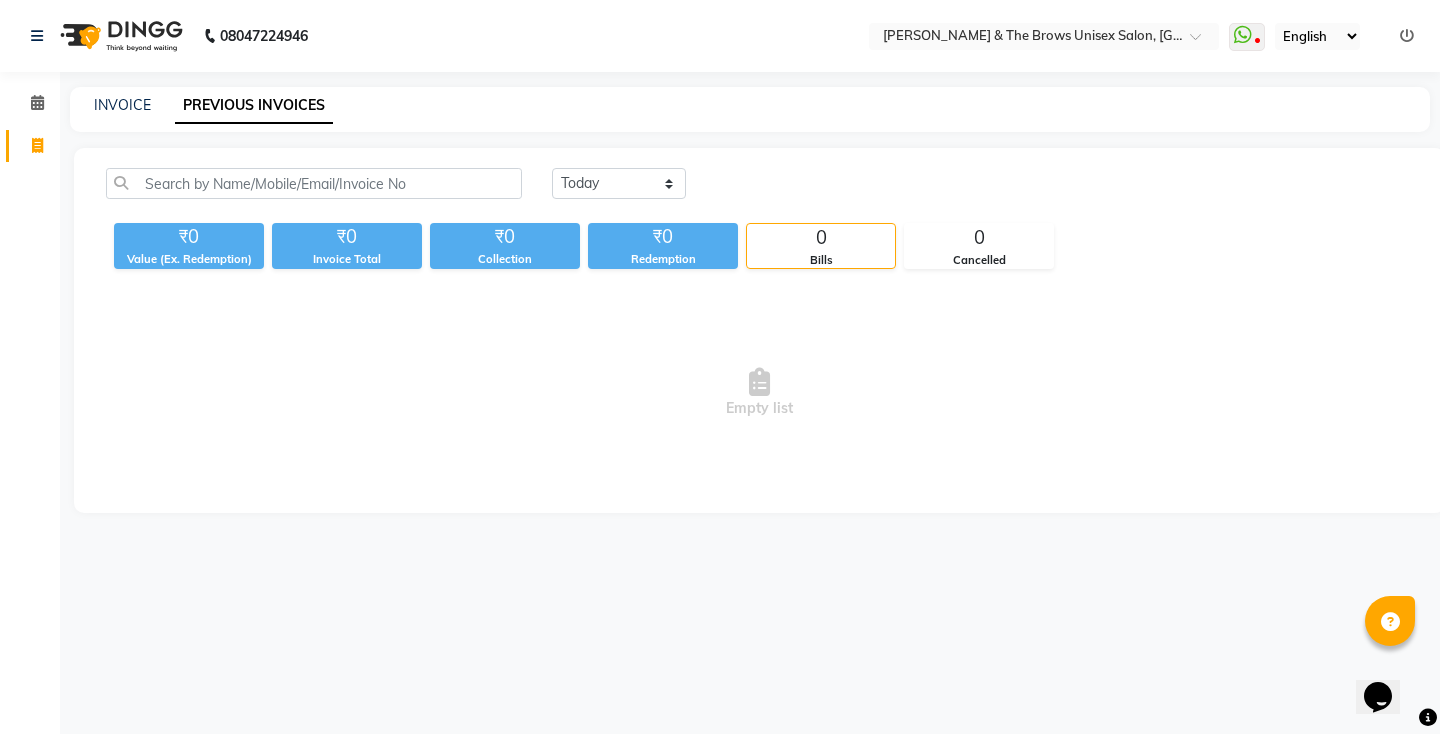 select on "[DATE]" 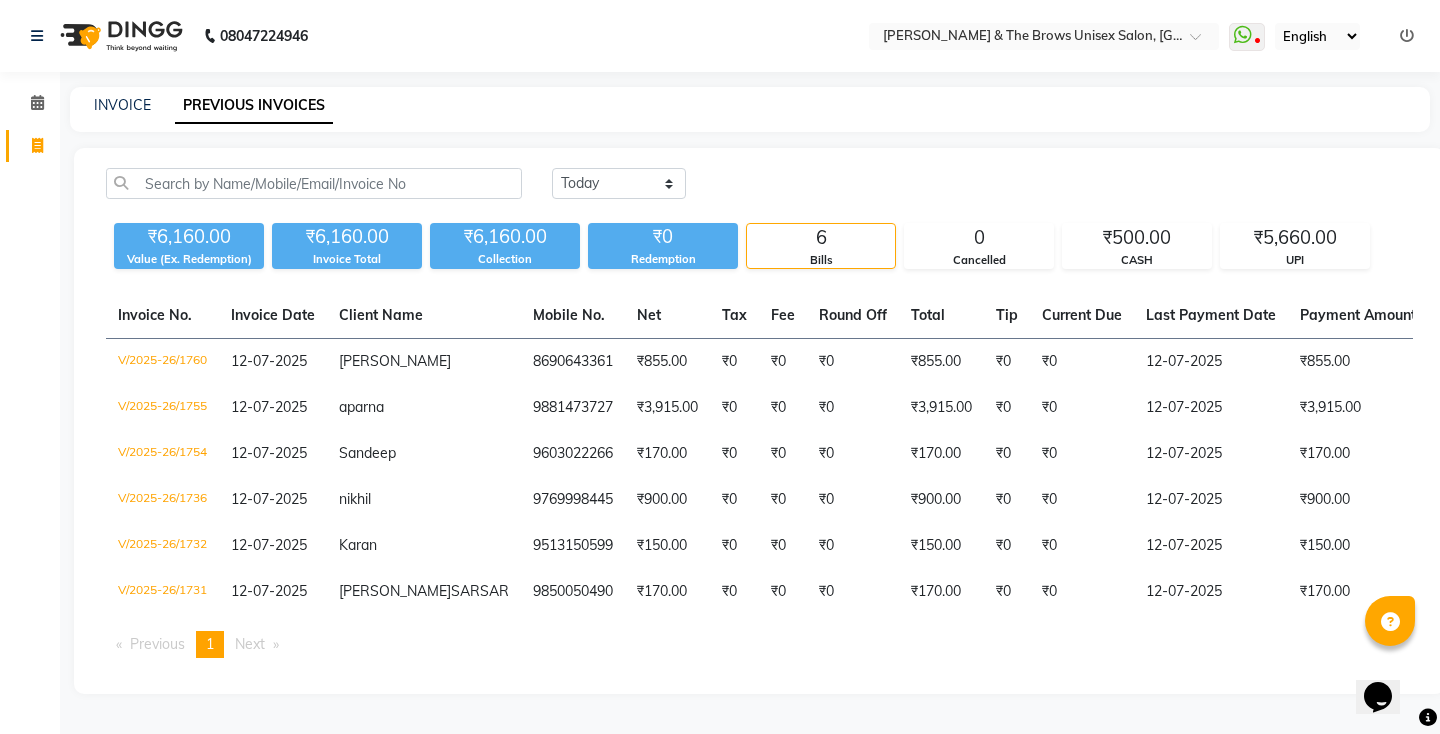 click on "WhatsApp Status  ✕ Status:  Disconnected Most Recent Message: [DATE]     12:03 PM Recent Service Activity: [DATE]     08:47 PM  08047224946 Whatsapp Settings English ENGLISH Español العربية मराठी हिंदी ગુજરાતી தமிழ் 中文 Notifications nothing to show" at bounding box center [1044, 36] 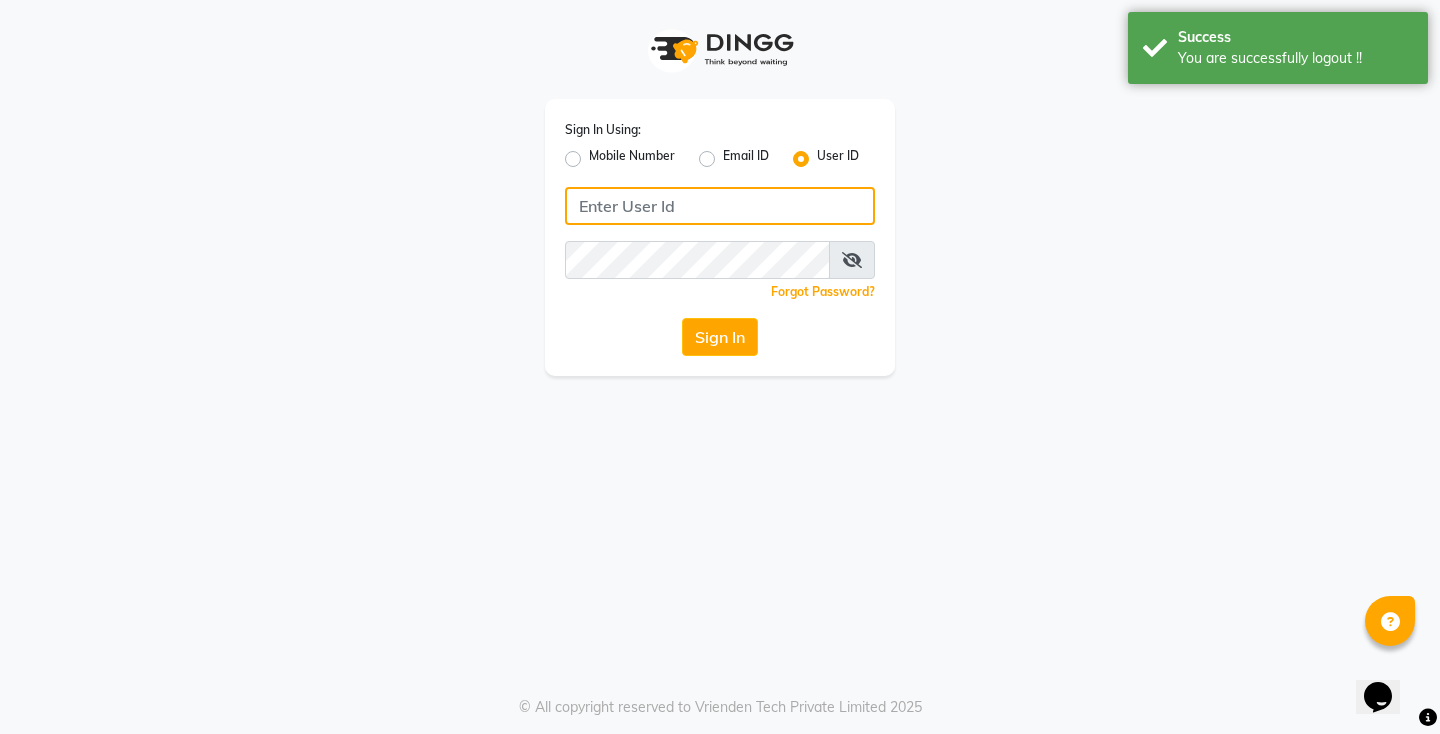 click 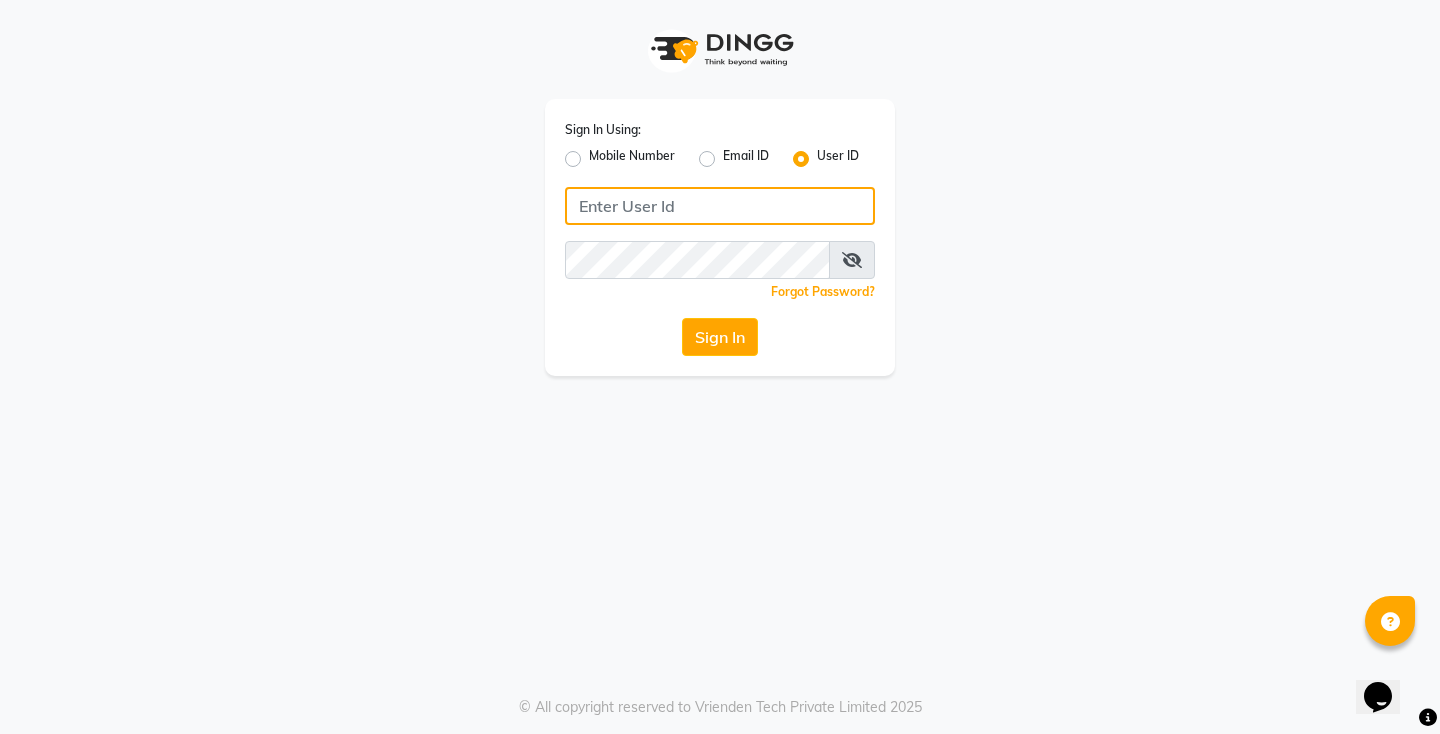 type on "8447146829" 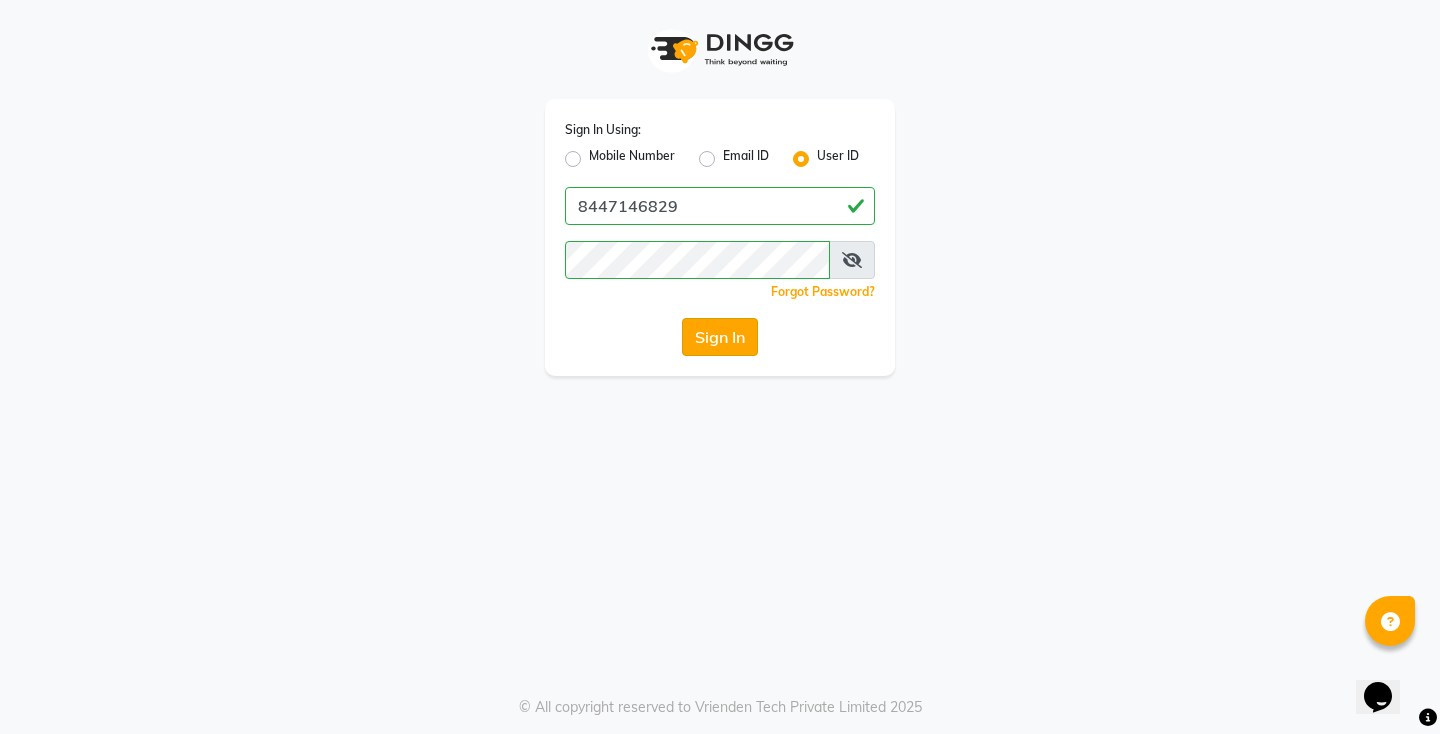 click on "Sign In" 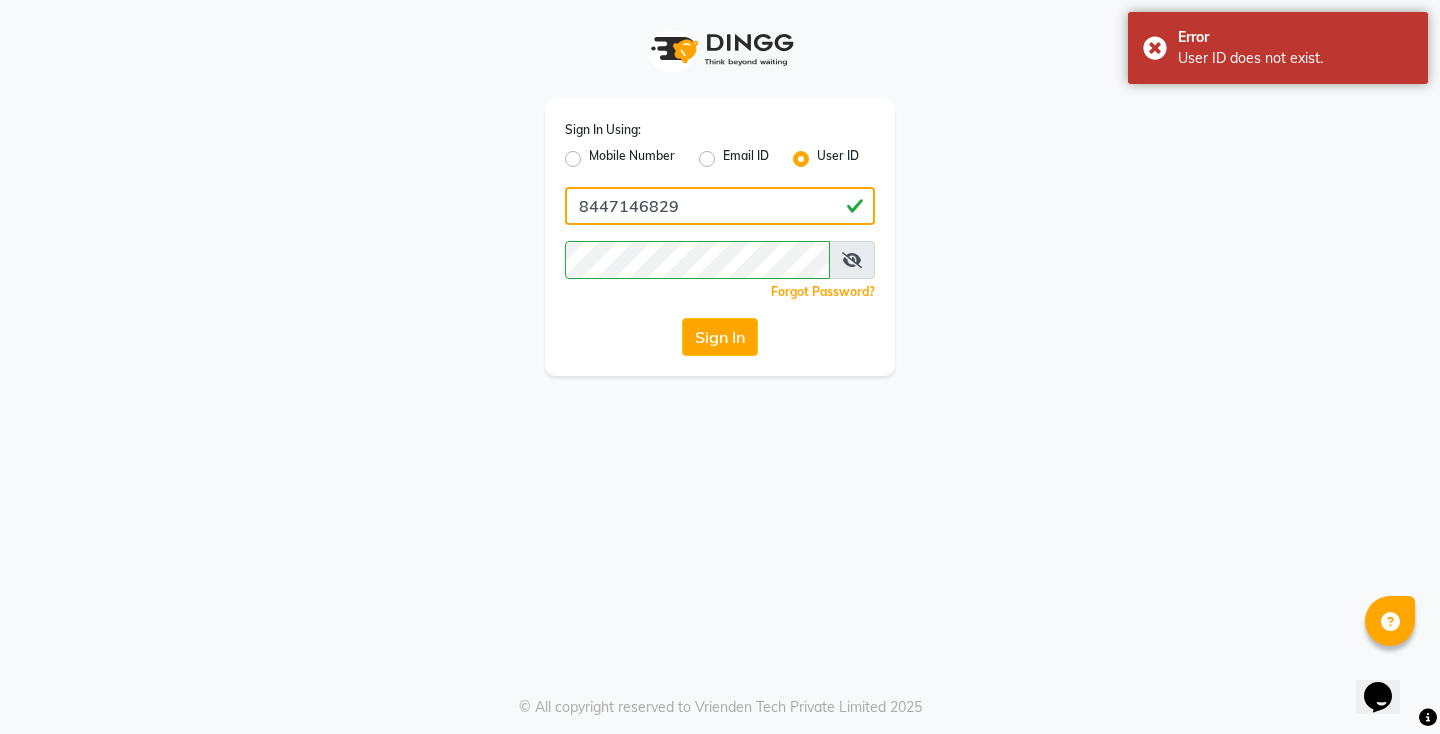 click on "8447146829" 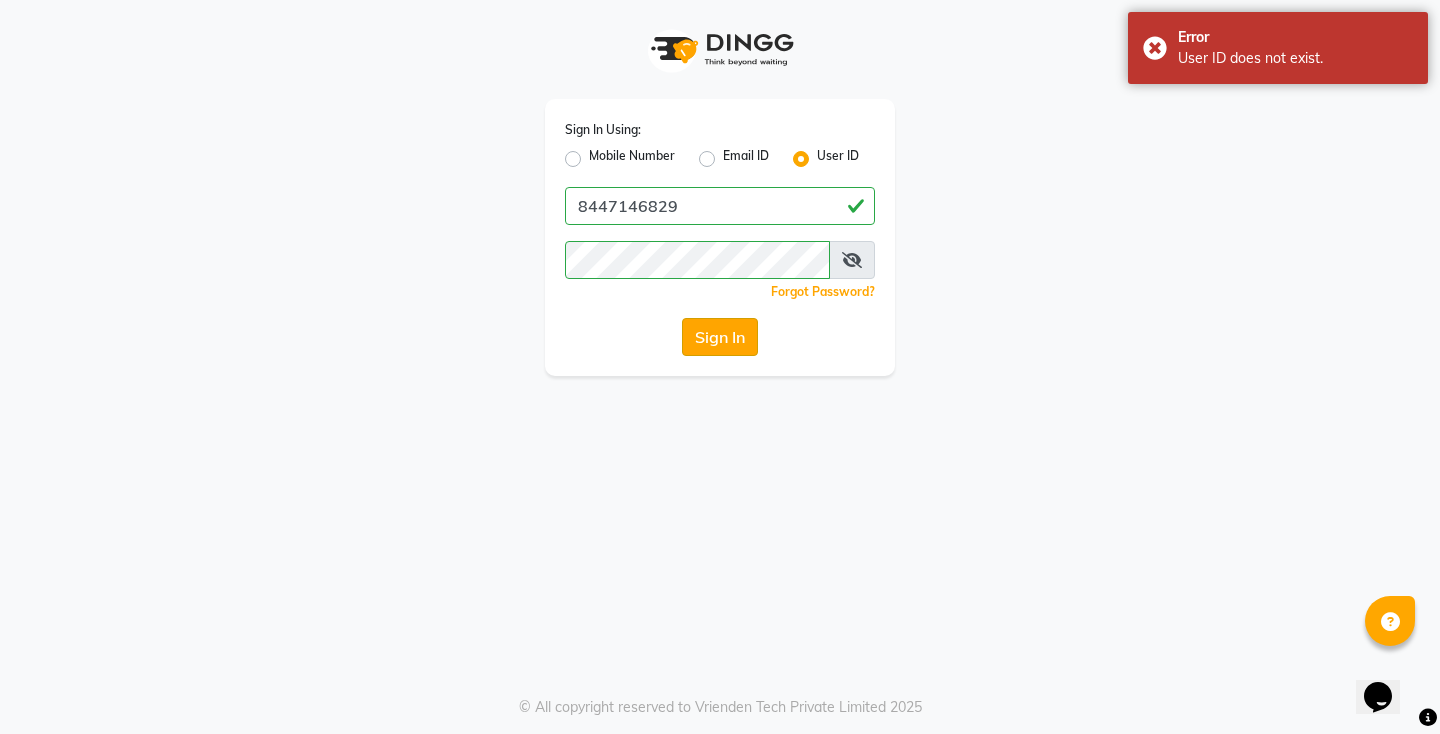 click on "Sign In" 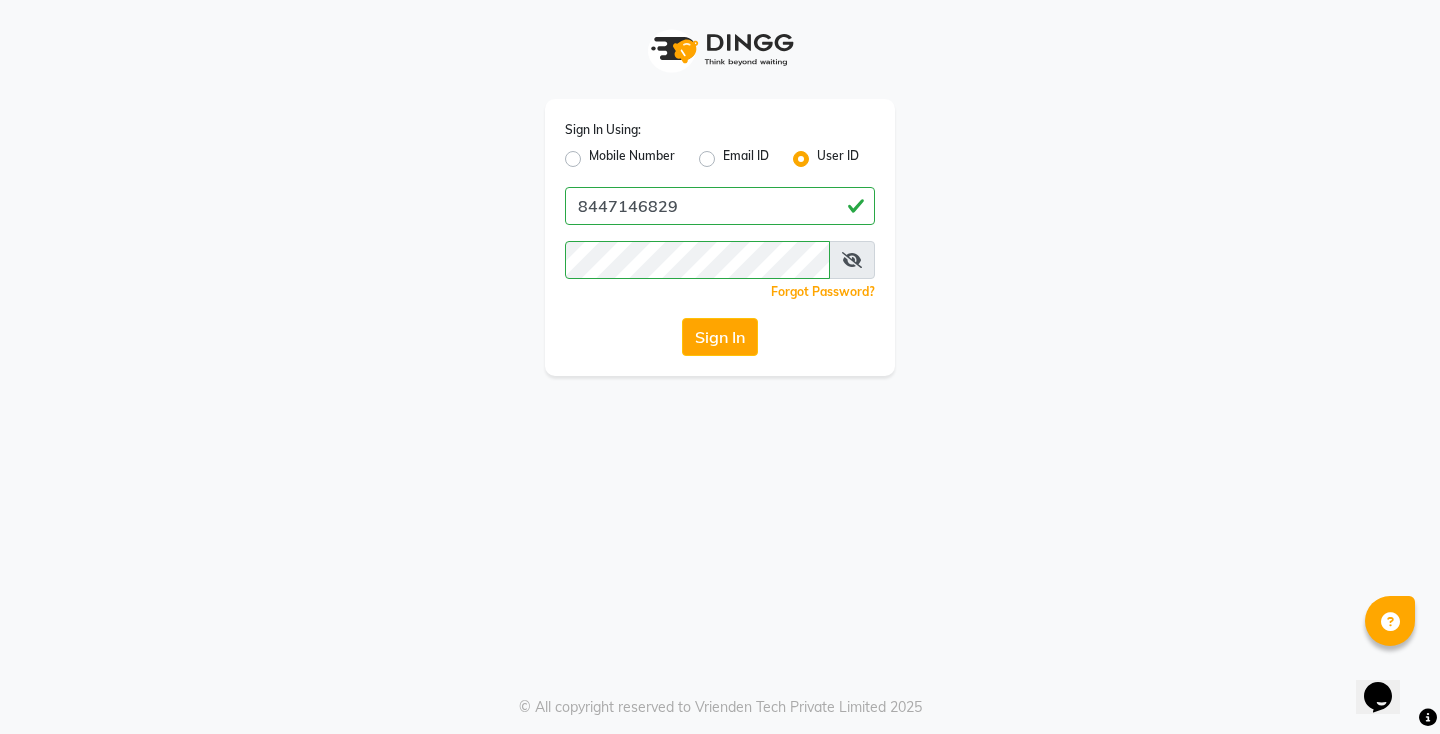 click on "Mobile Number" 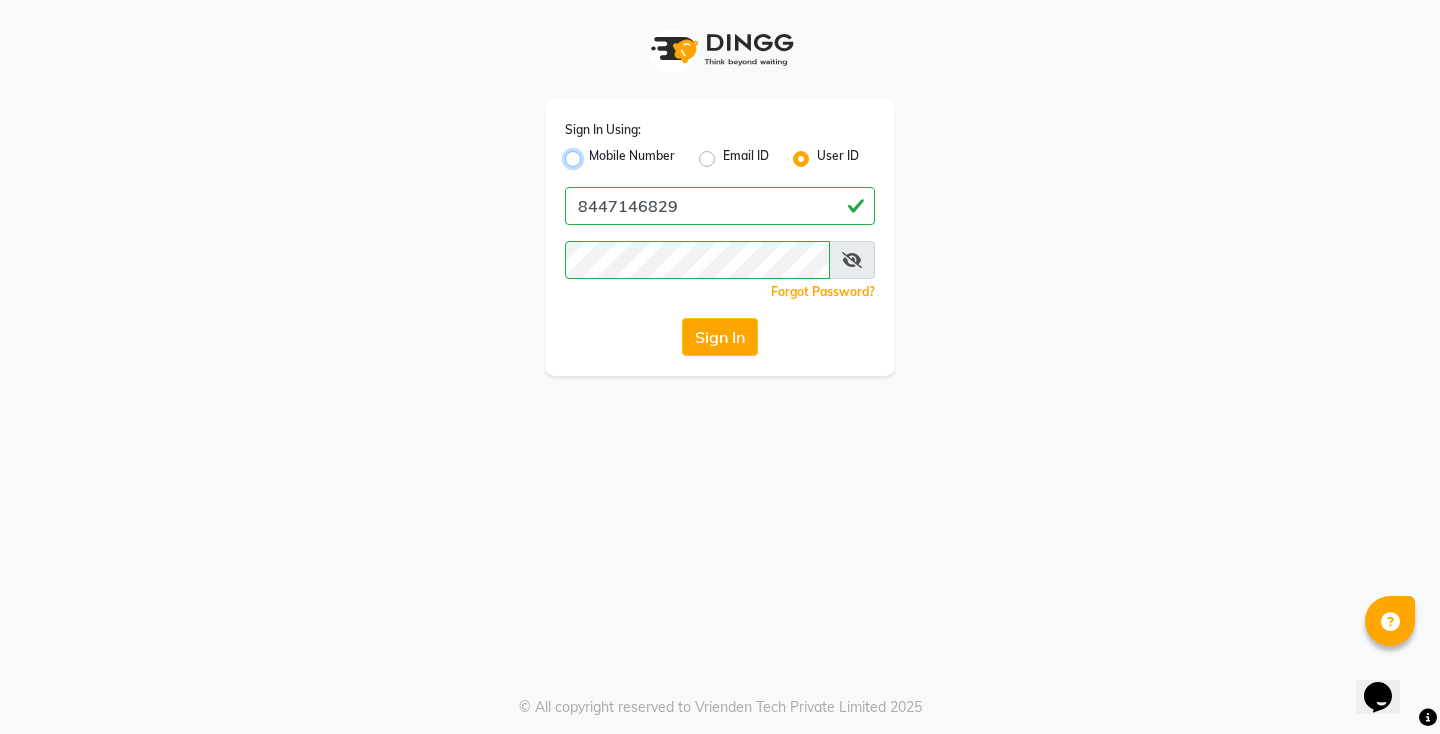 radio on "true" 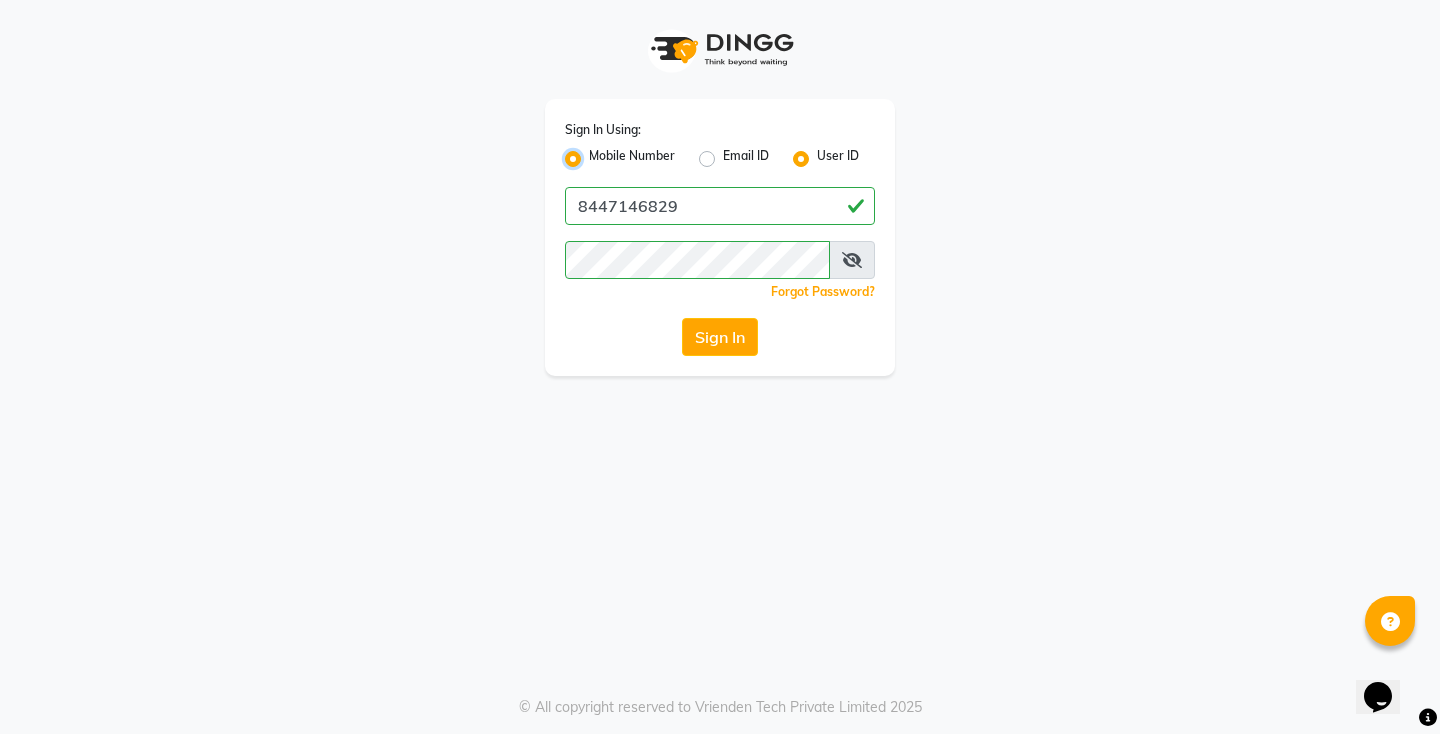 radio on "false" 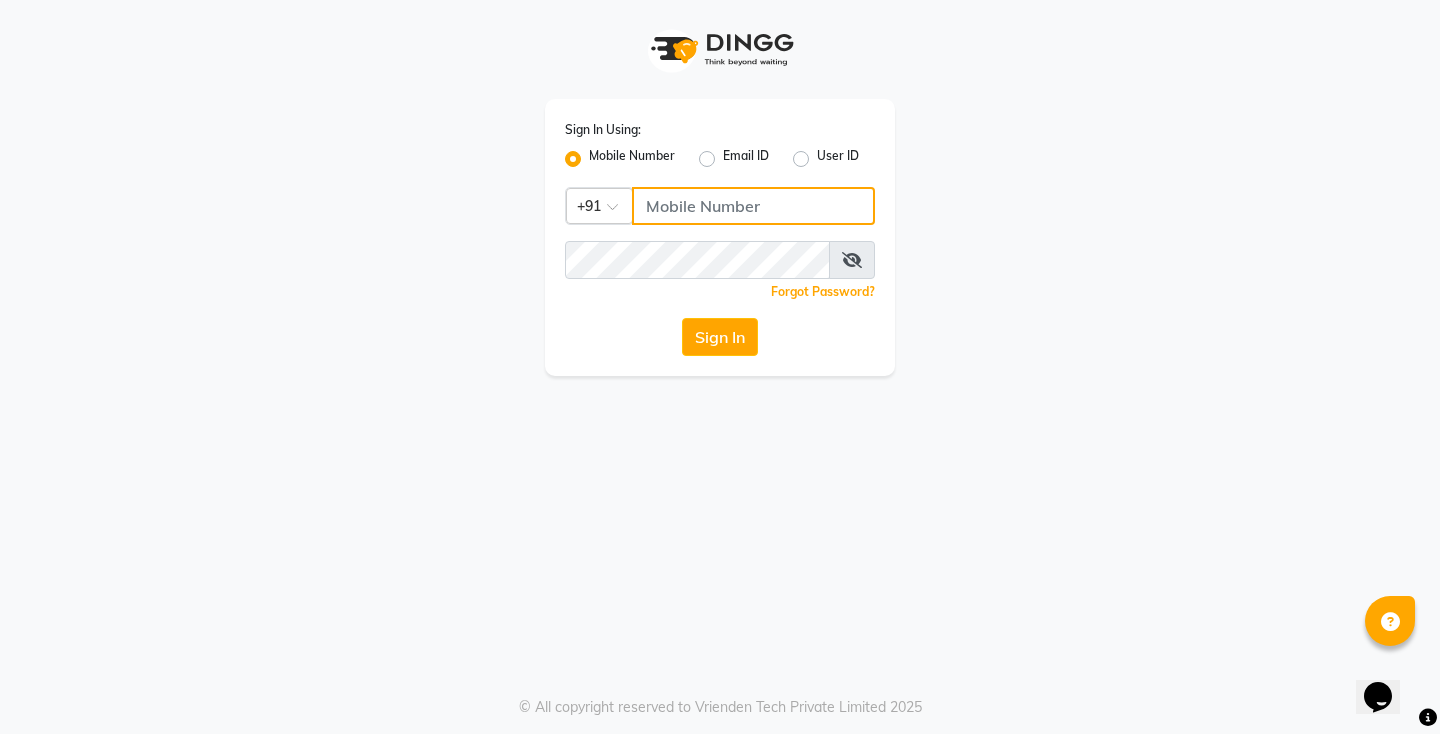 click 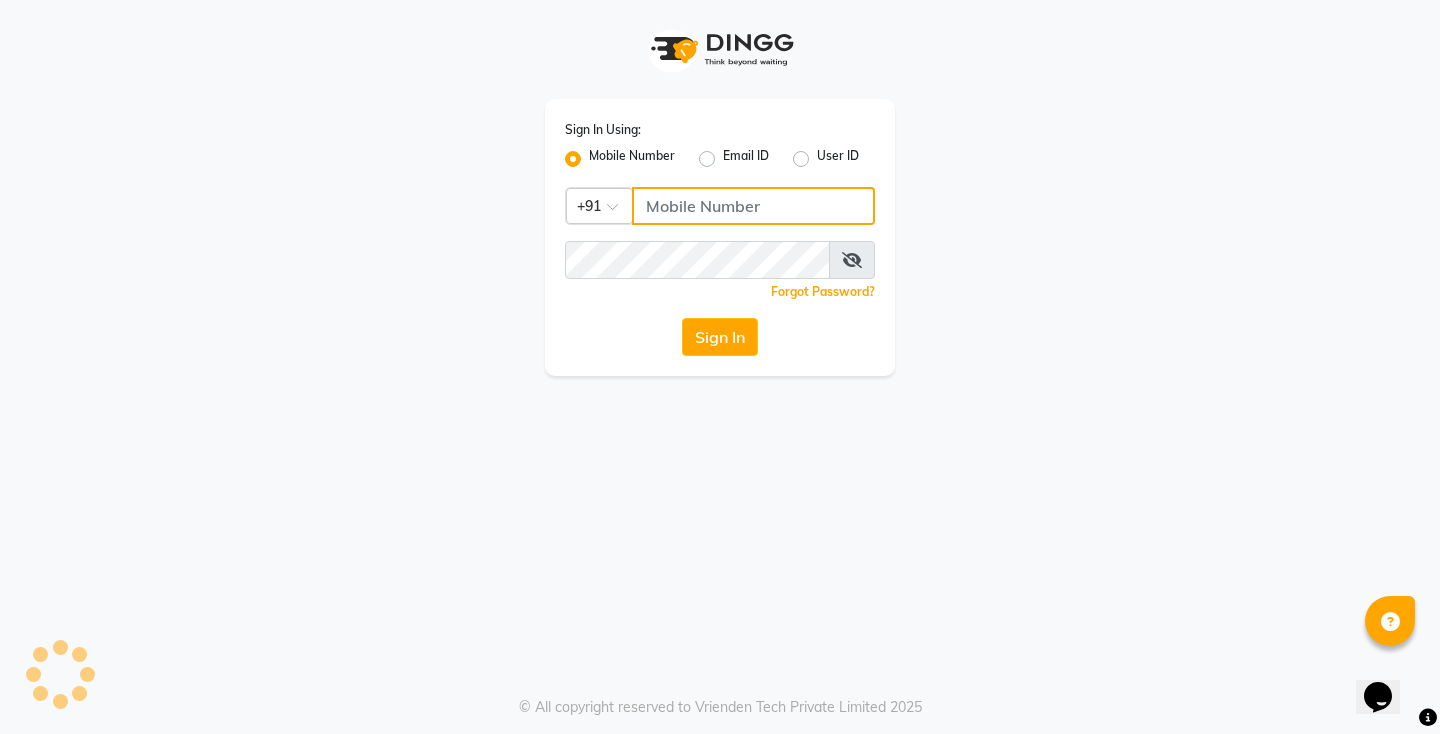 type on "8447146829" 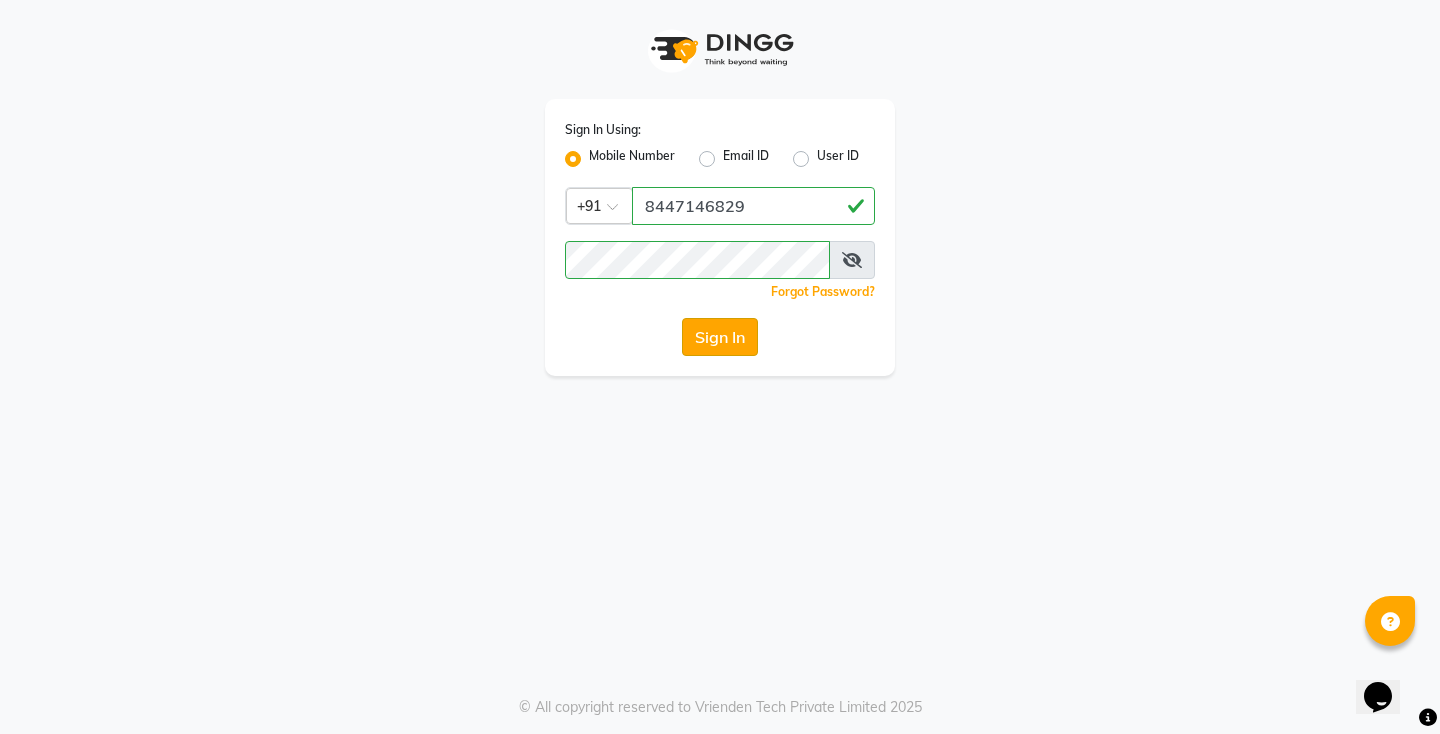 click on "Sign In" 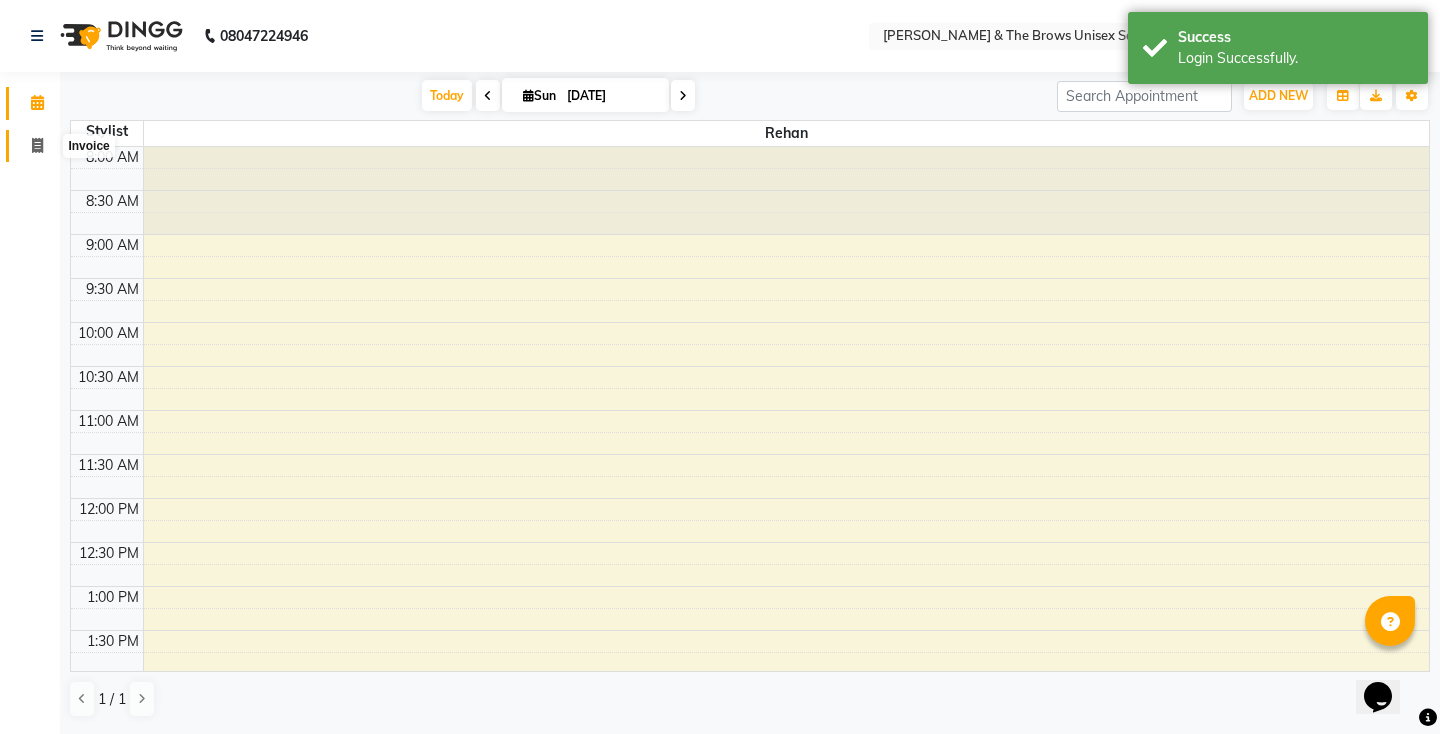 click 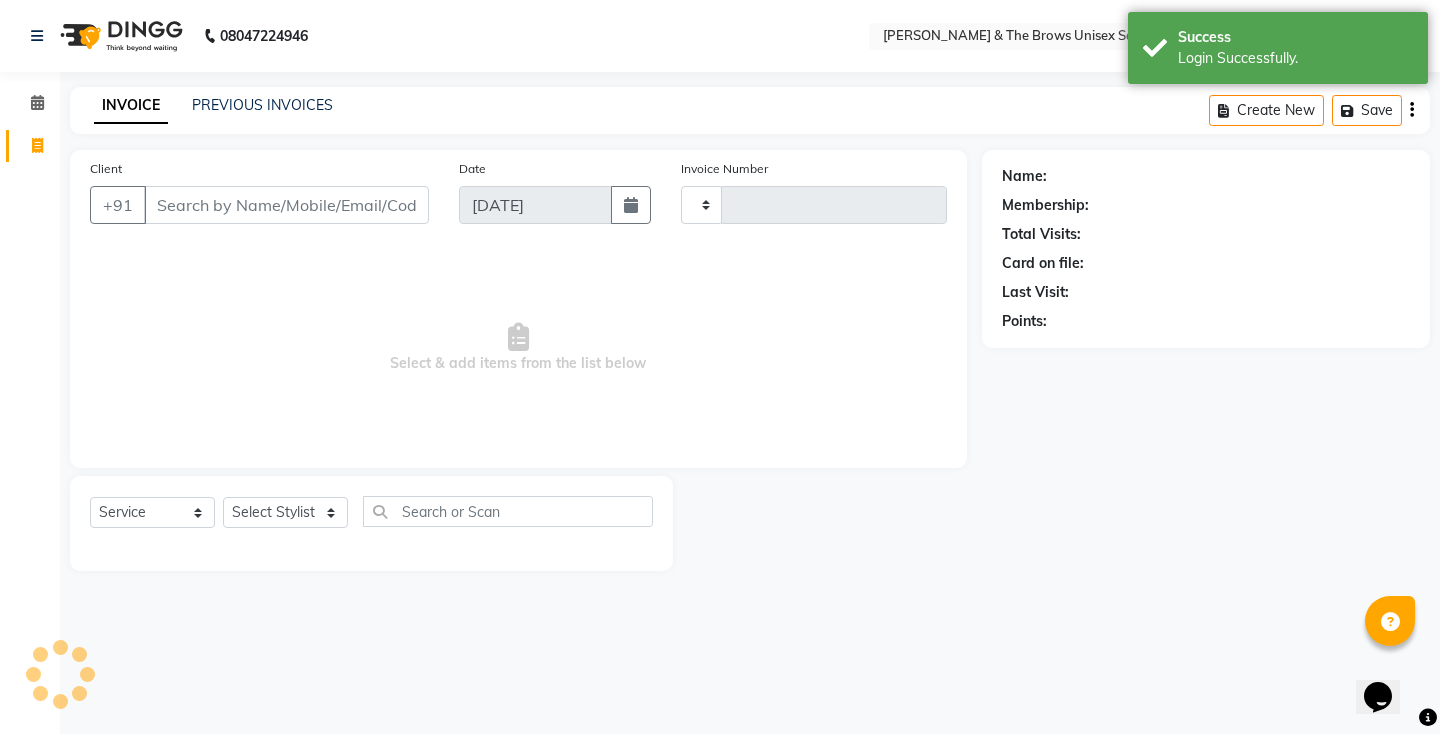 type on "1762" 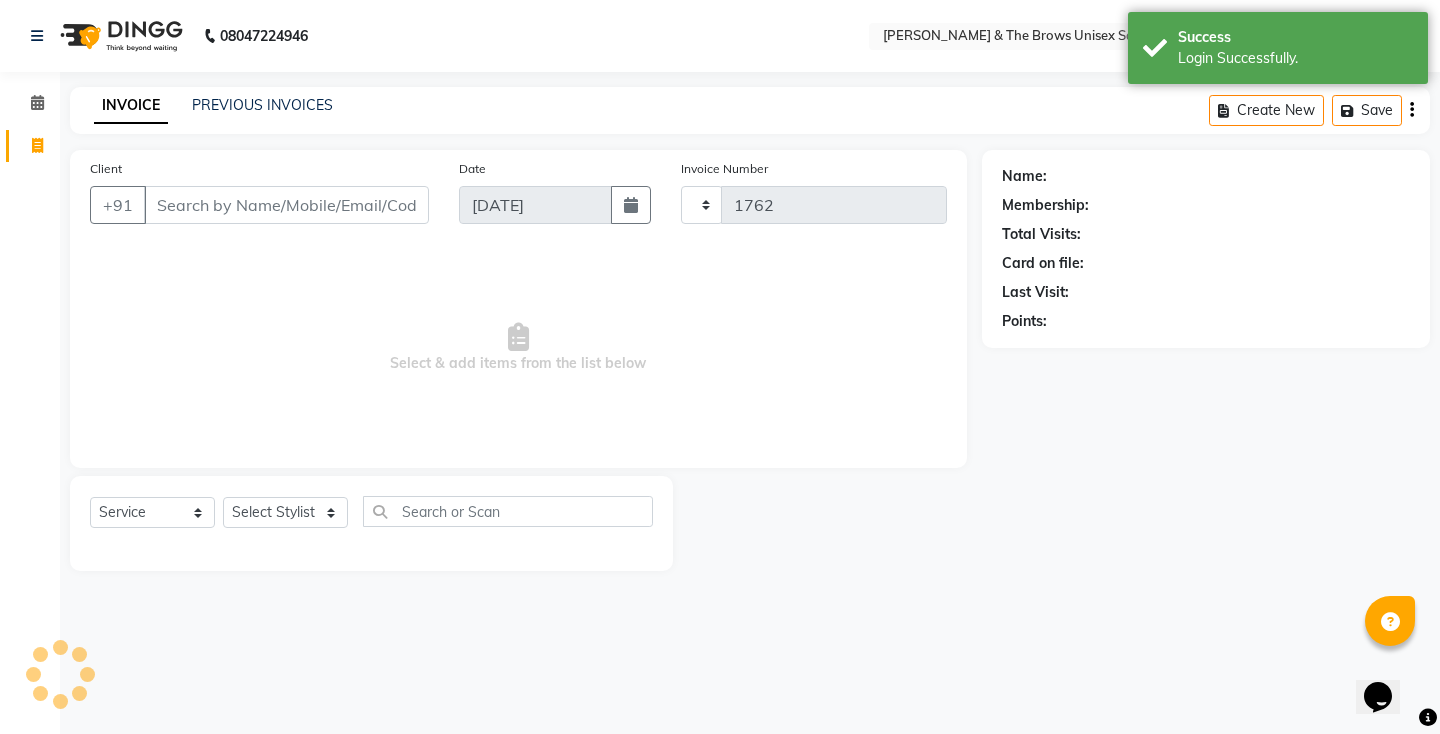 select on "872" 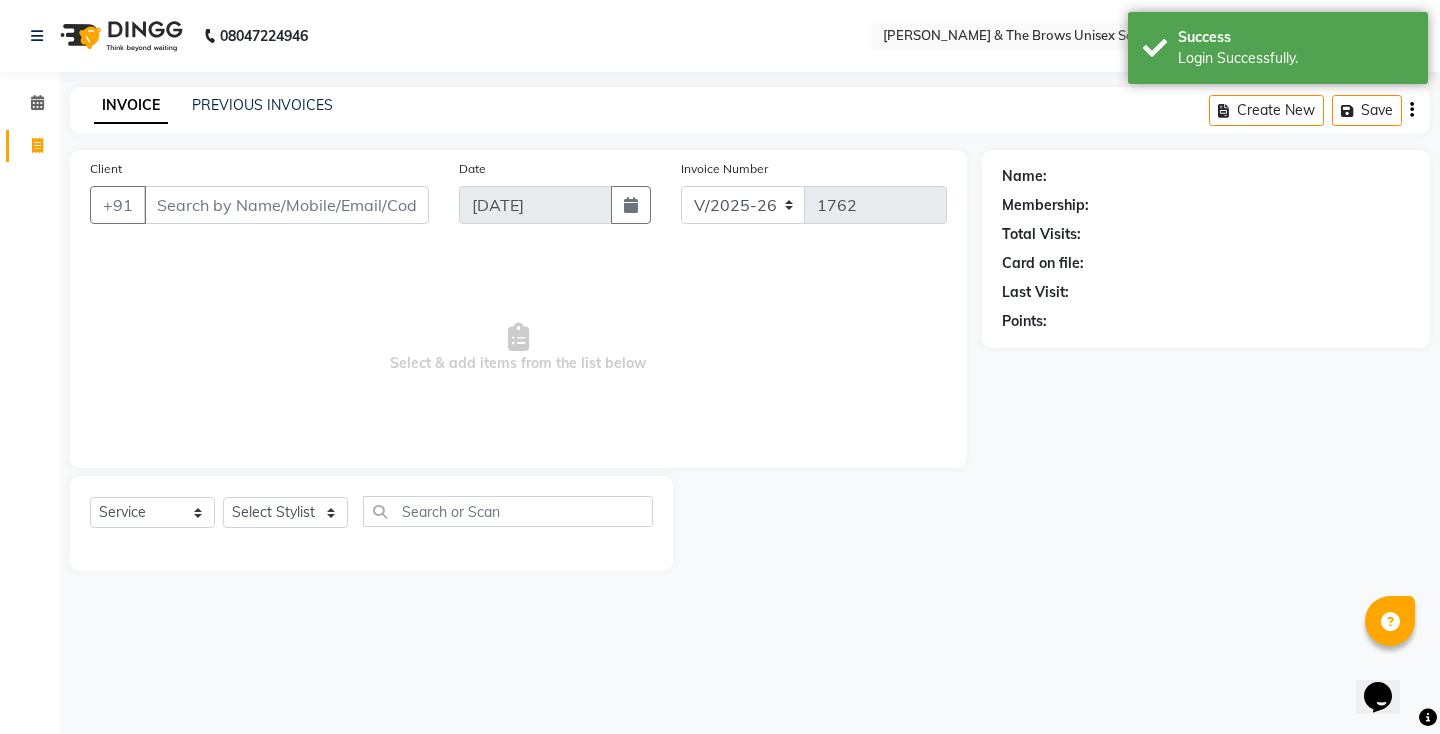 click on "PREVIOUS INVOICES" 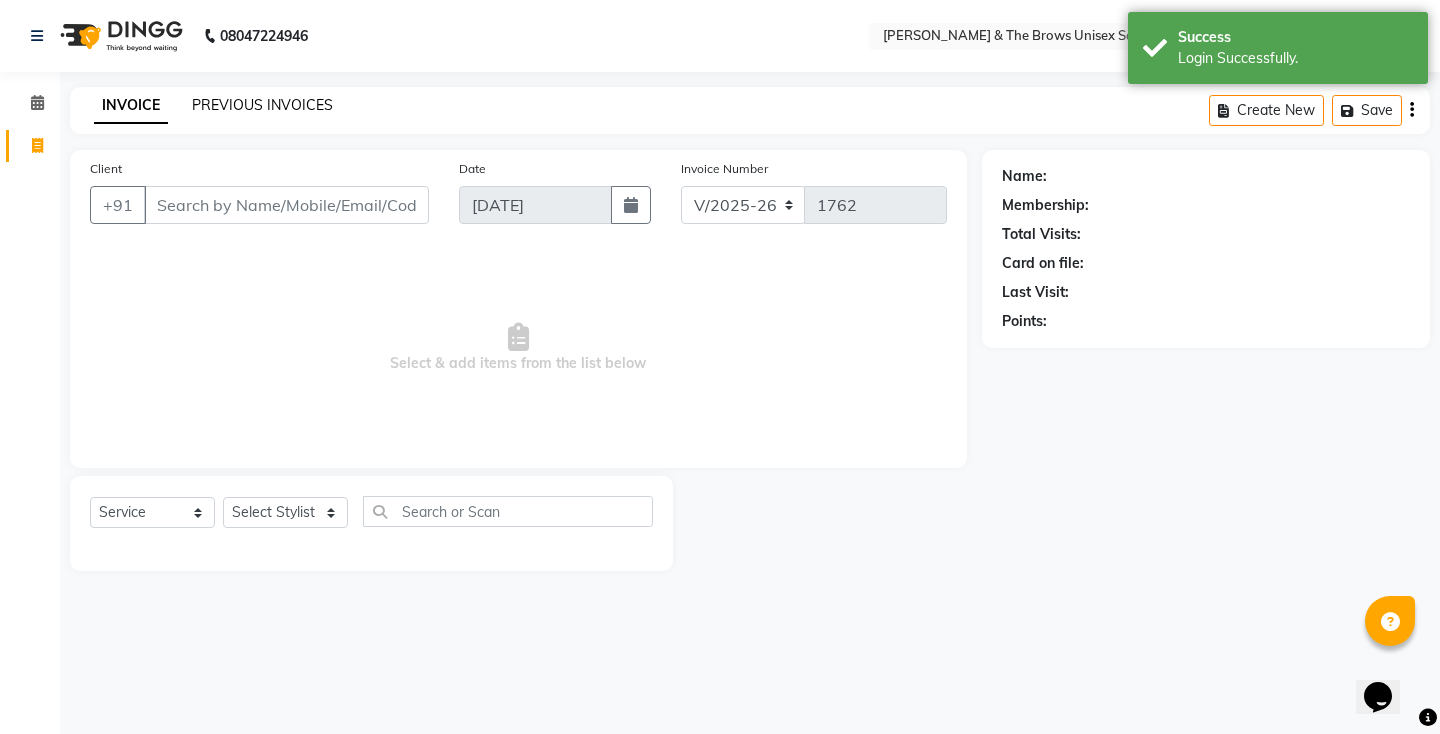 click on "PREVIOUS INVOICES" 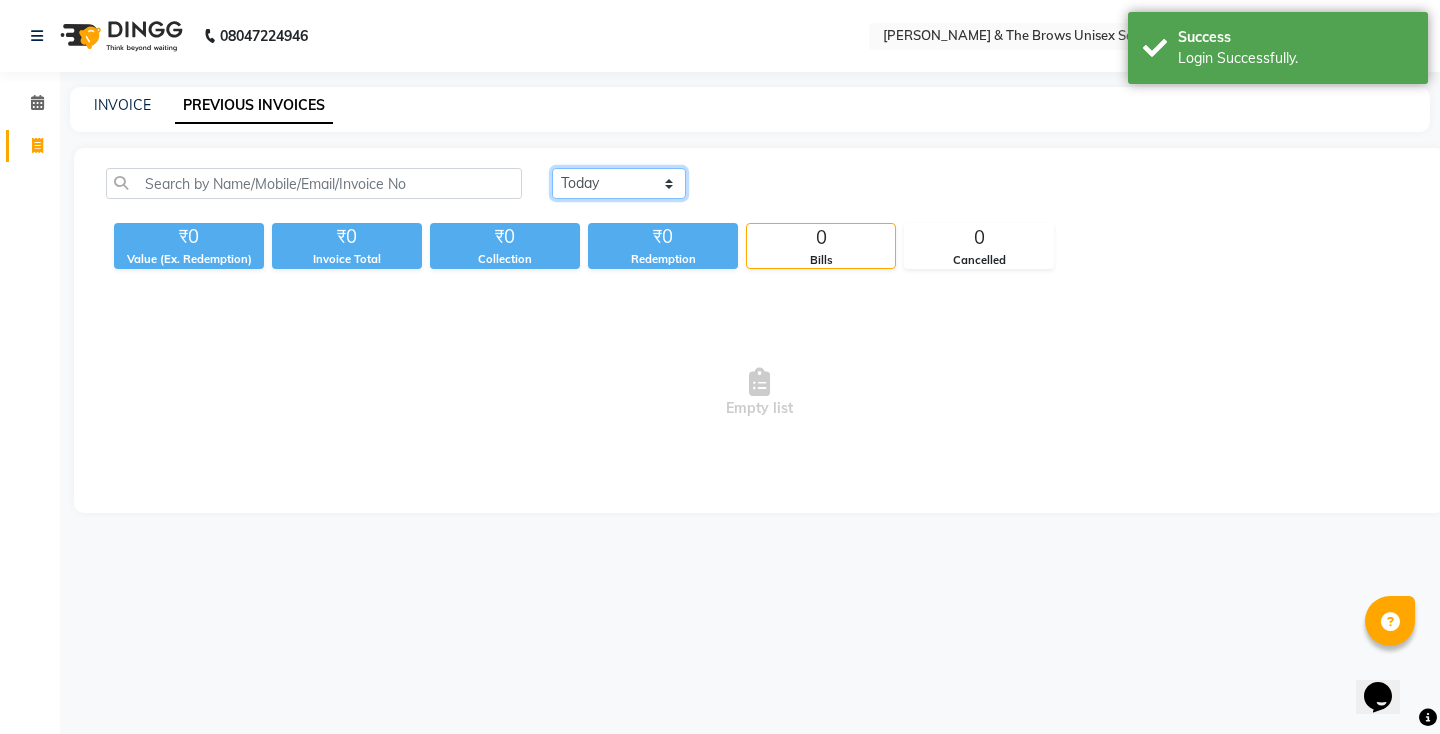 click on "[DATE] [DATE] Custom Range" 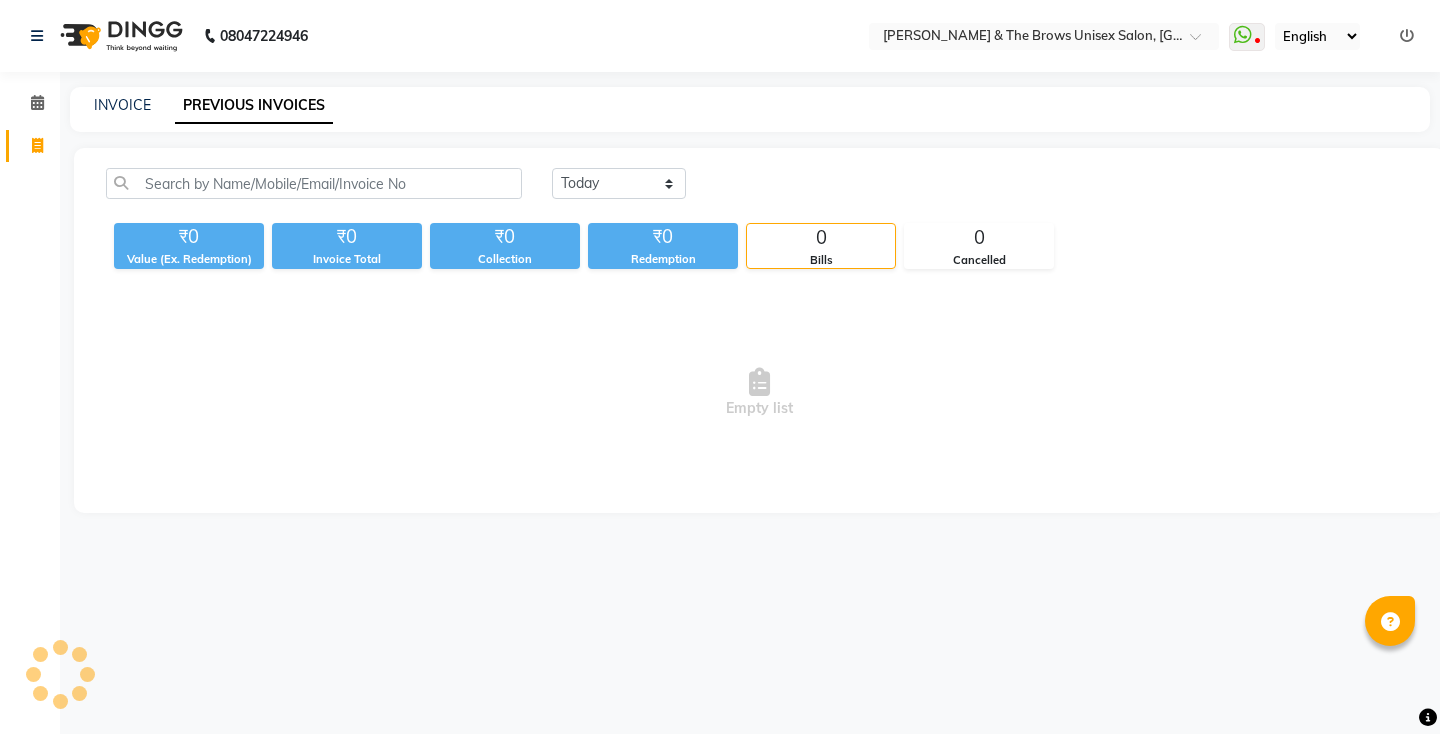 scroll, scrollTop: 0, scrollLeft: 0, axis: both 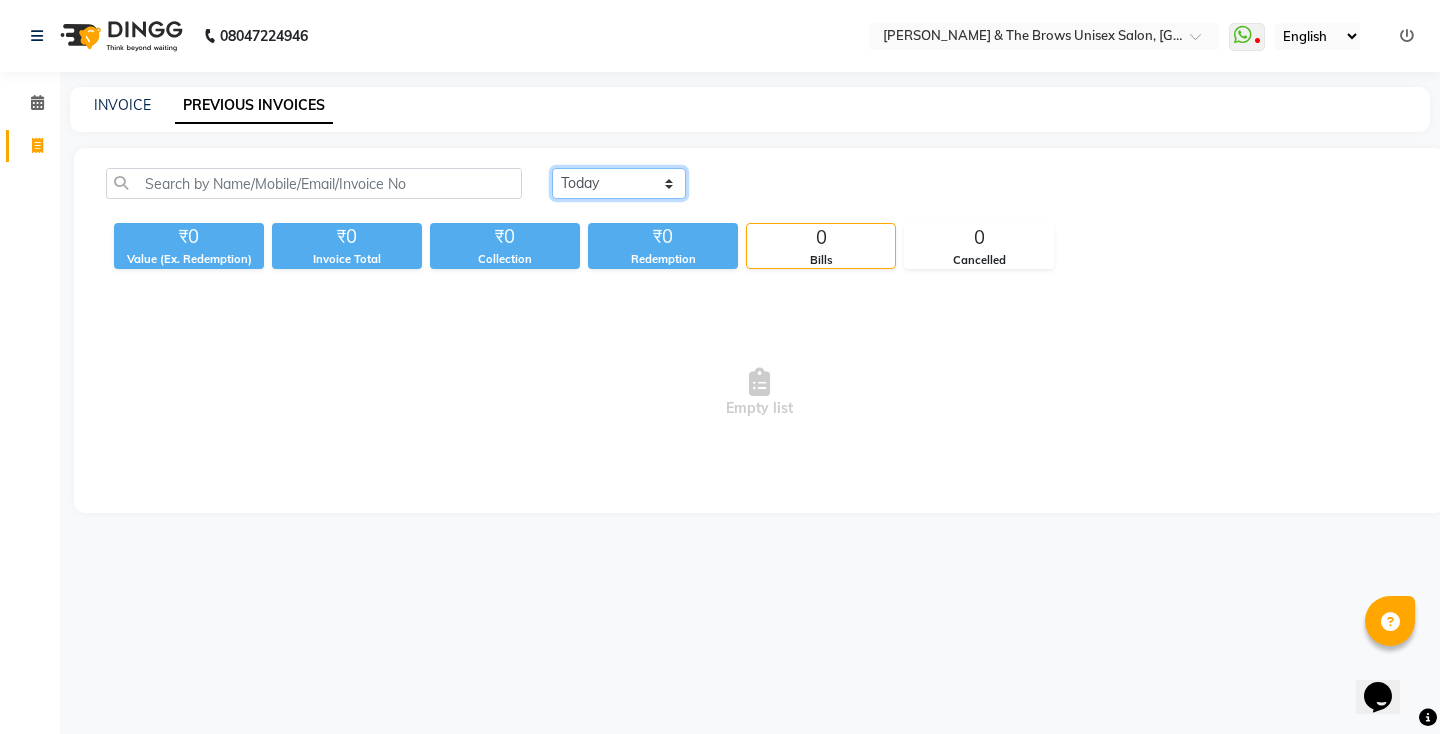 click on "[DATE] [DATE] Custom Range" 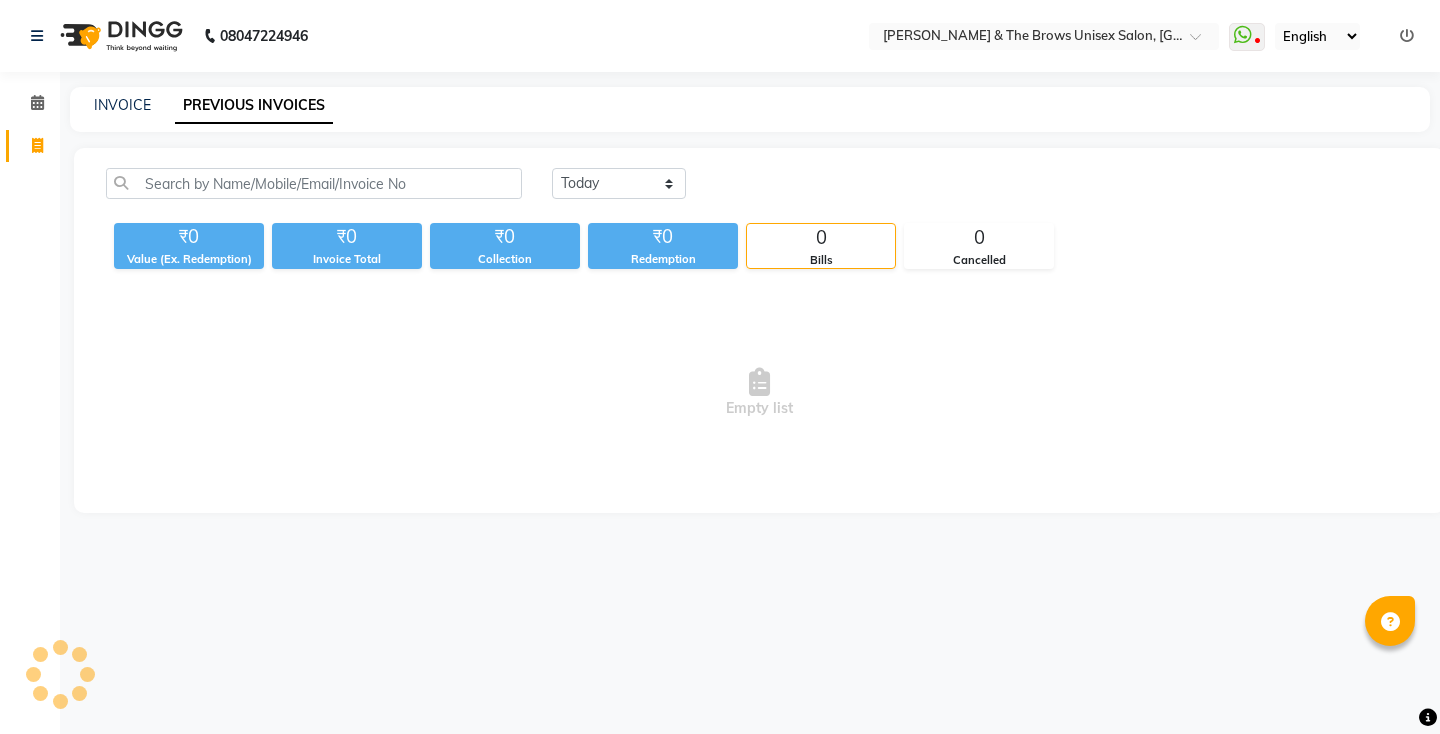 scroll, scrollTop: 0, scrollLeft: 0, axis: both 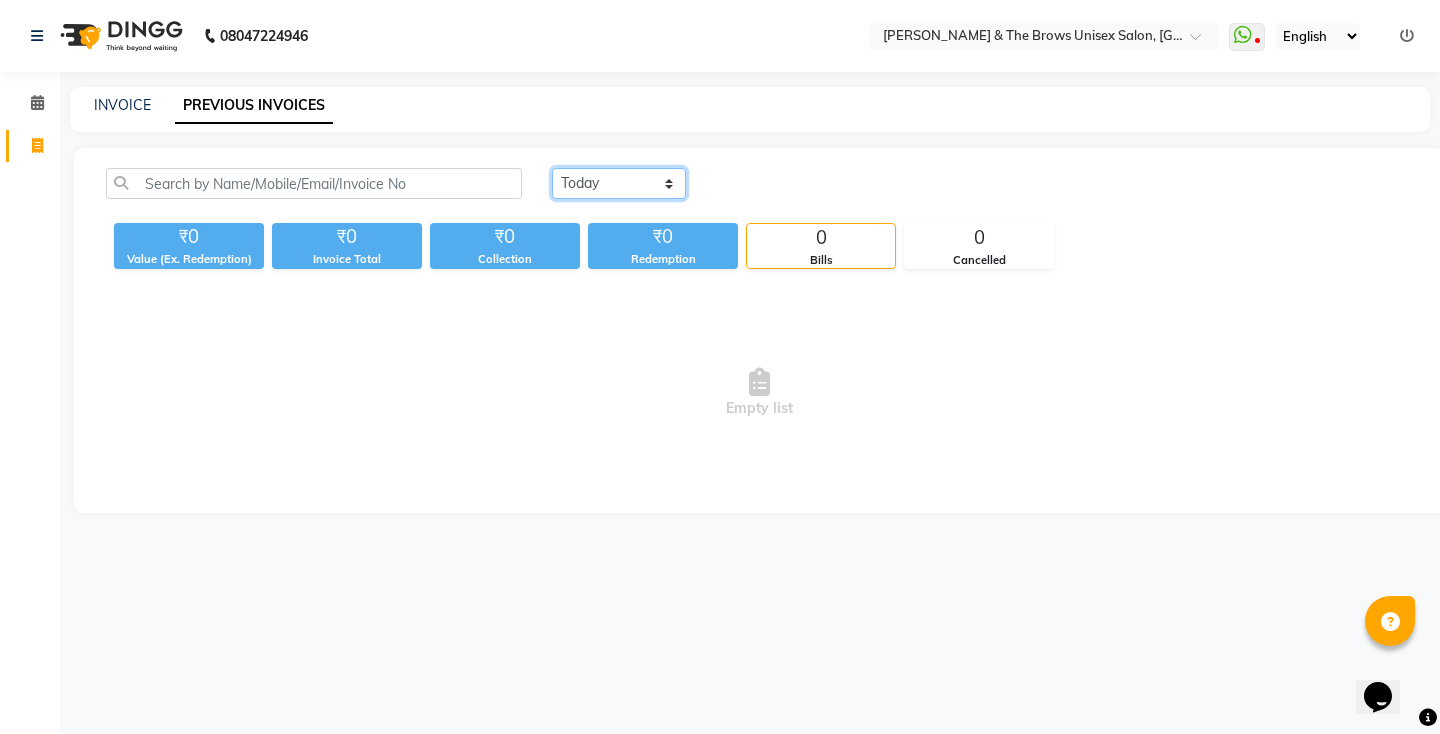 click on "[DATE] [DATE] Custom Range" 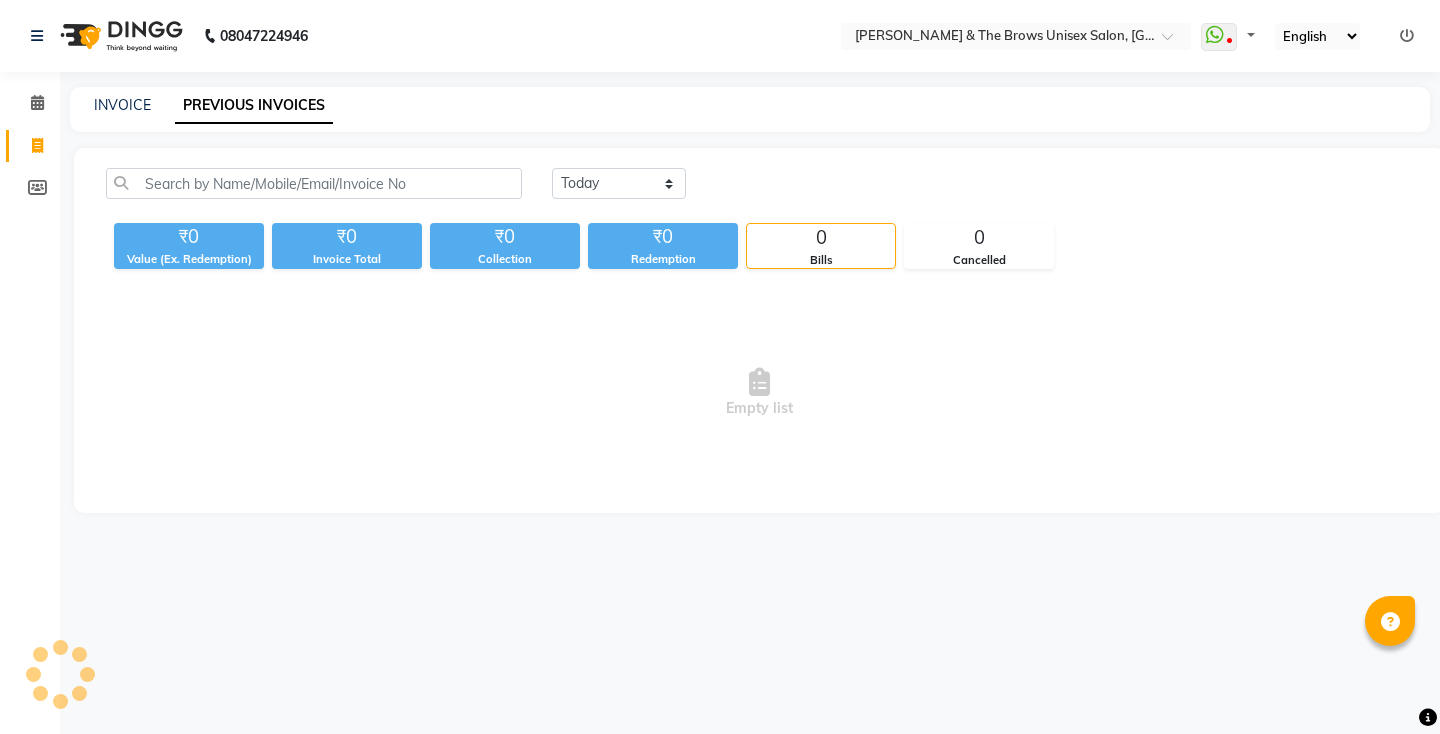 scroll, scrollTop: 0, scrollLeft: 0, axis: both 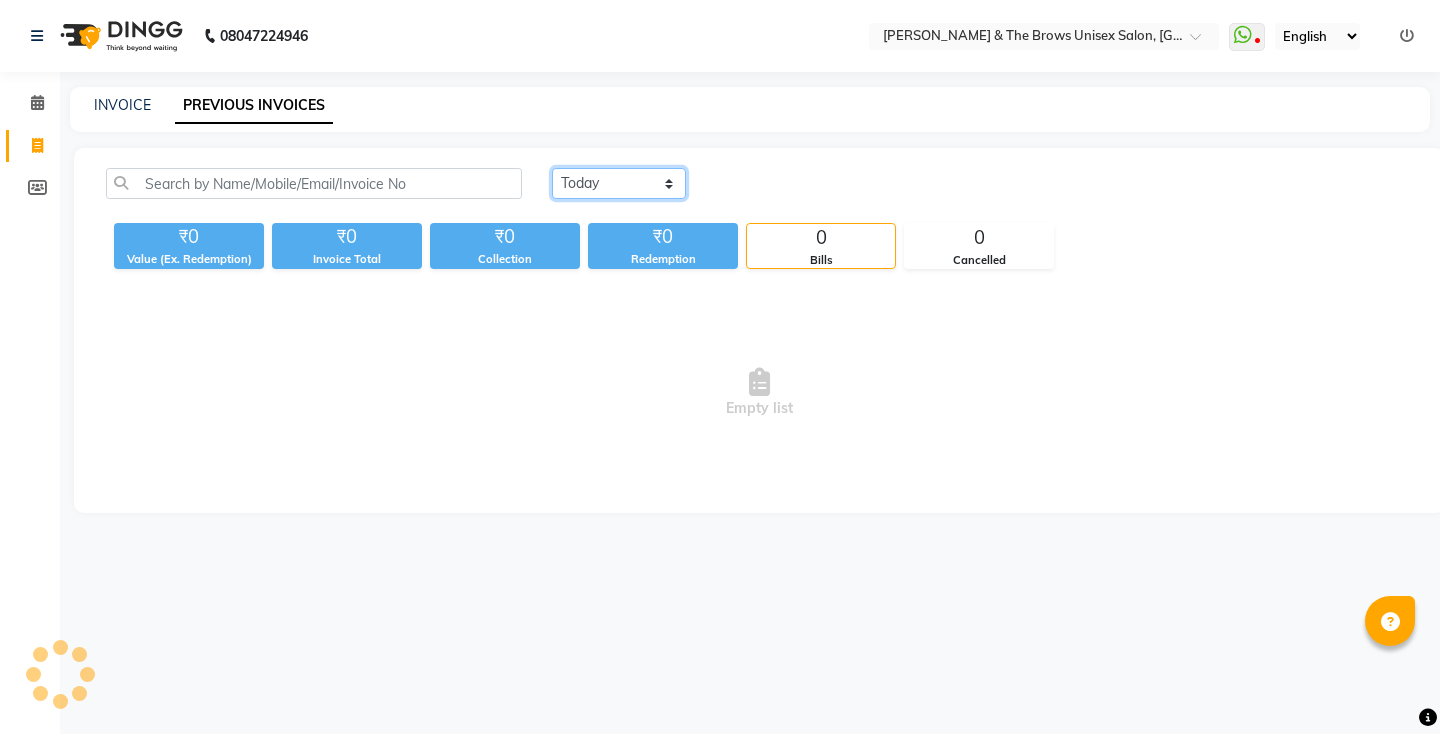 click on "[DATE] [DATE] Custom Range" 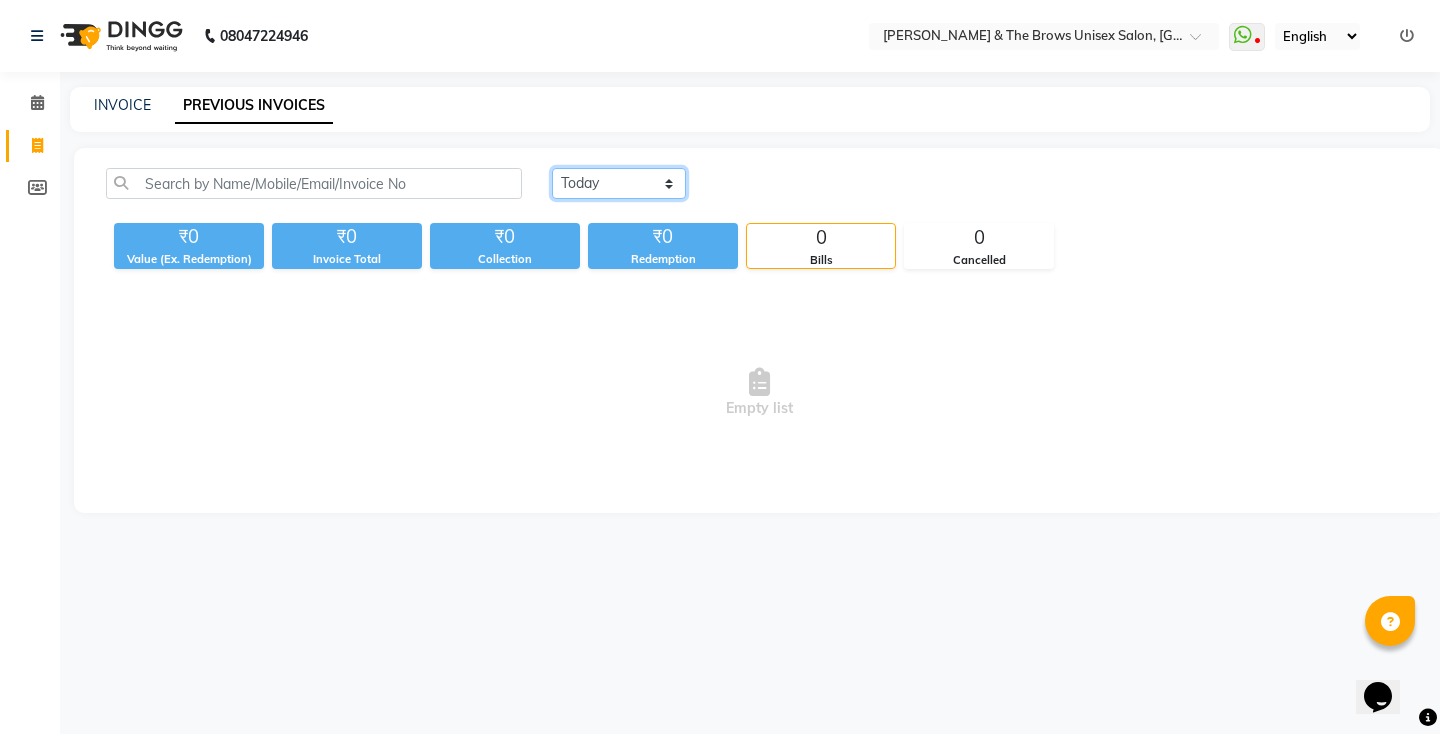 scroll, scrollTop: 0, scrollLeft: 0, axis: both 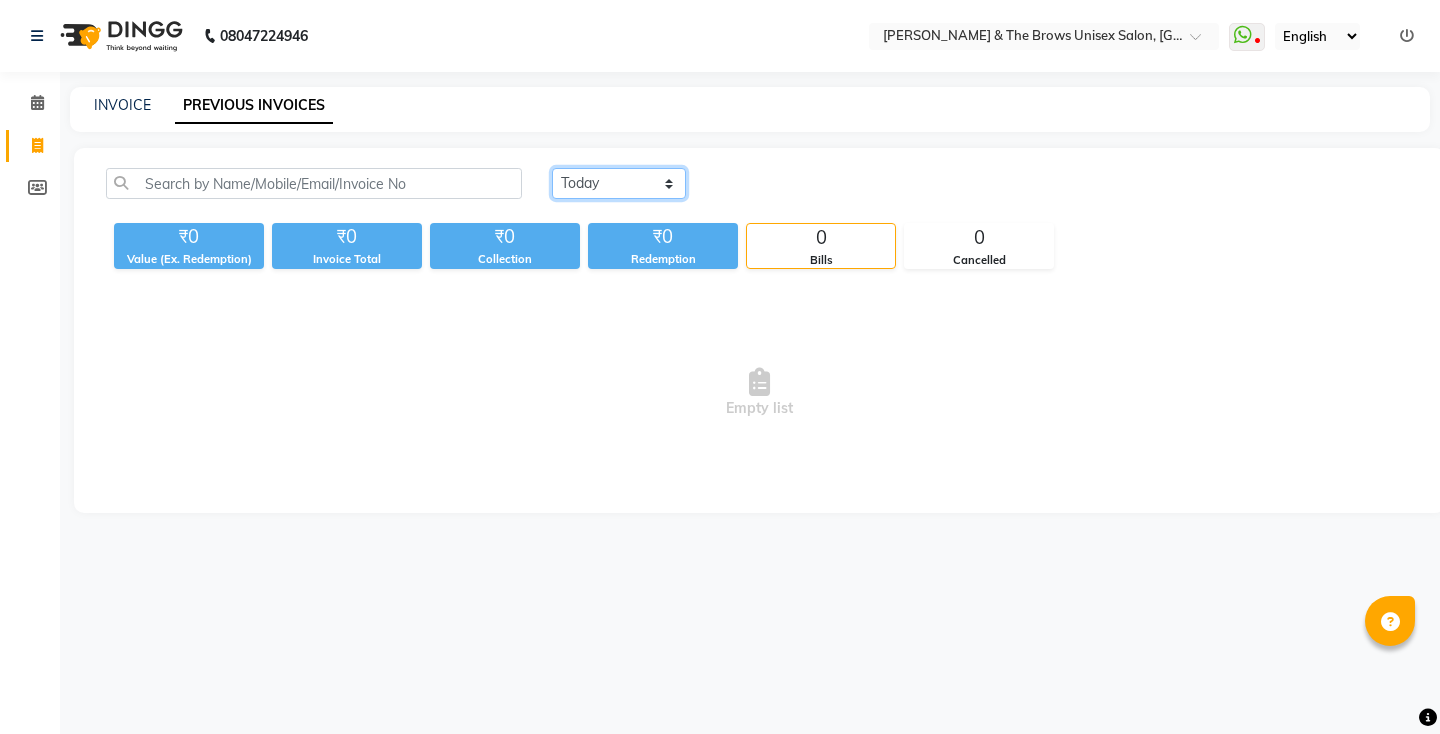 click on "[DATE] [DATE] Custom Range" 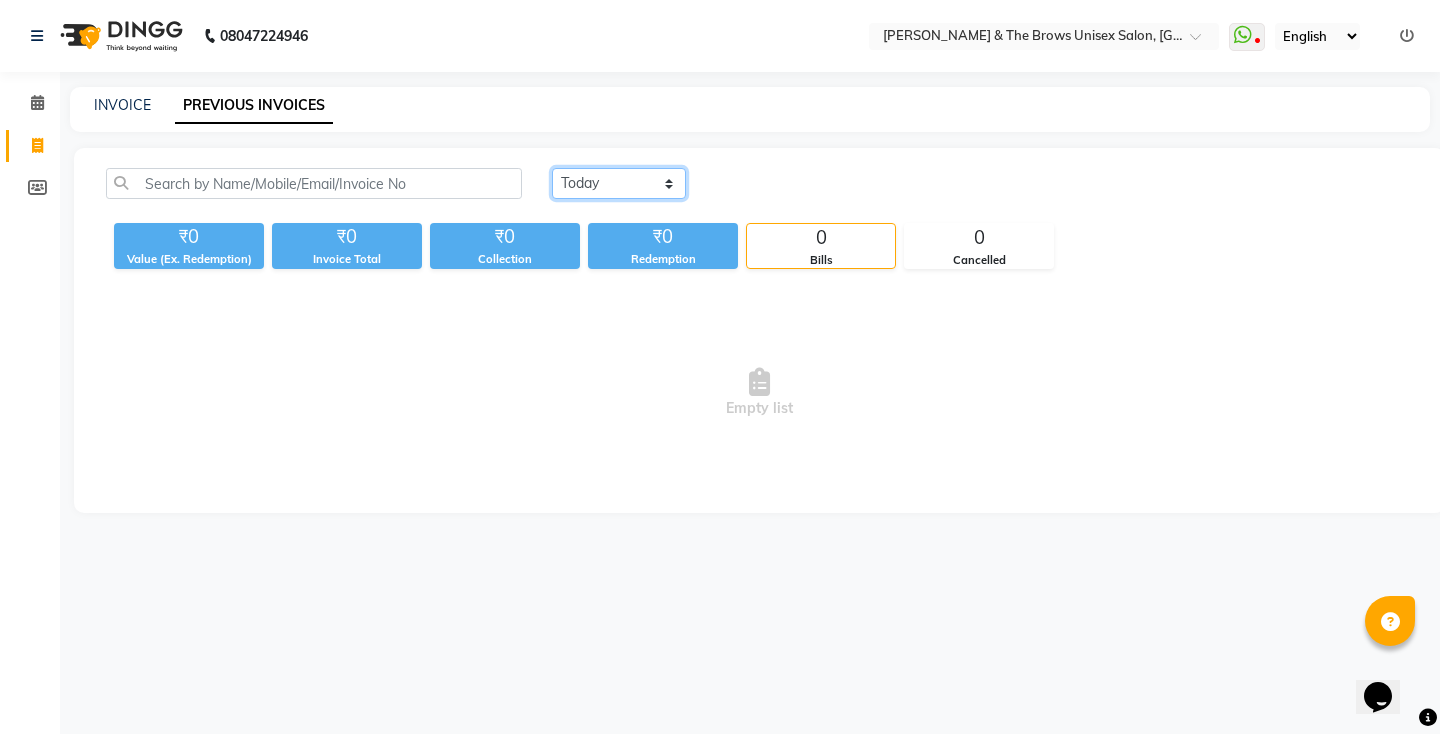 scroll, scrollTop: 0, scrollLeft: 0, axis: both 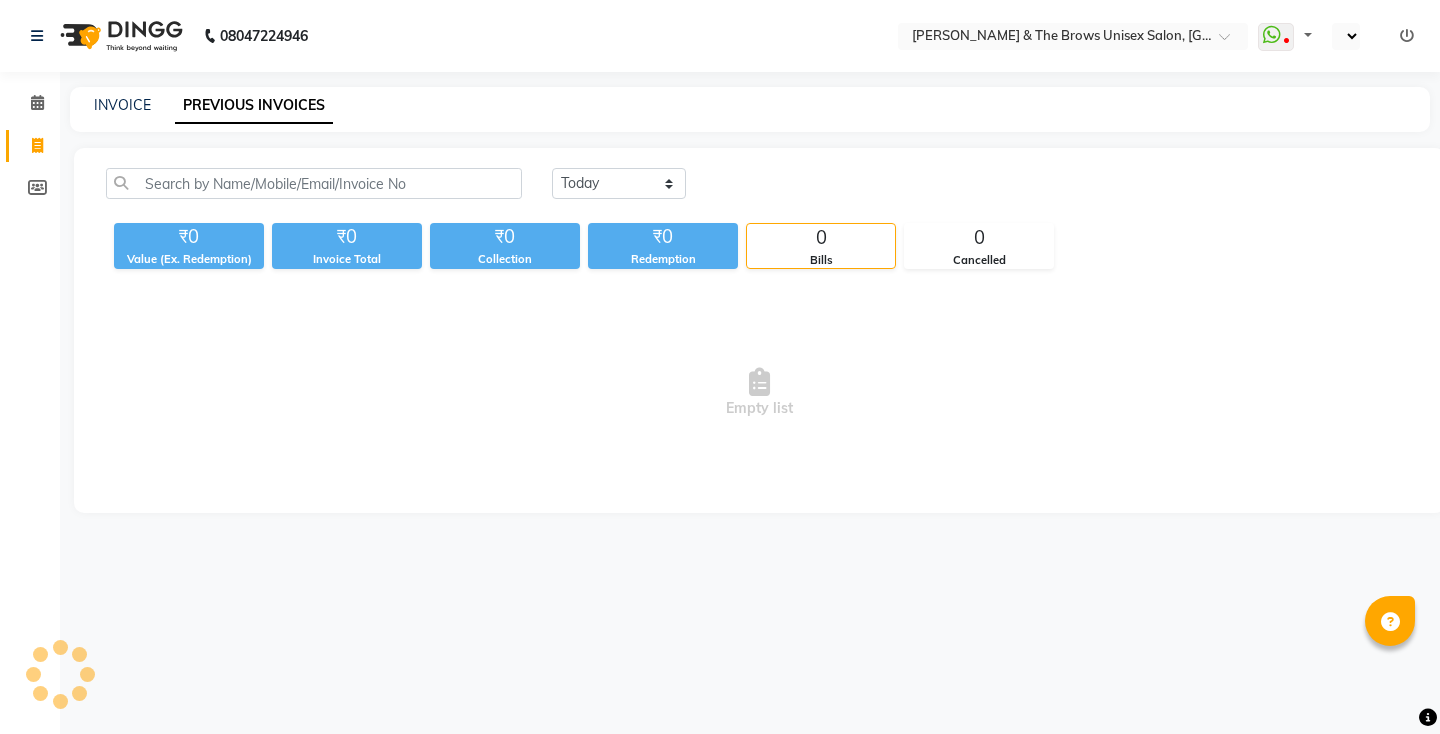 select on "en" 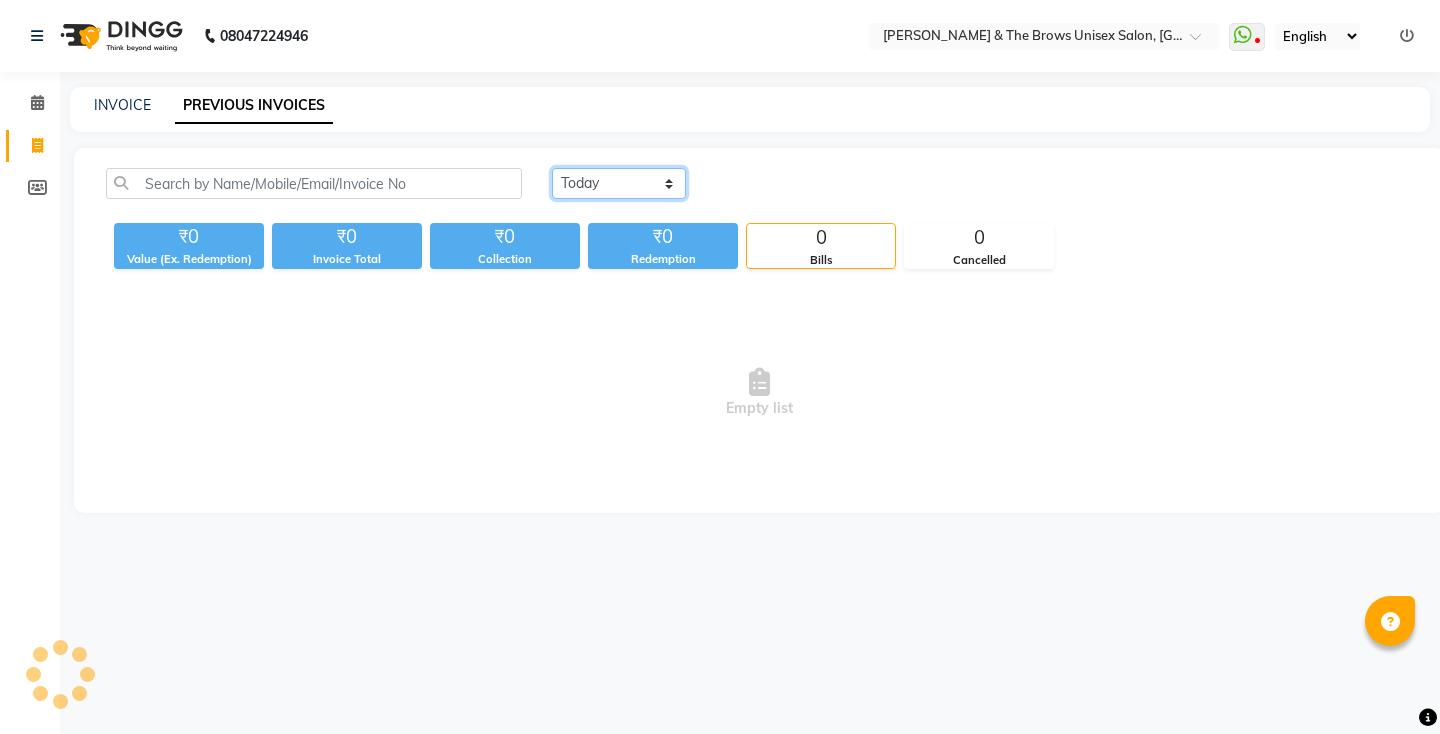 click on "[DATE] [DATE] Custom Range" 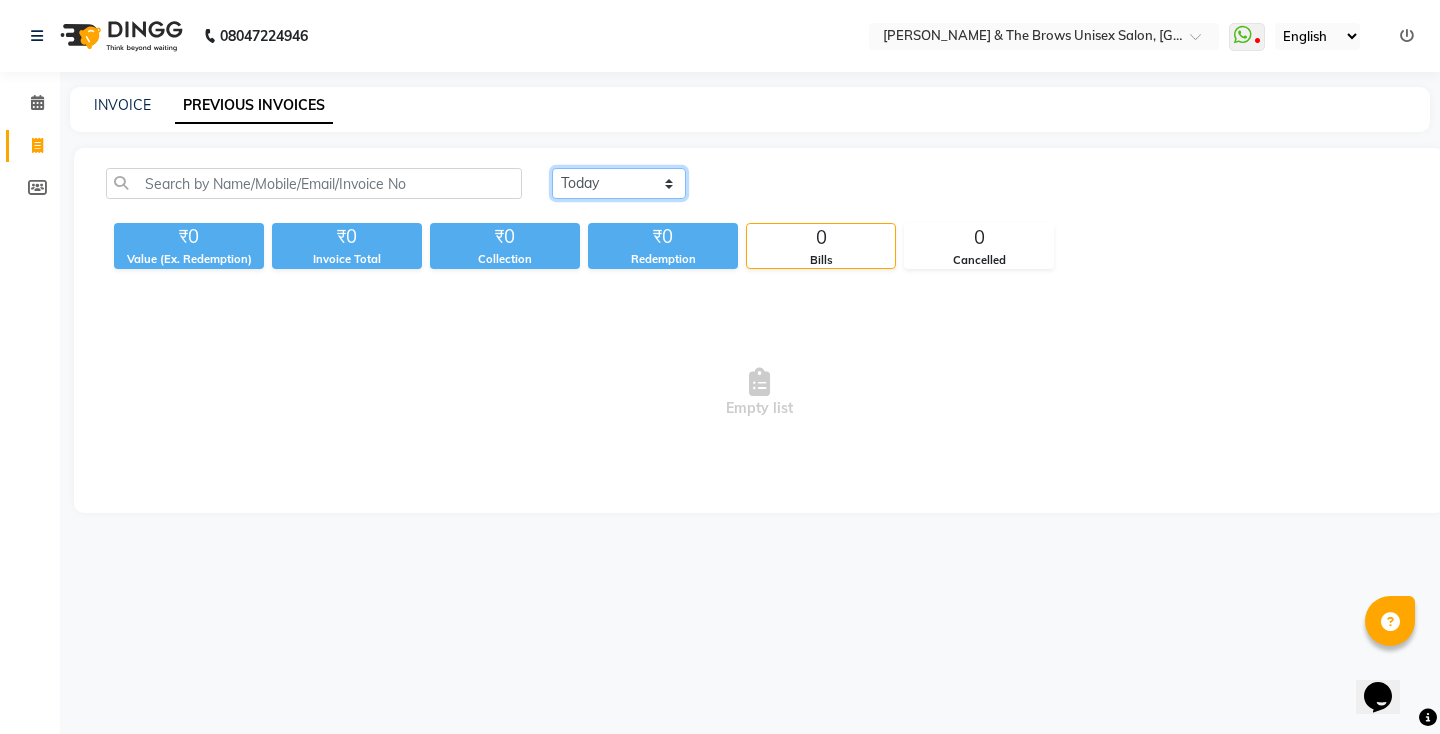 scroll, scrollTop: 0, scrollLeft: 0, axis: both 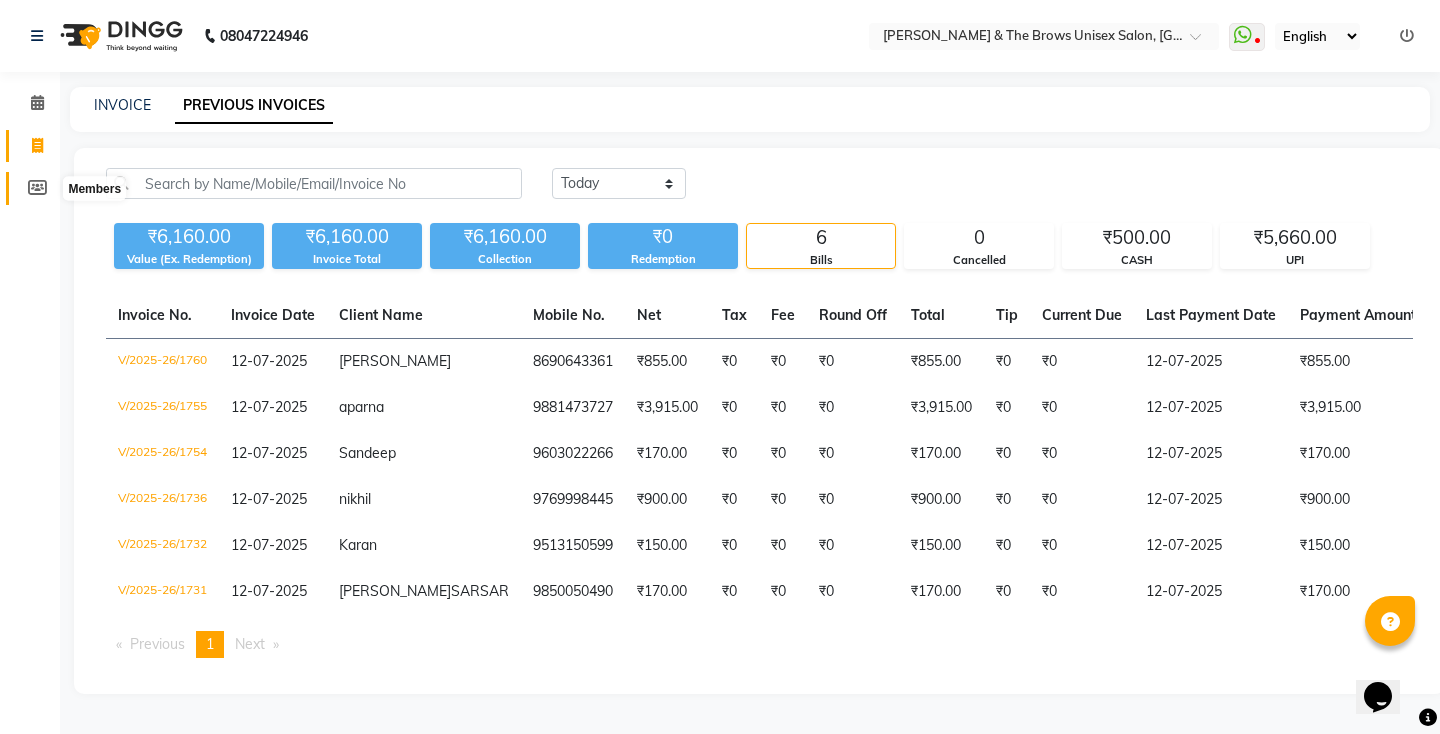 click 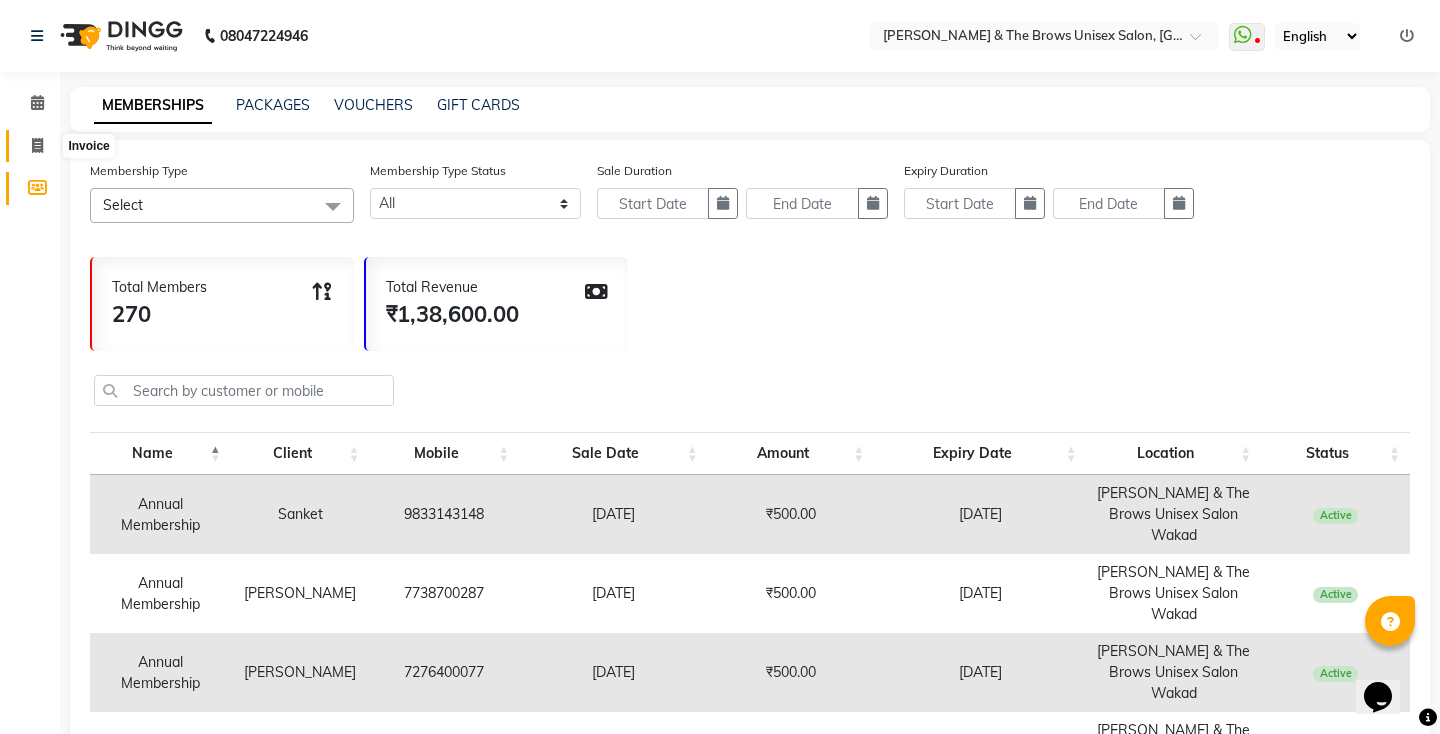 click 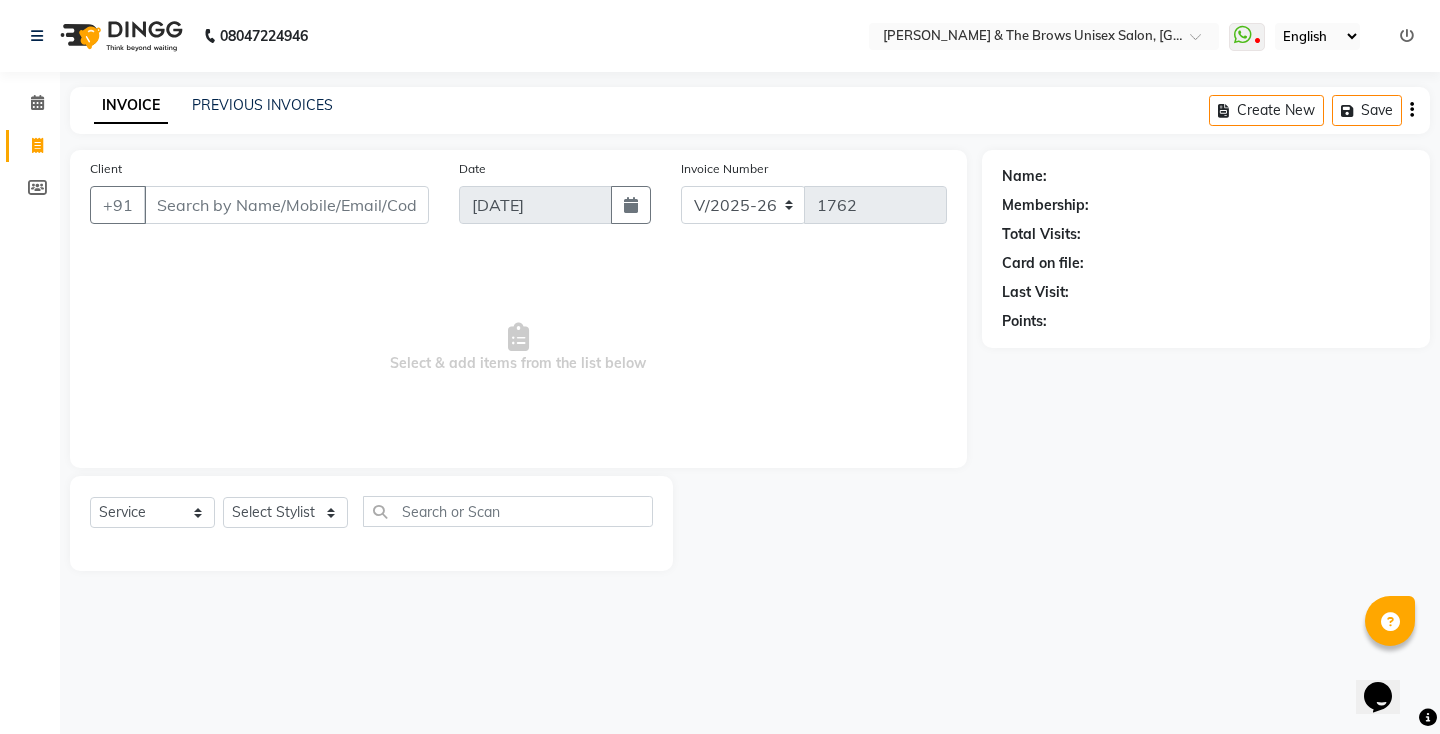click on "INVOICE PREVIOUS INVOICES Create New   Save" 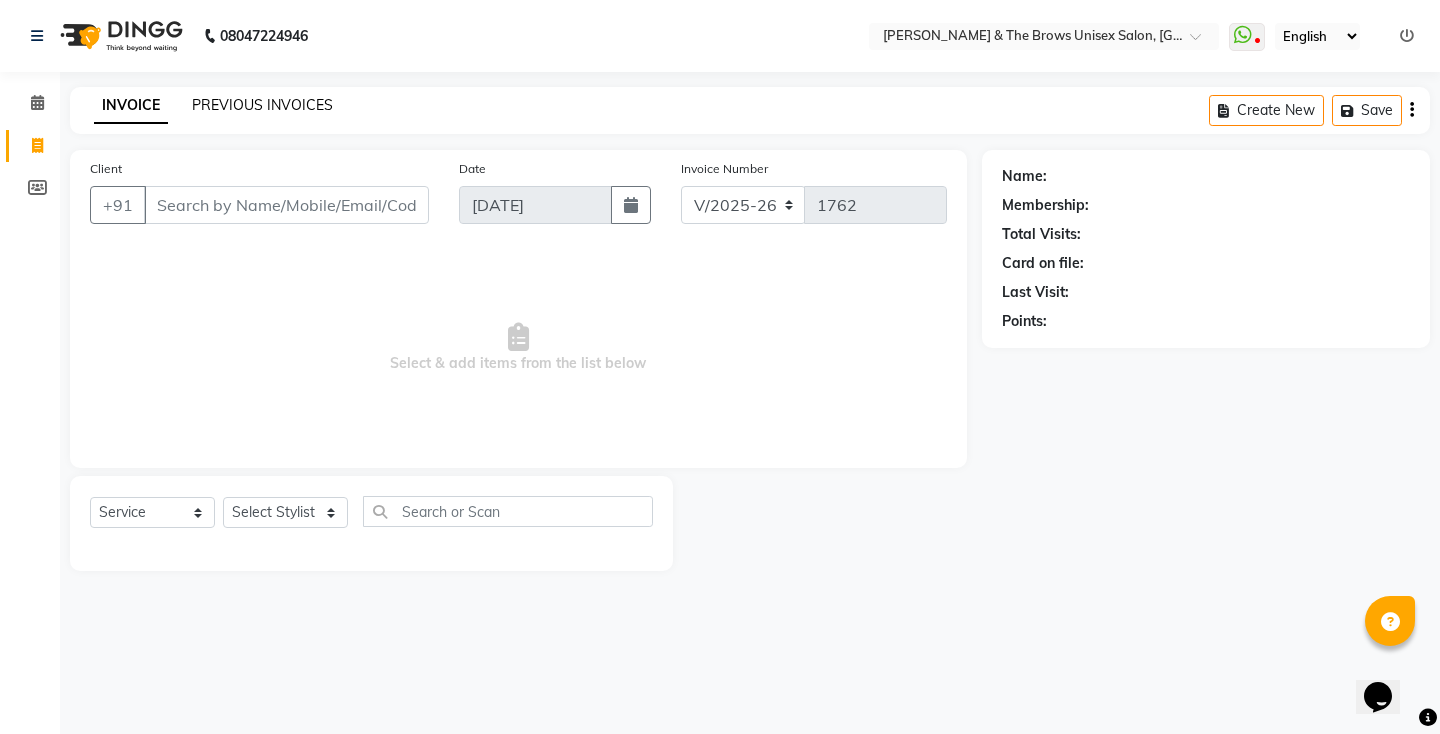 click on "PREVIOUS INVOICES" 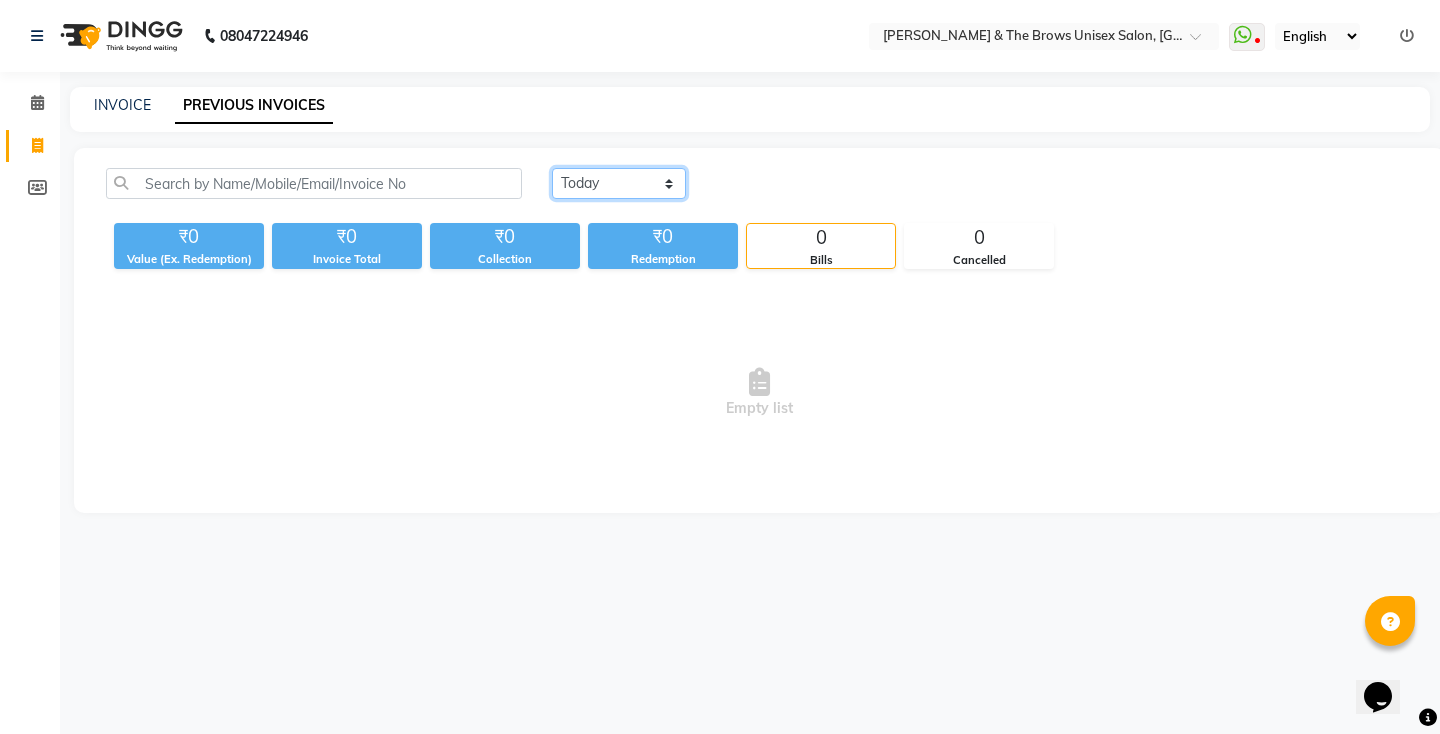 click on "[DATE] [DATE] Custom Range" 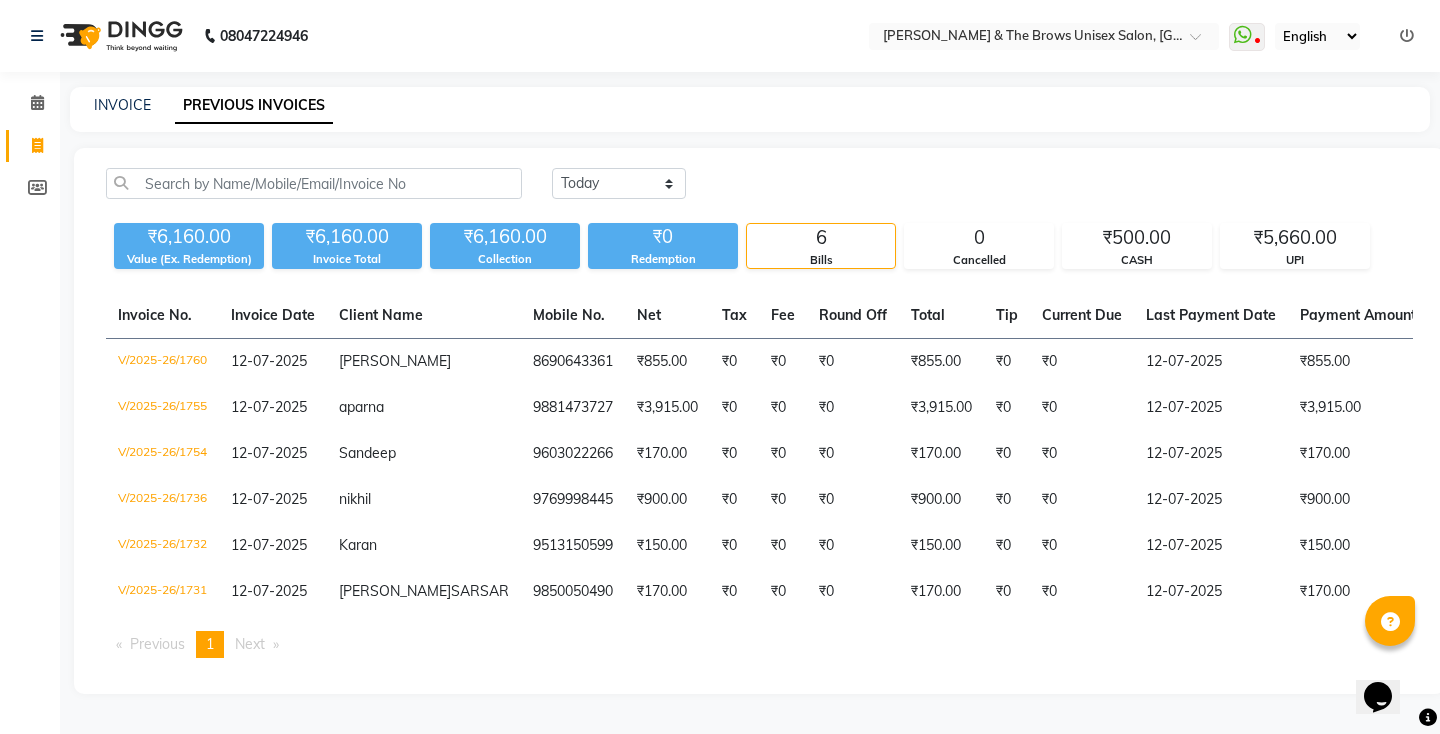 click at bounding box center [1407, 36] 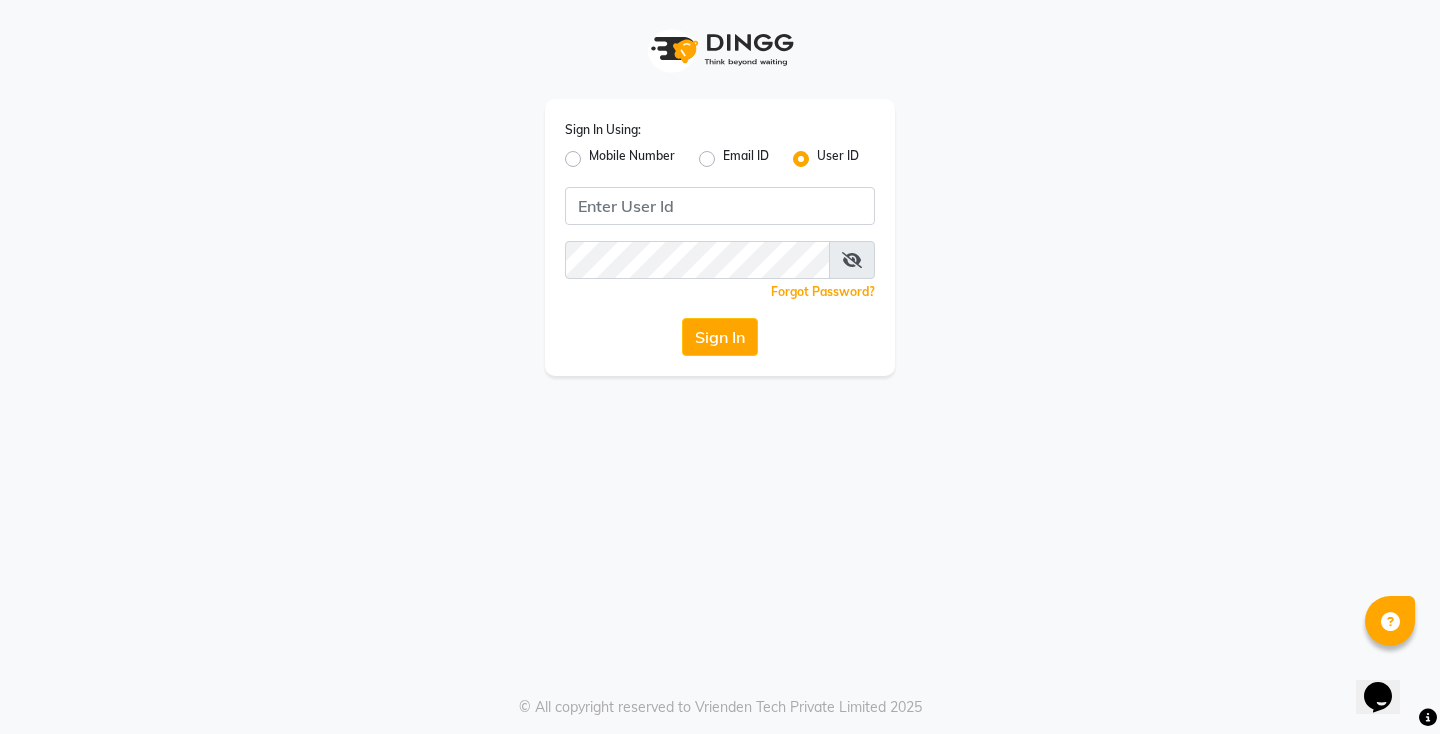 click on "Mobile Number" 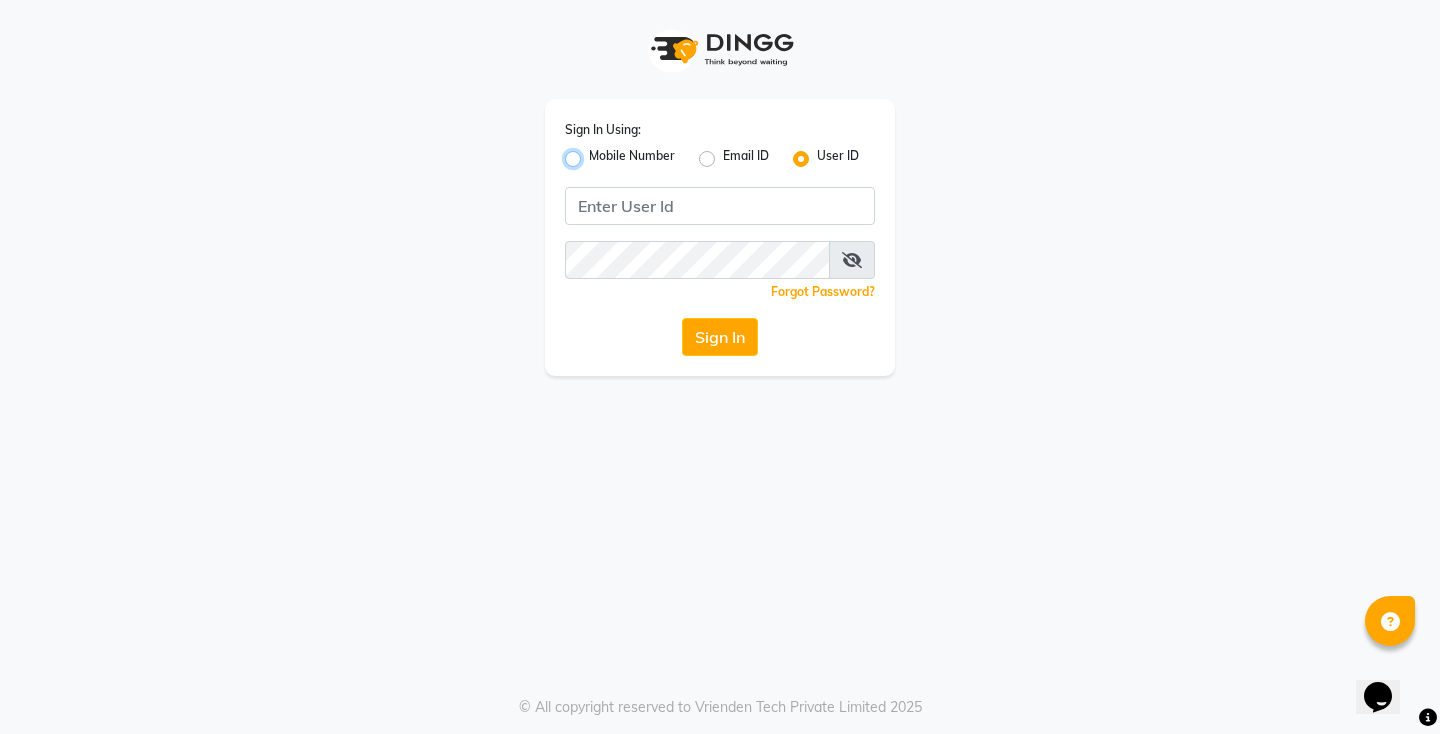 click on "Mobile Number" at bounding box center [595, 153] 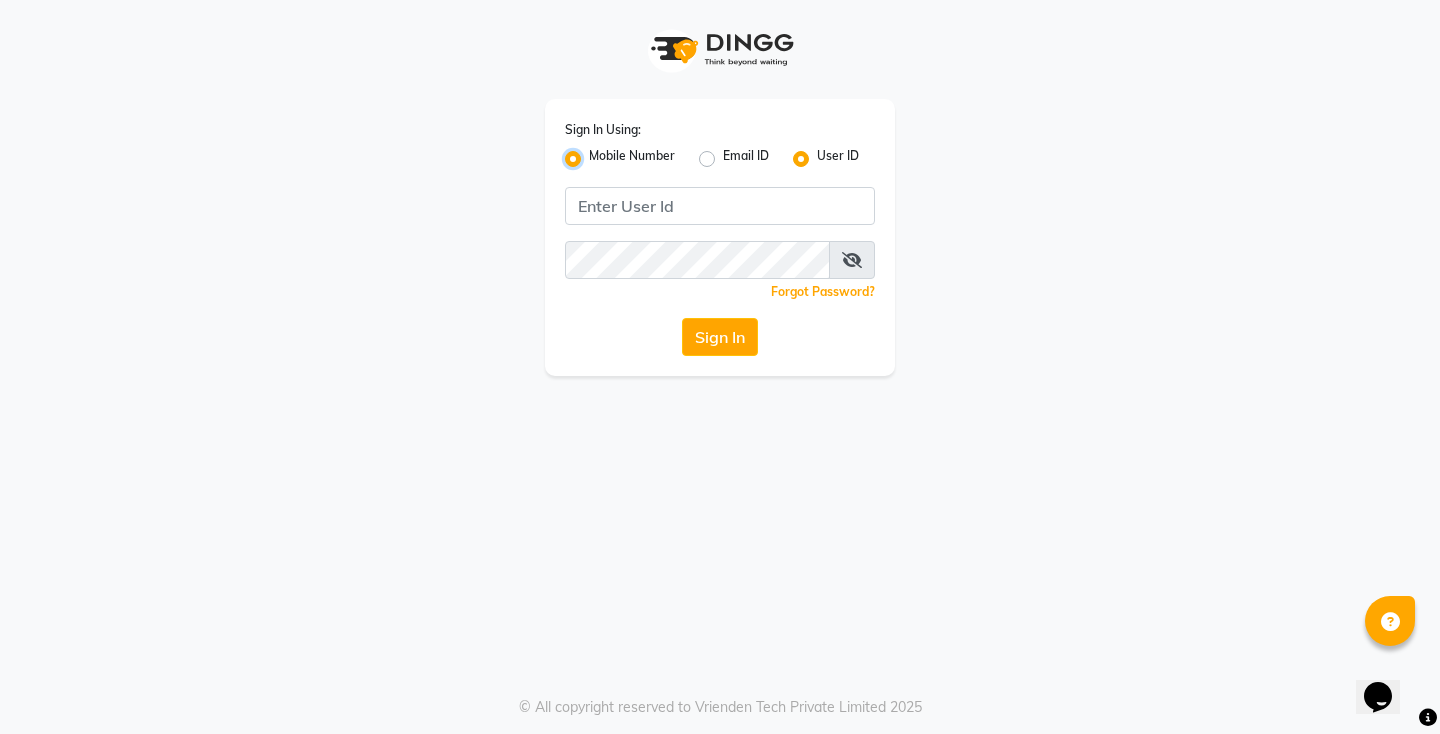 radio on "false" 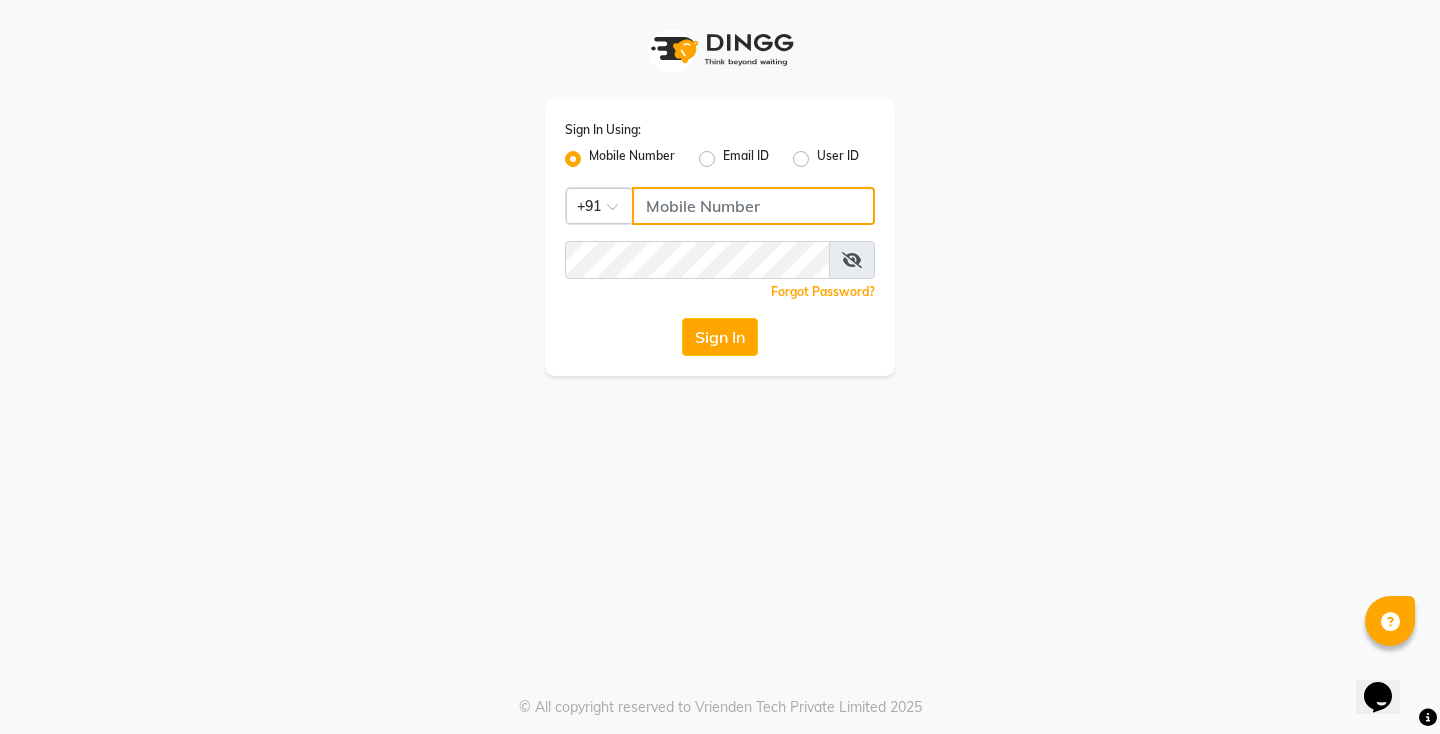 click 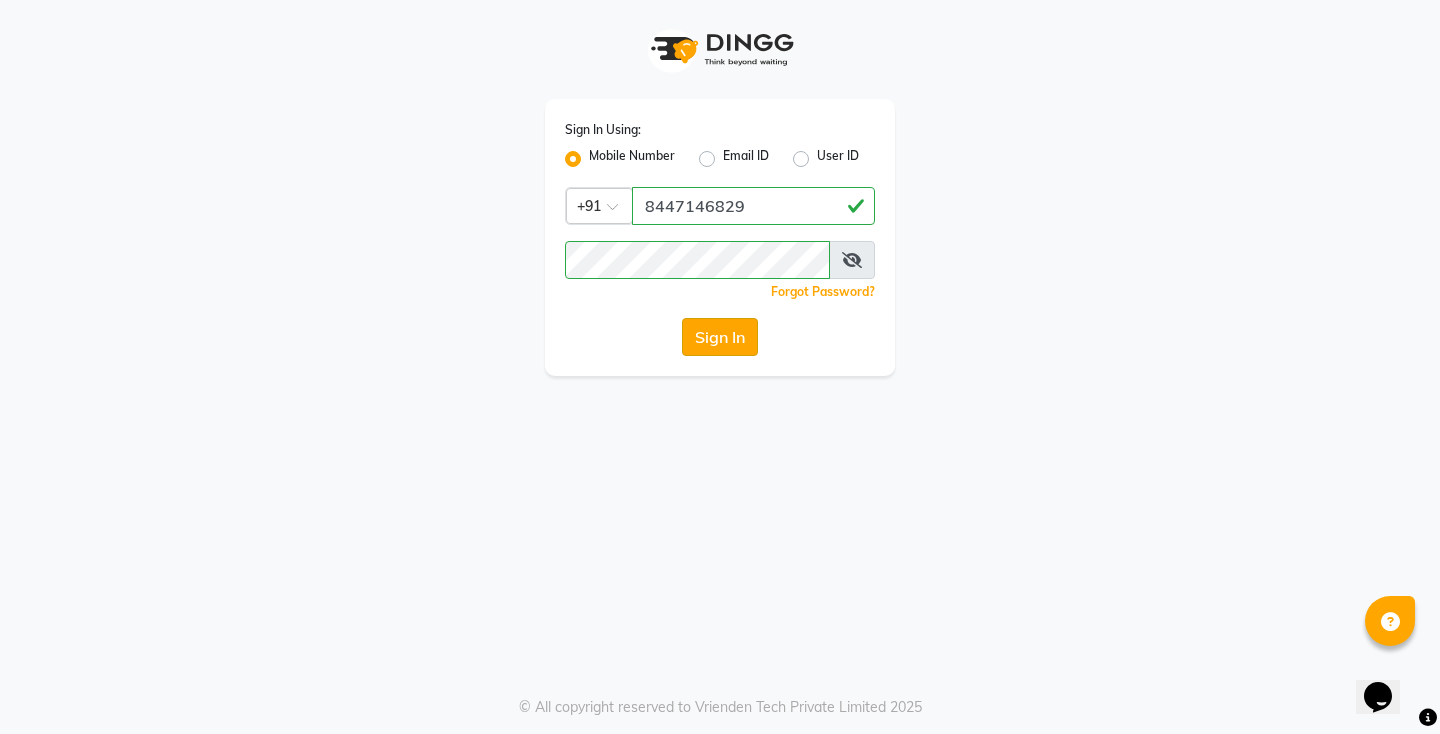 click on "Sign In" 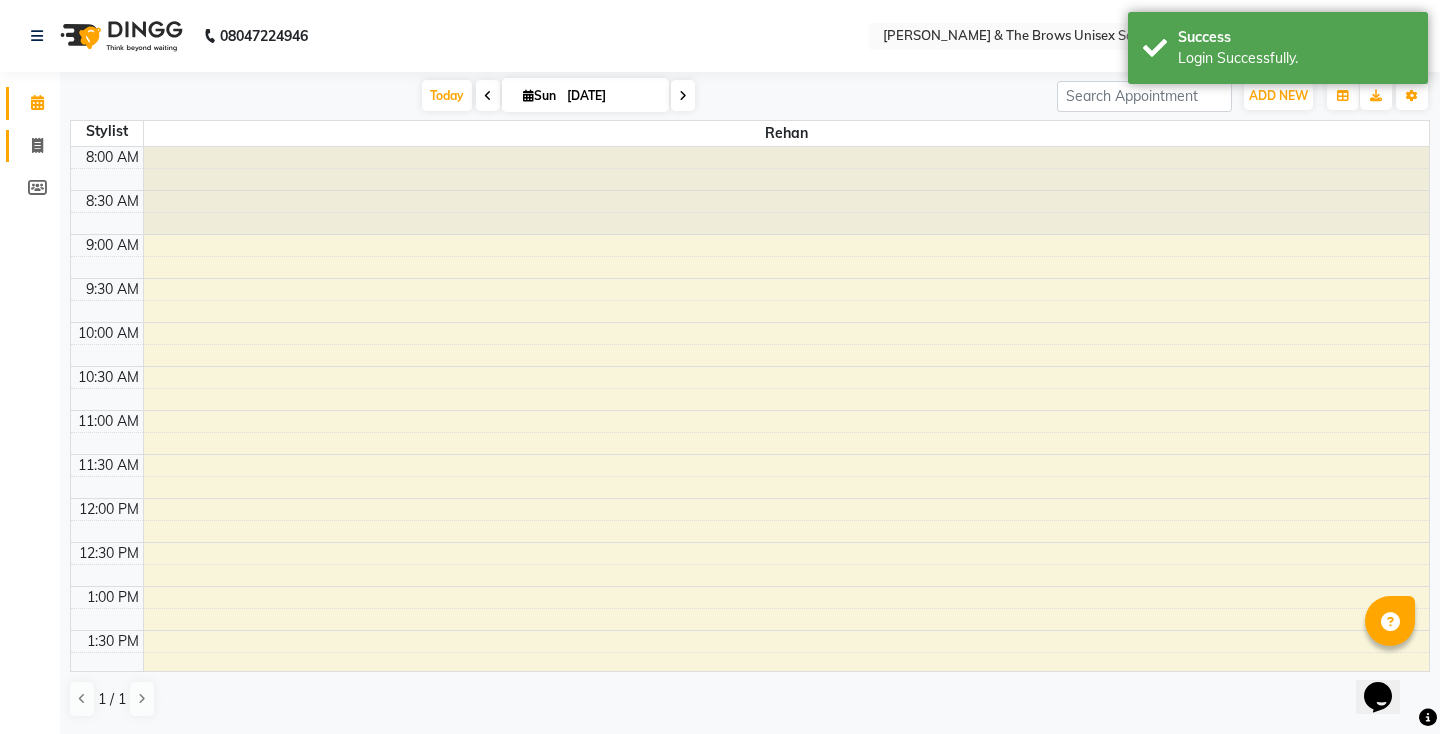 click 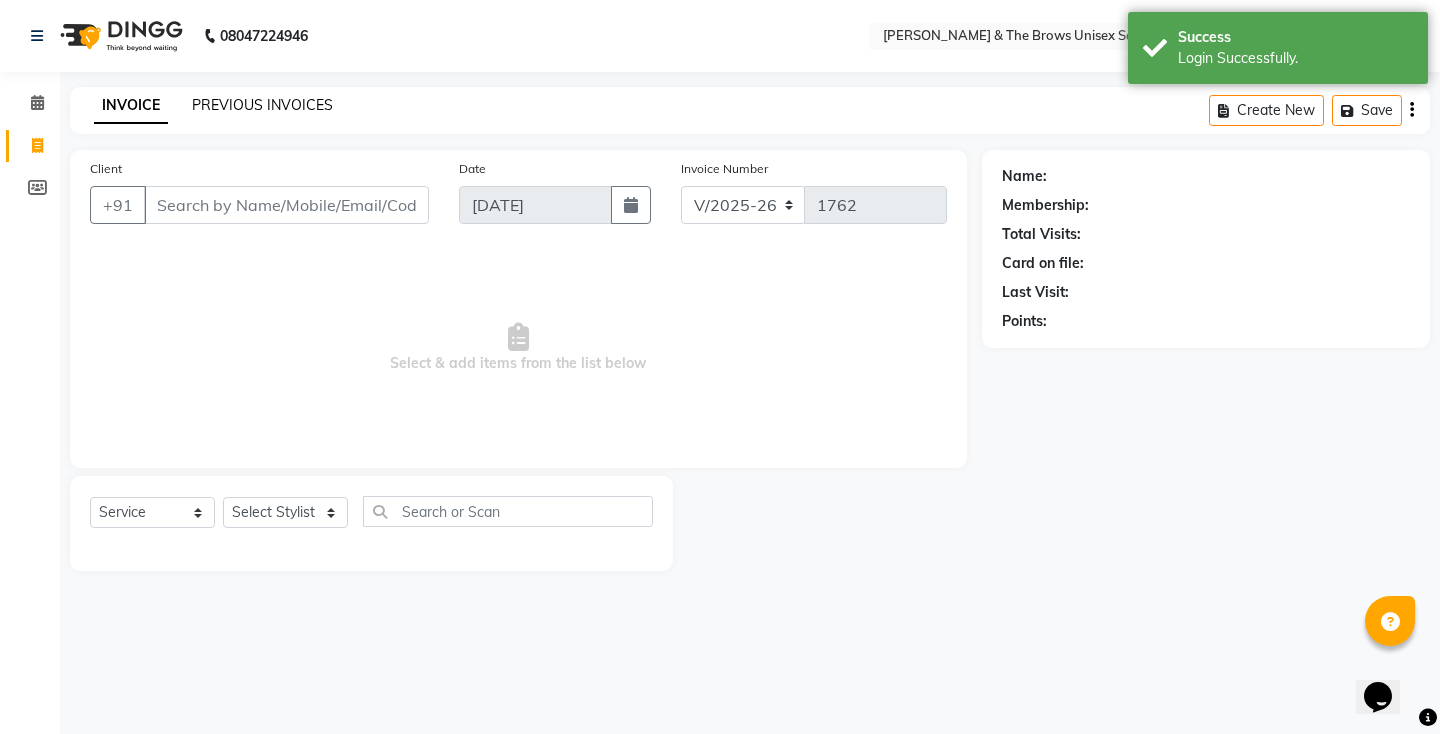 click on "PREVIOUS INVOICES" 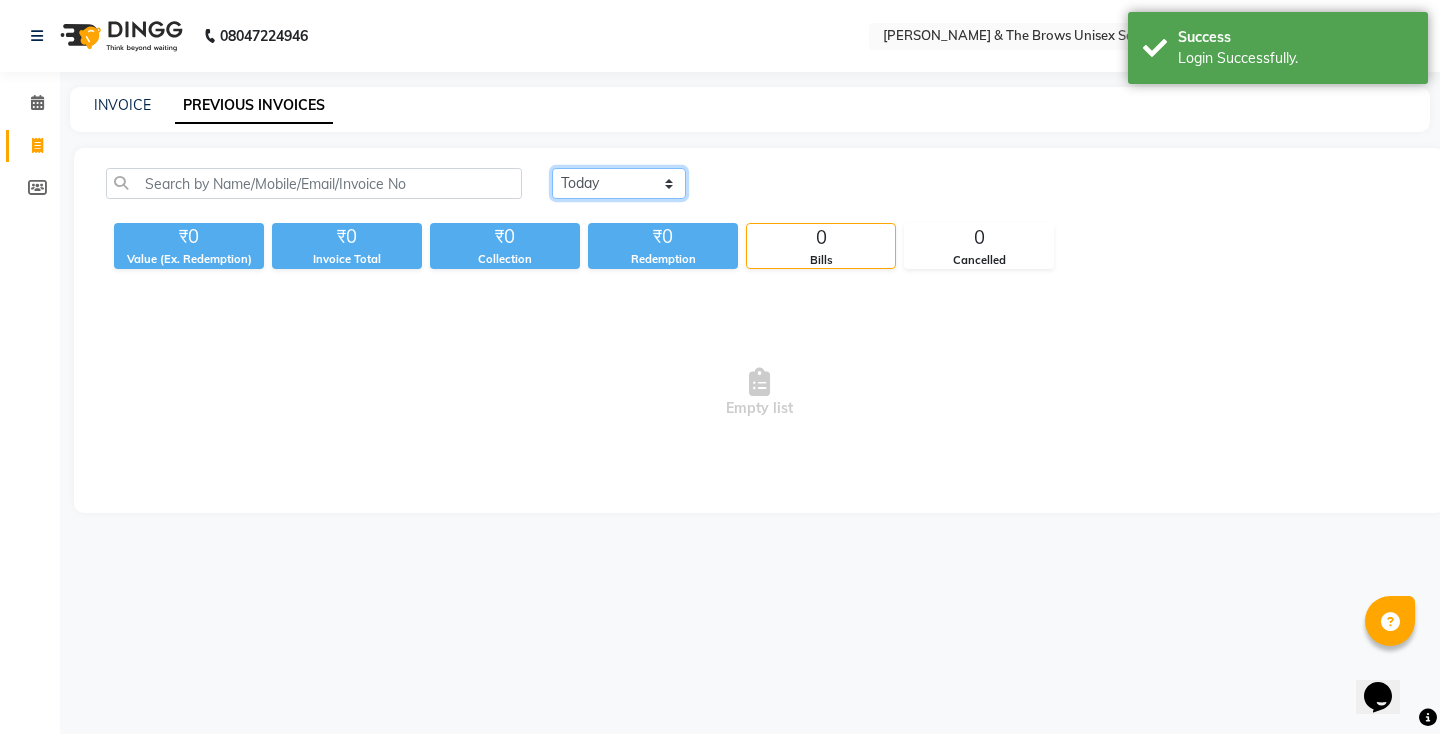 click on "Today Yesterday Custom Range" 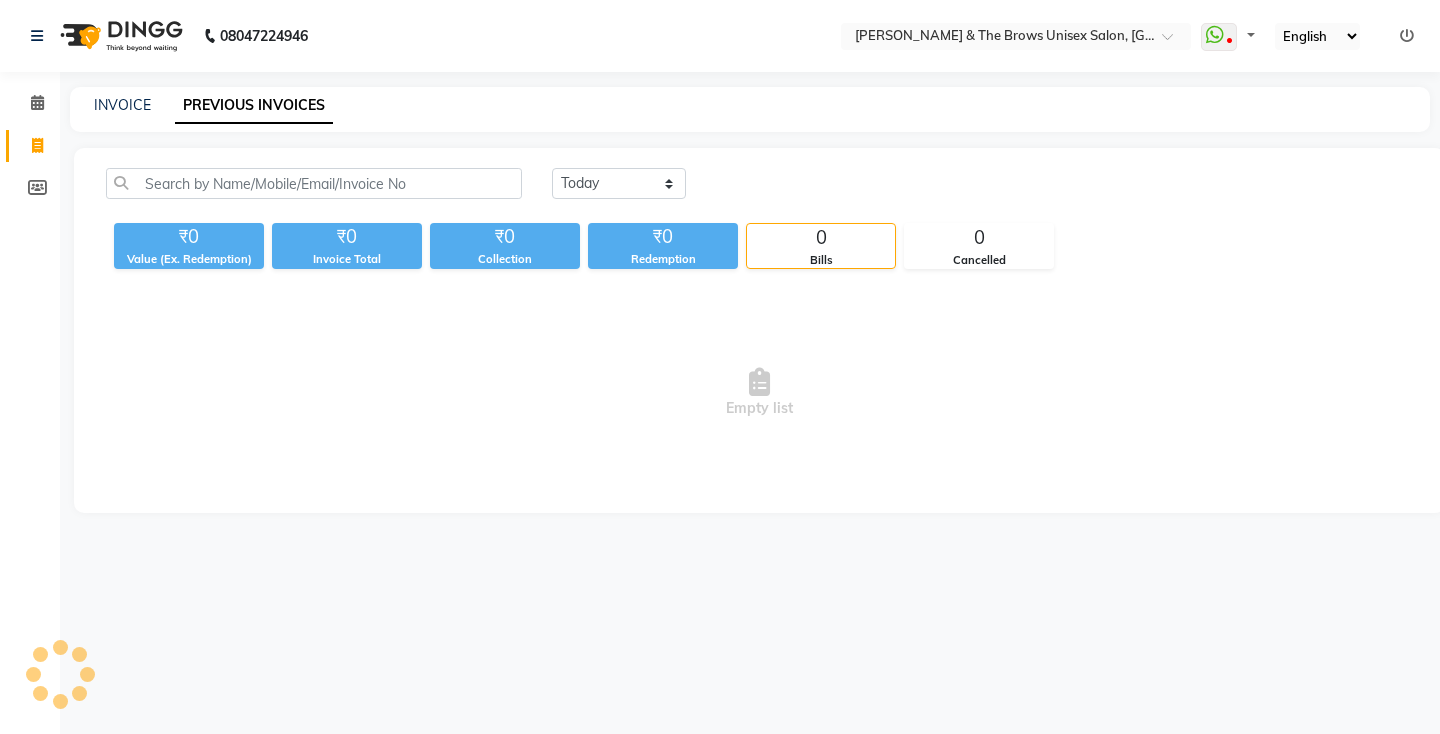 scroll, scrollTop: 0, scrollLeft: 0, axis: both 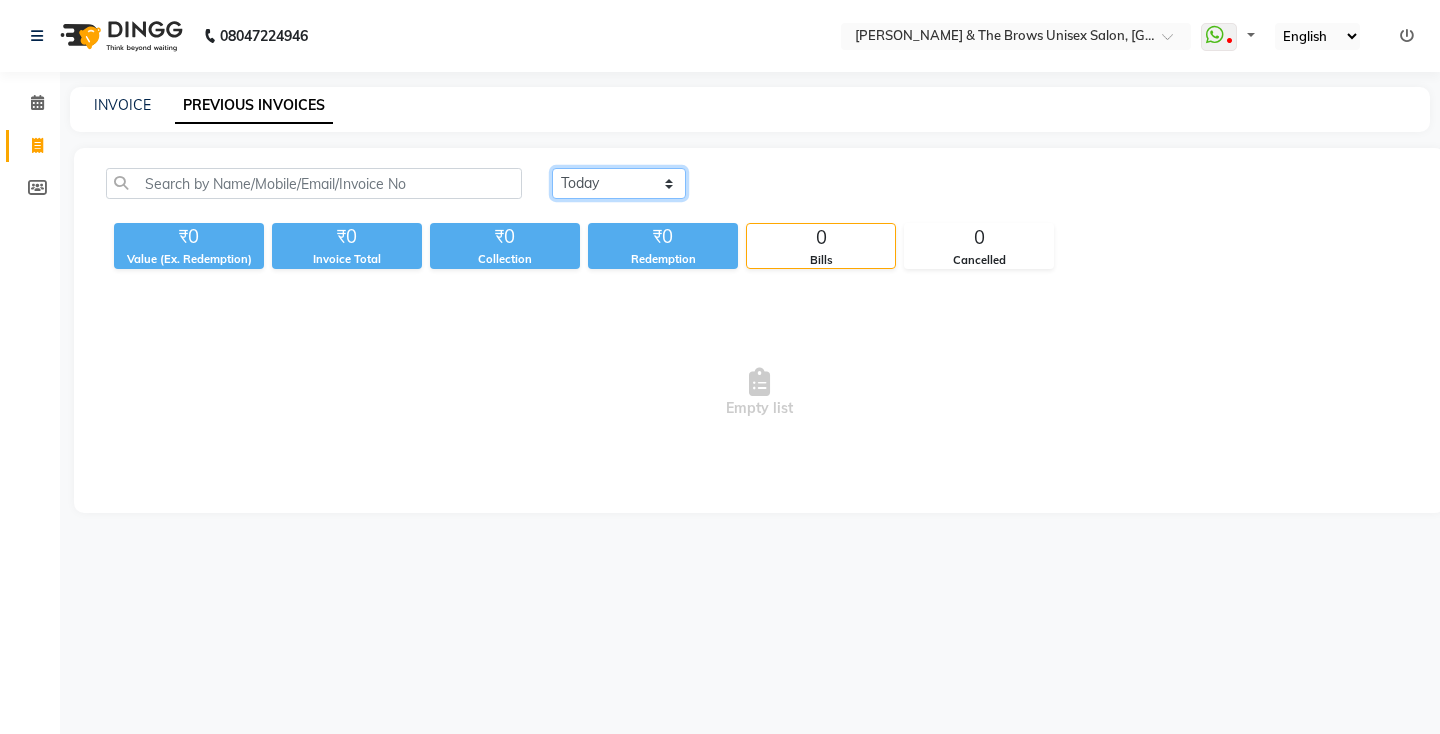 click on "[DATE] [DATE] Custom Range" 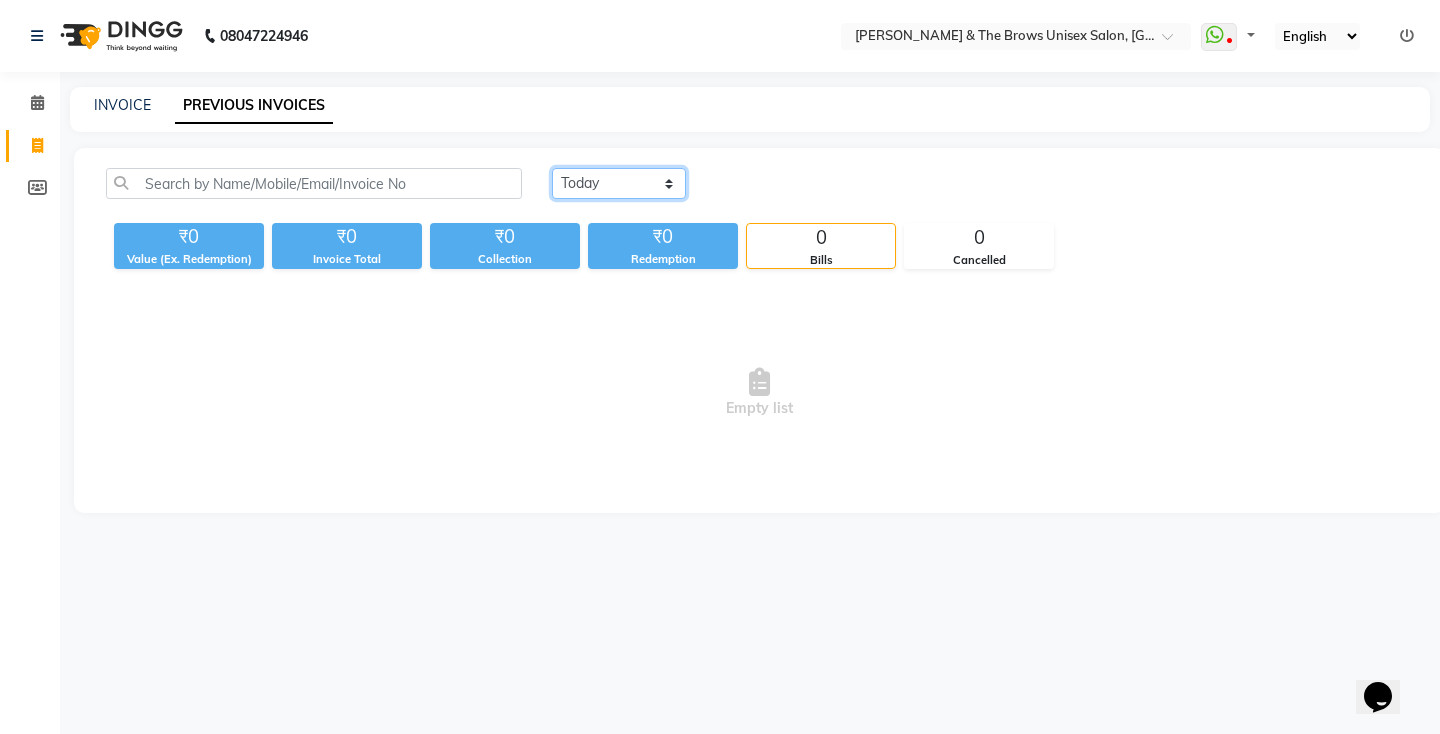 scroll, scrollTop: 0, scrollLeft: 0, axis: both 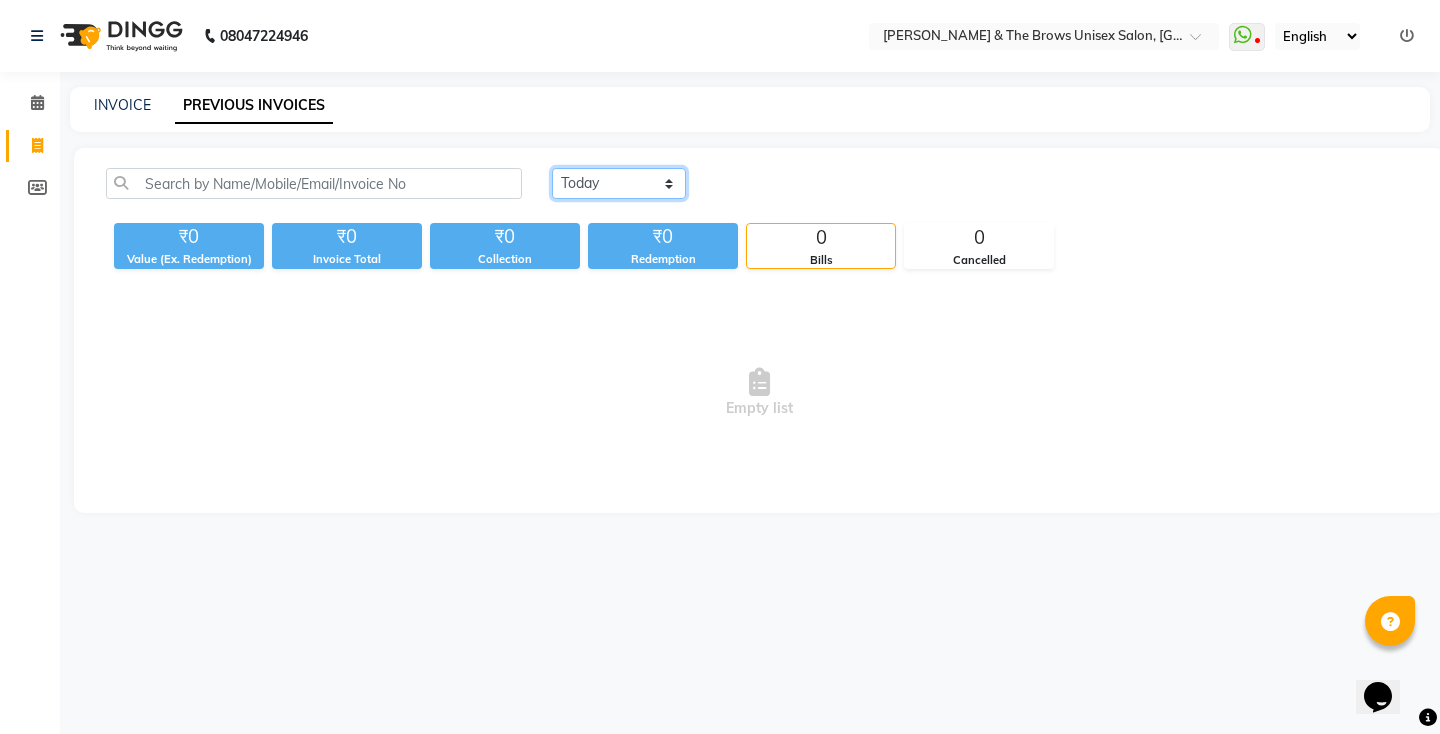 select on "[DATE]" 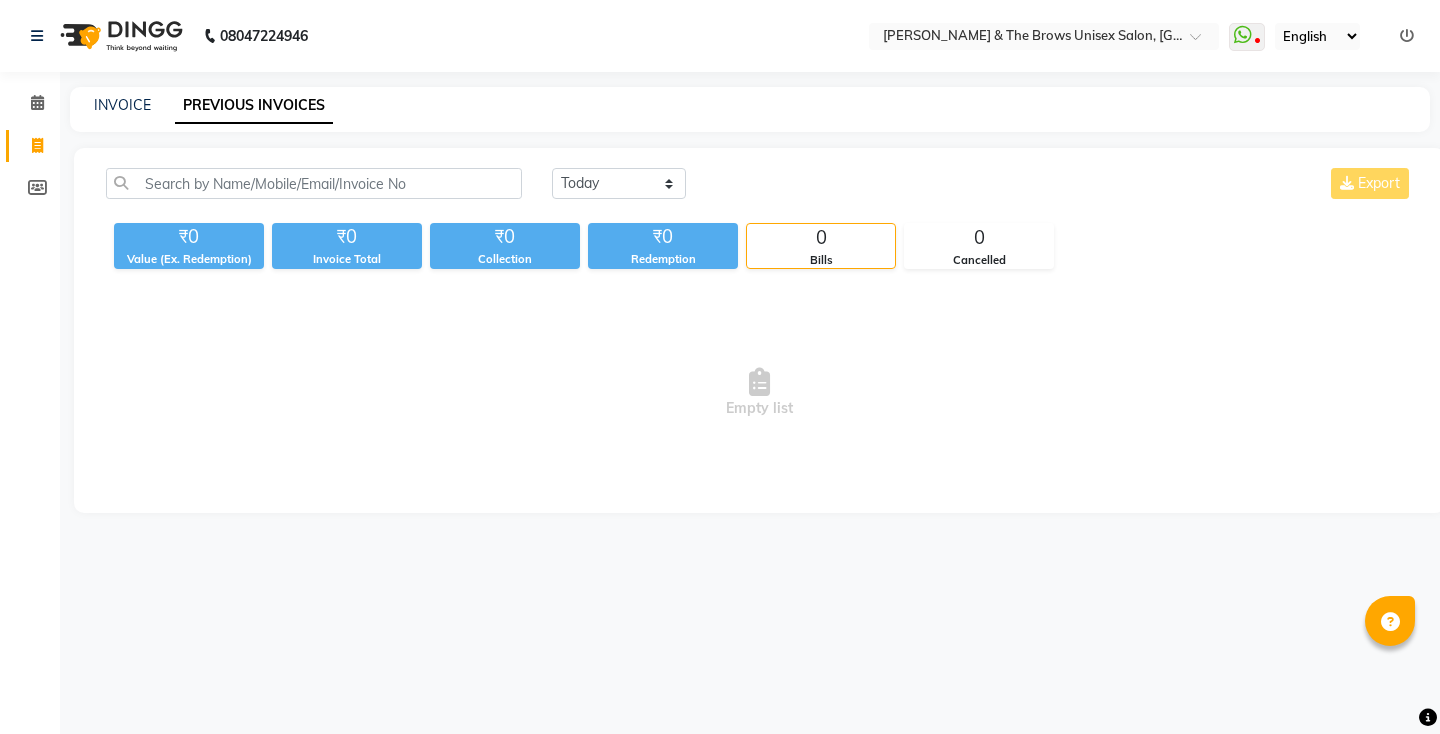 scroll, scrollTop: 0, scrollLeft: 0, axis: both 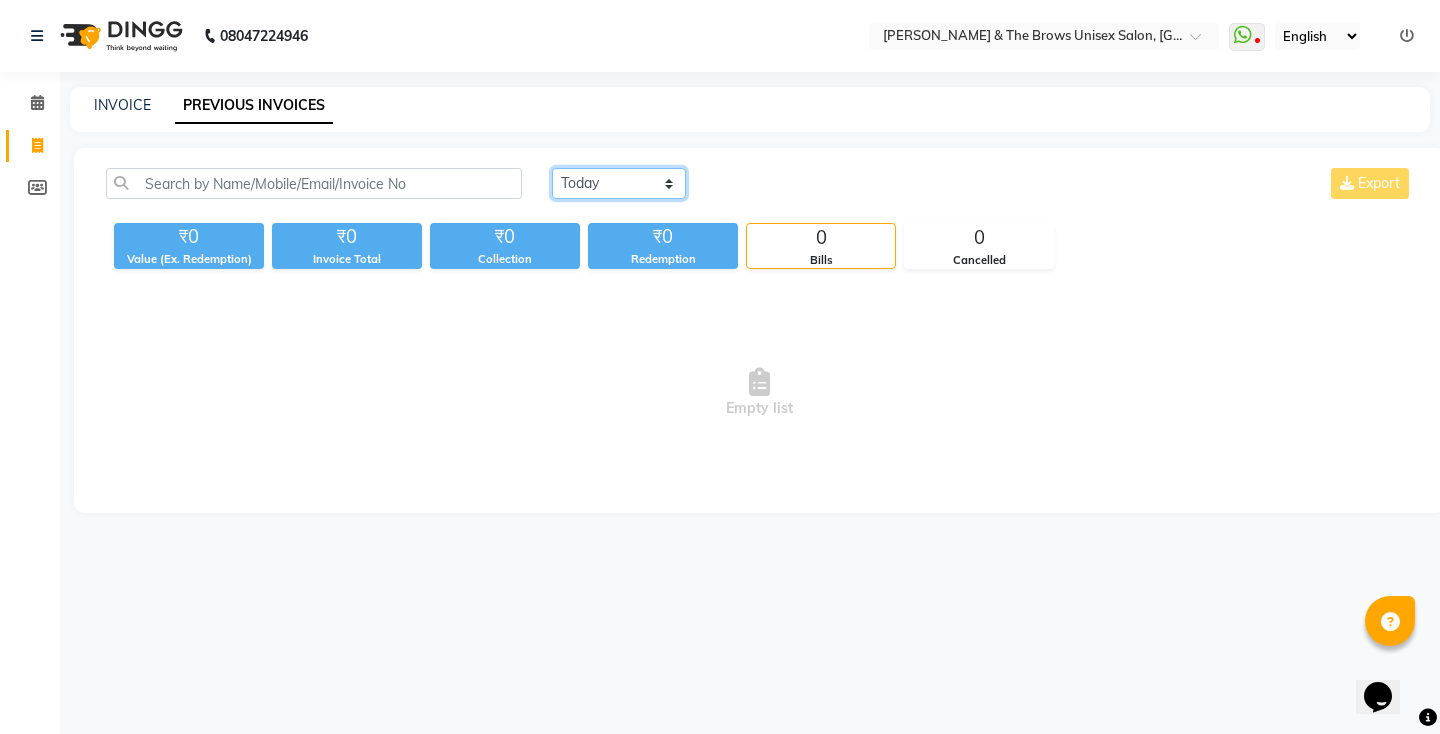 click on "[DATE] [DATE] Custom Range" 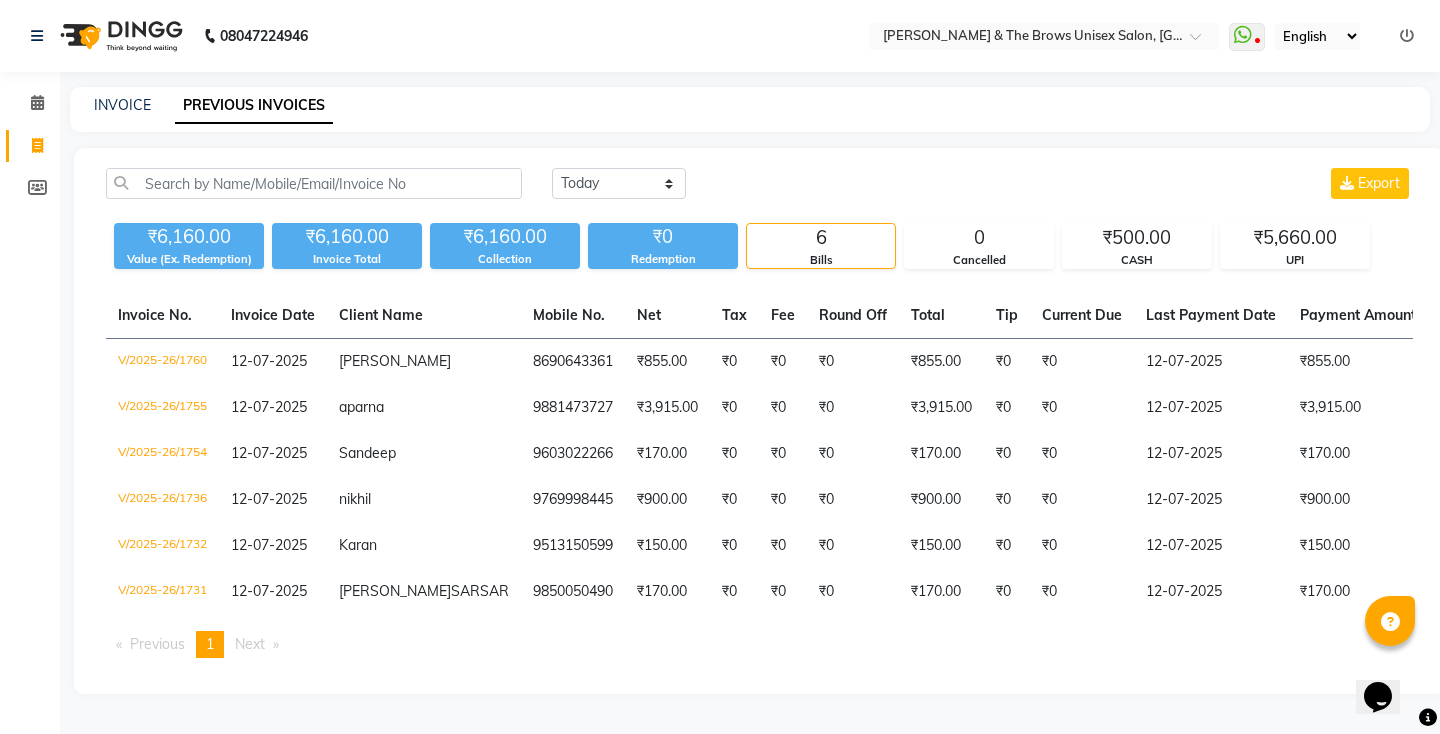 click at bounding box center [1407, 36] 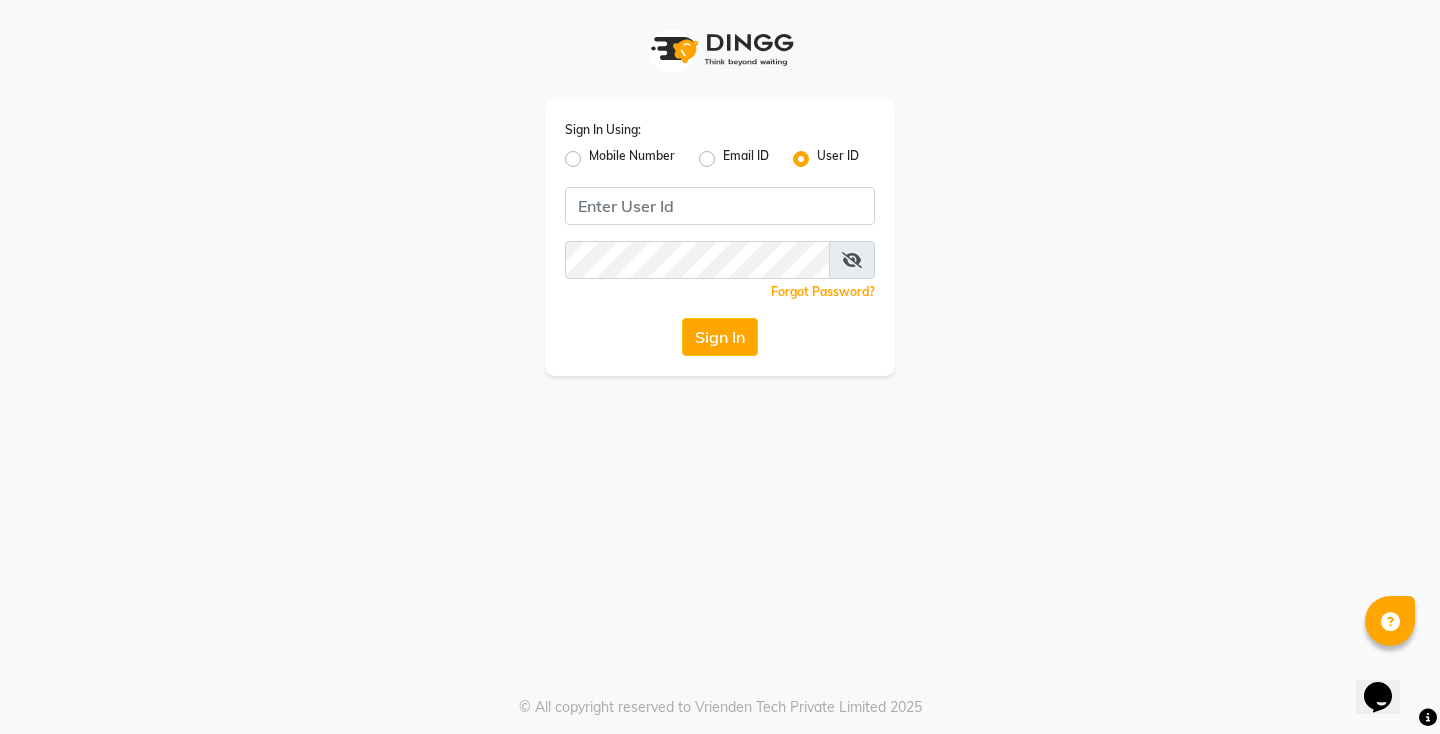 click on "Mobile Number" 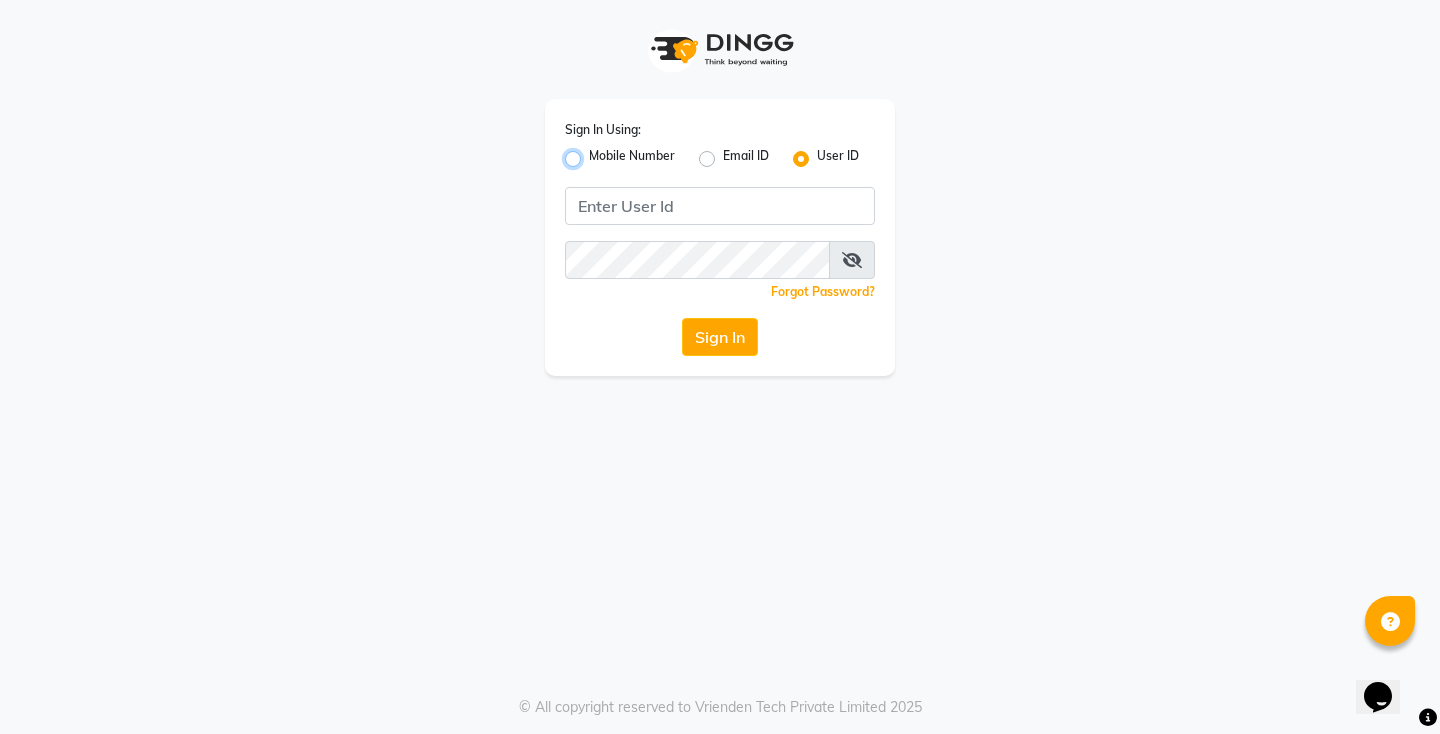 click on "Mobile Number" at bounding box center [595, 153] 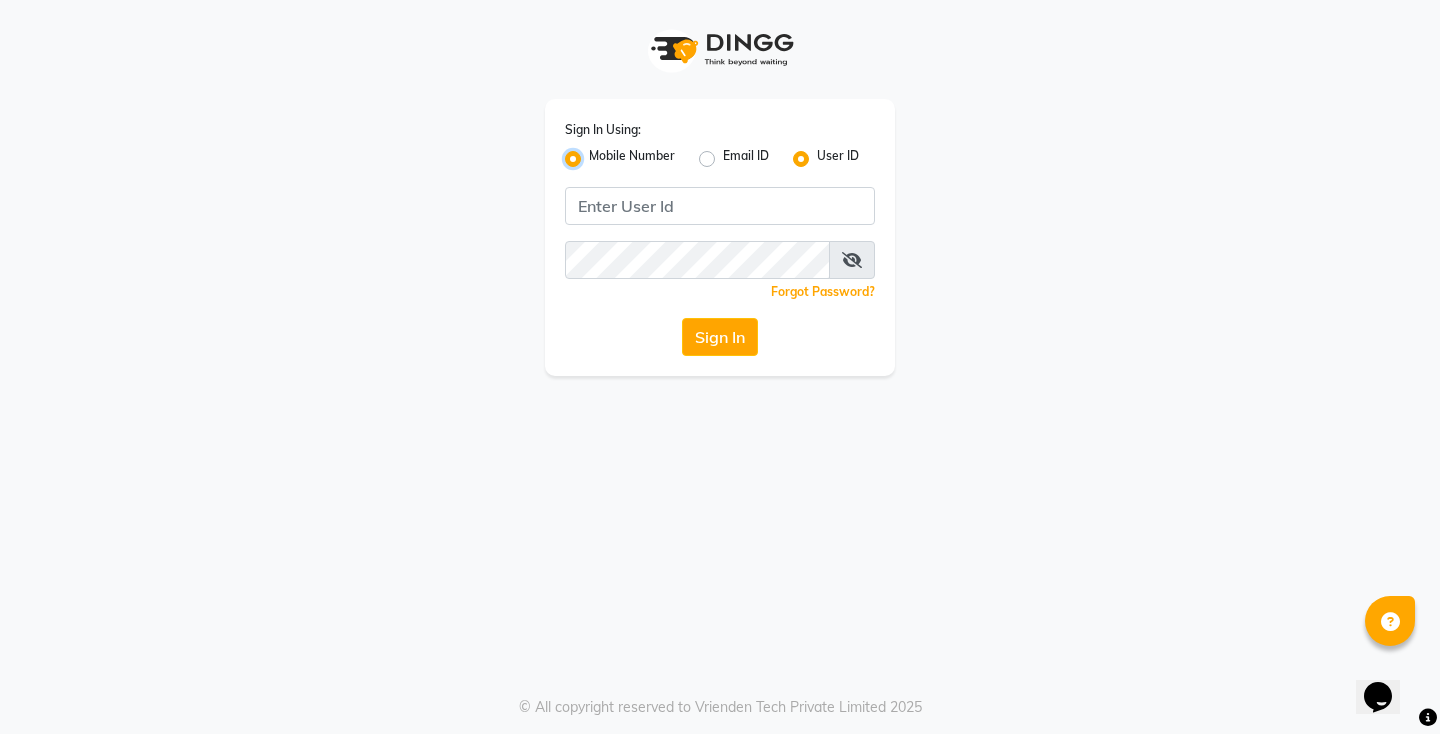 radio on "false" 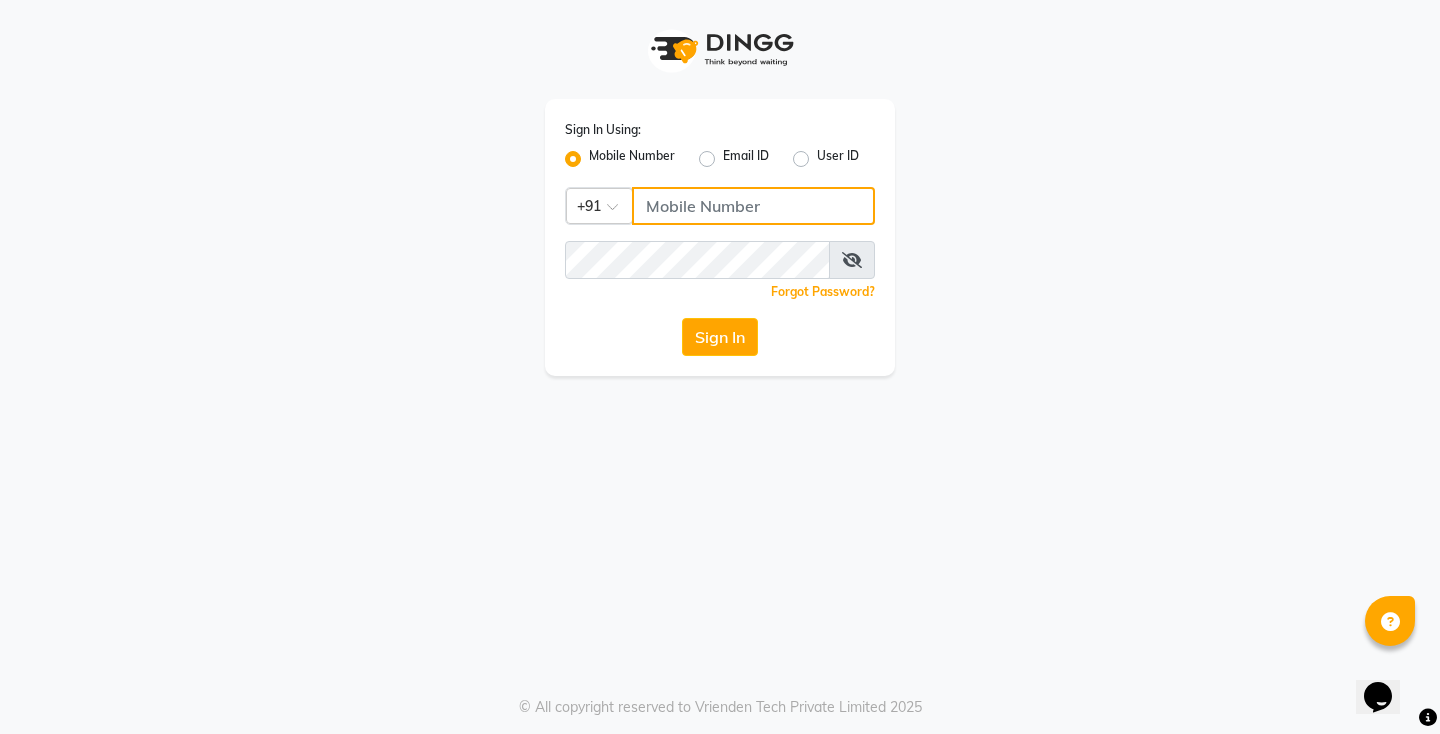 click 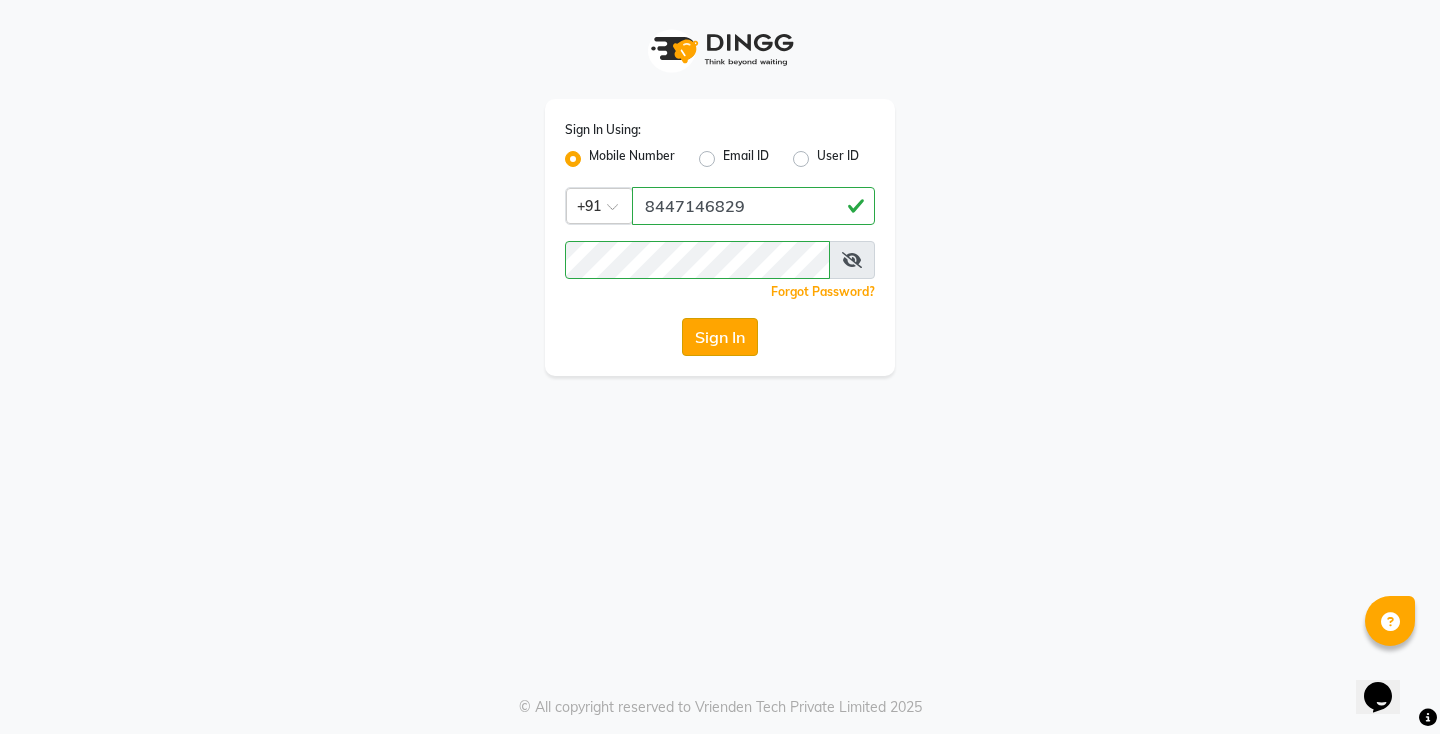 click on "Sign In" 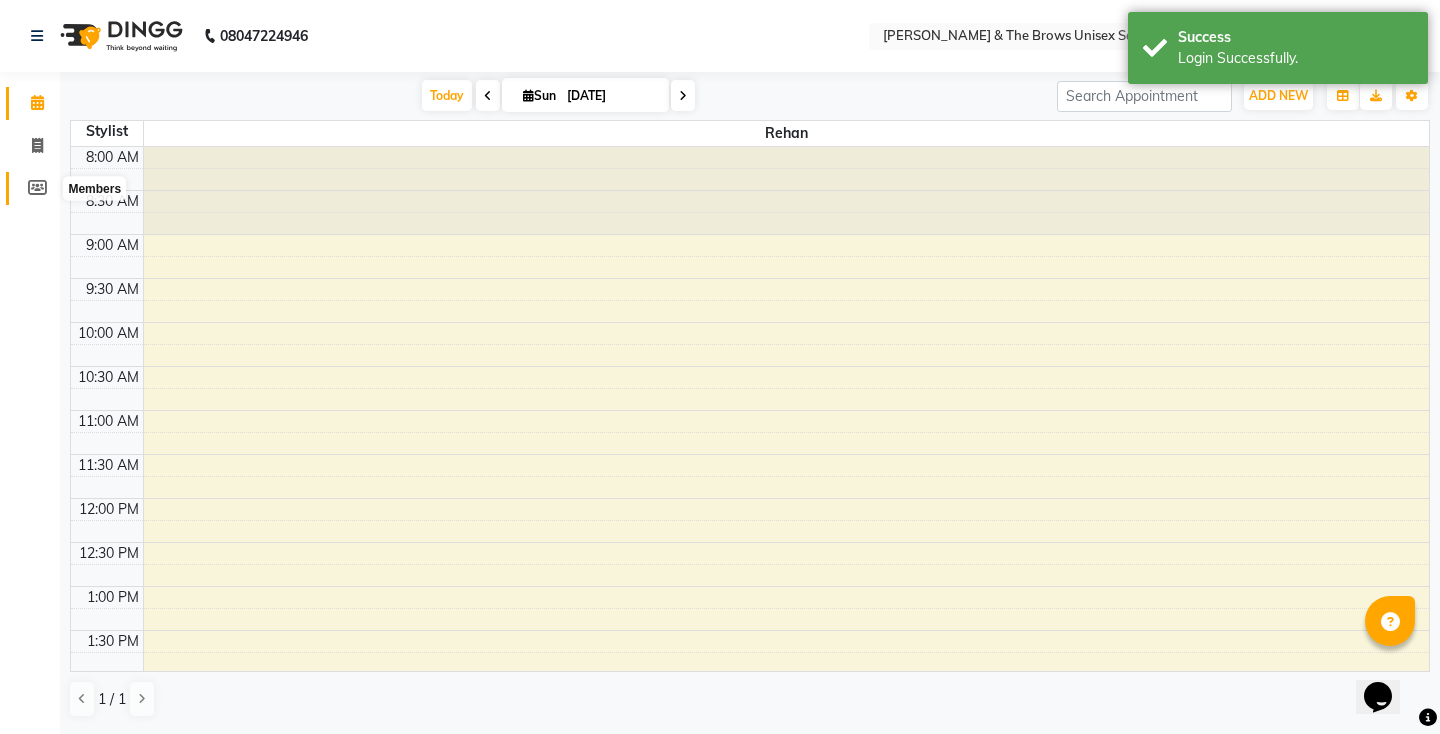 click 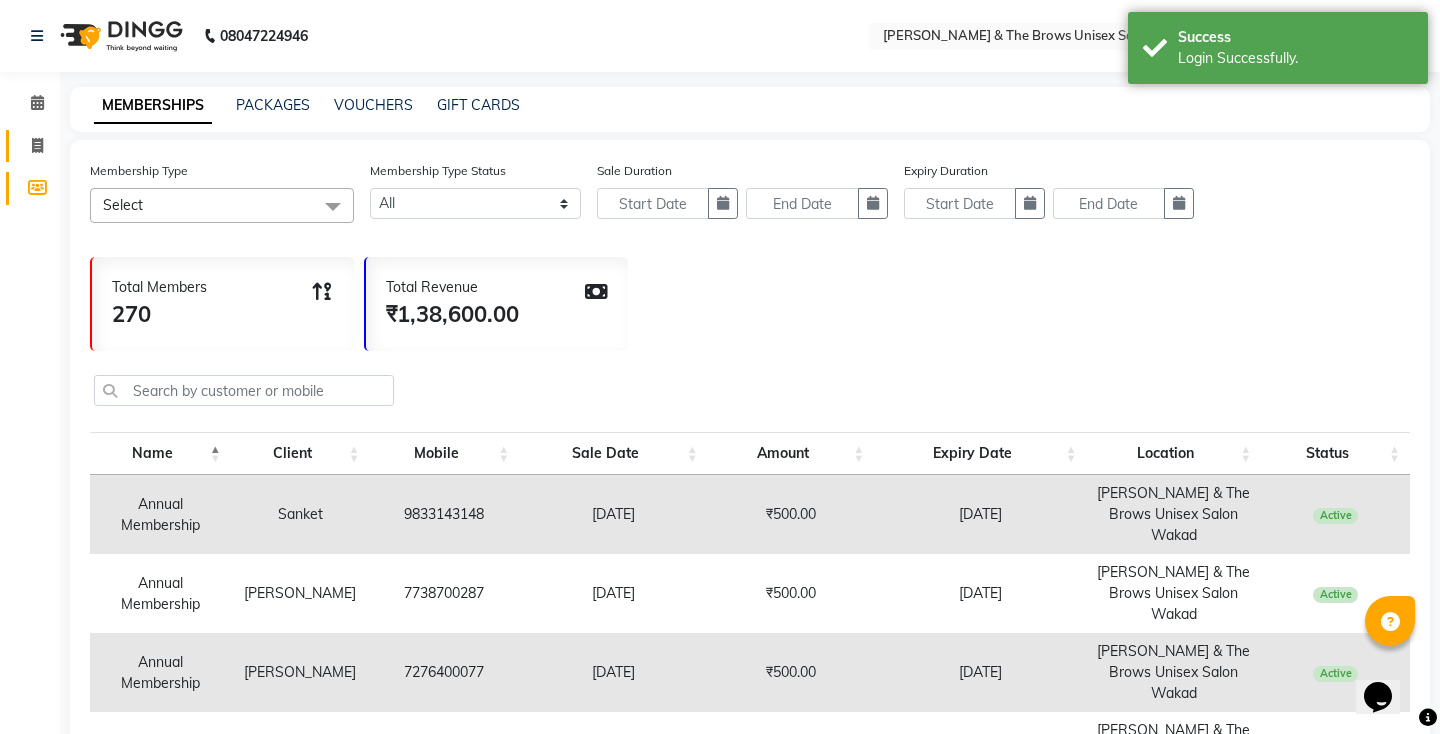 click on "Invoice" 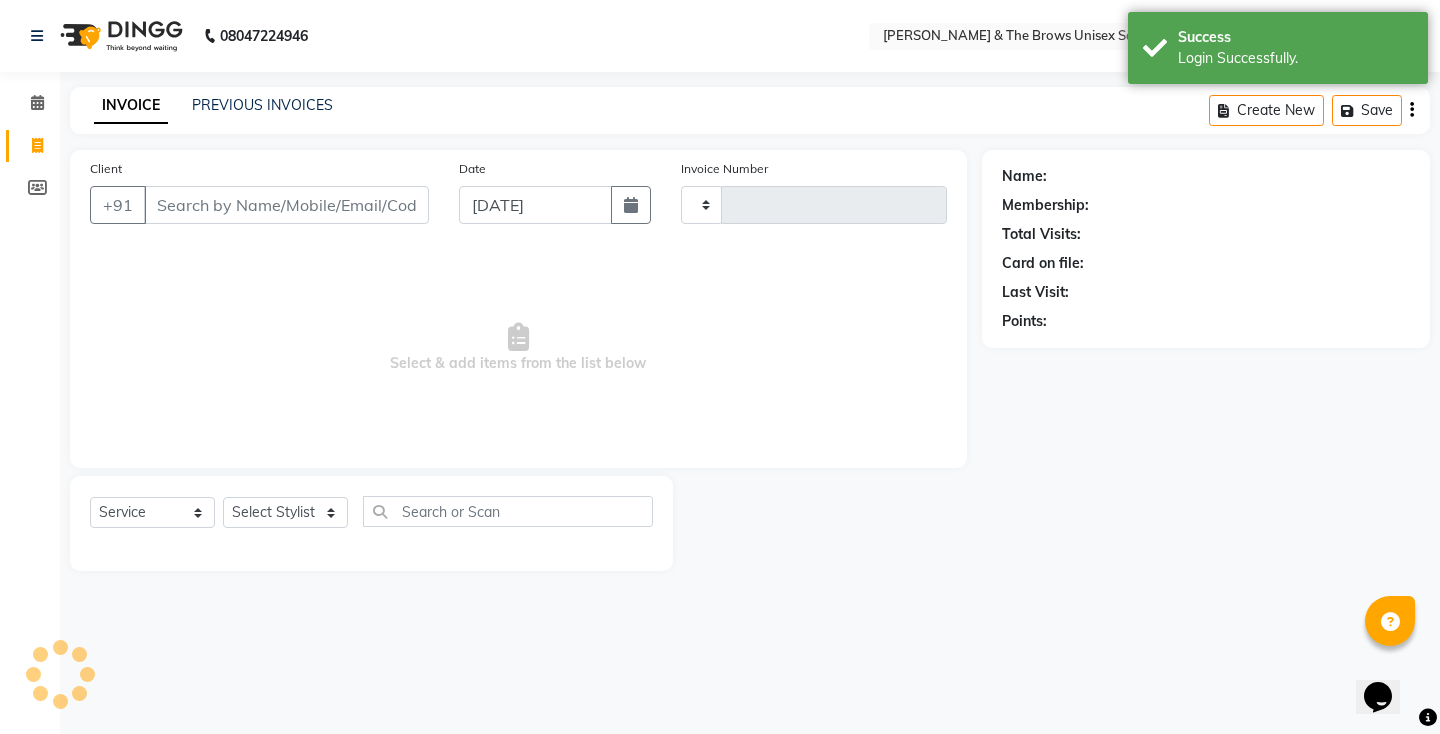 type on "1762" 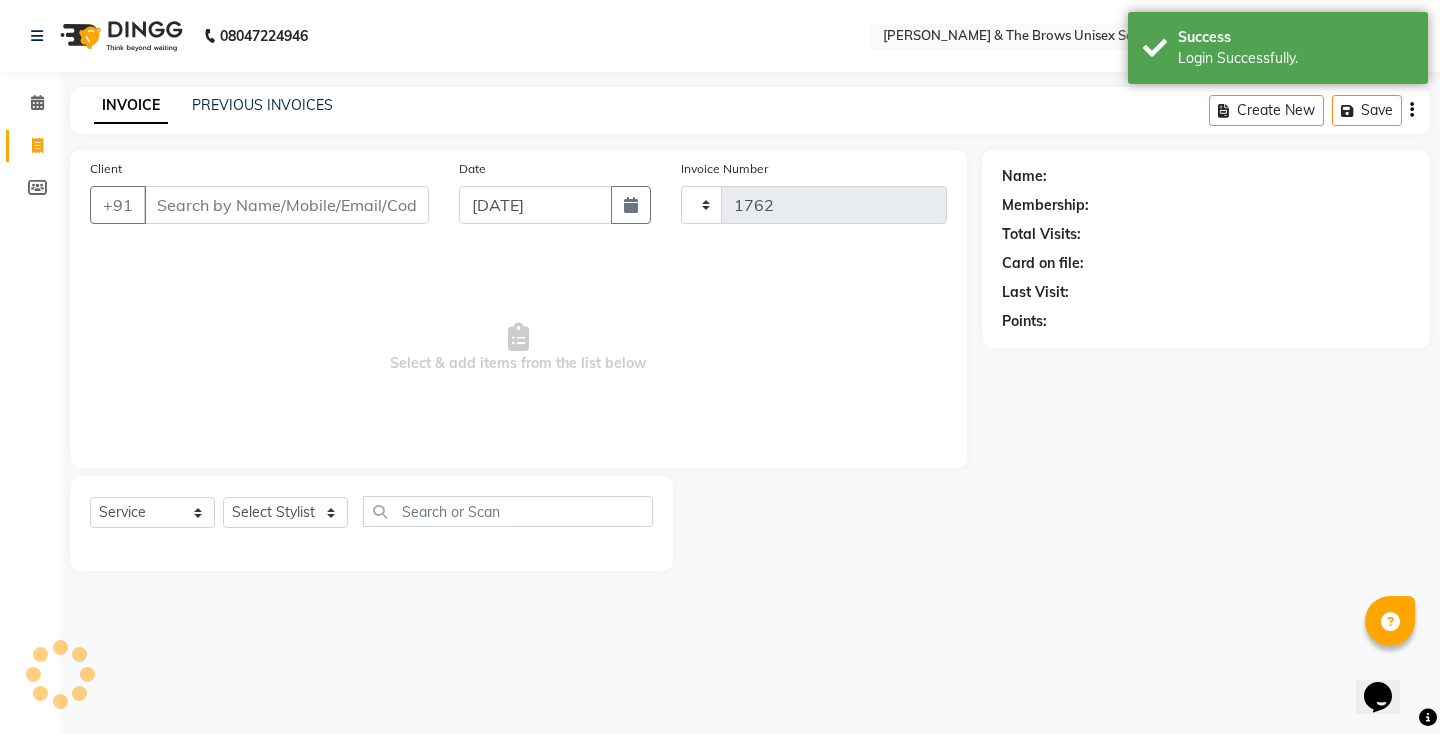 select on "872" 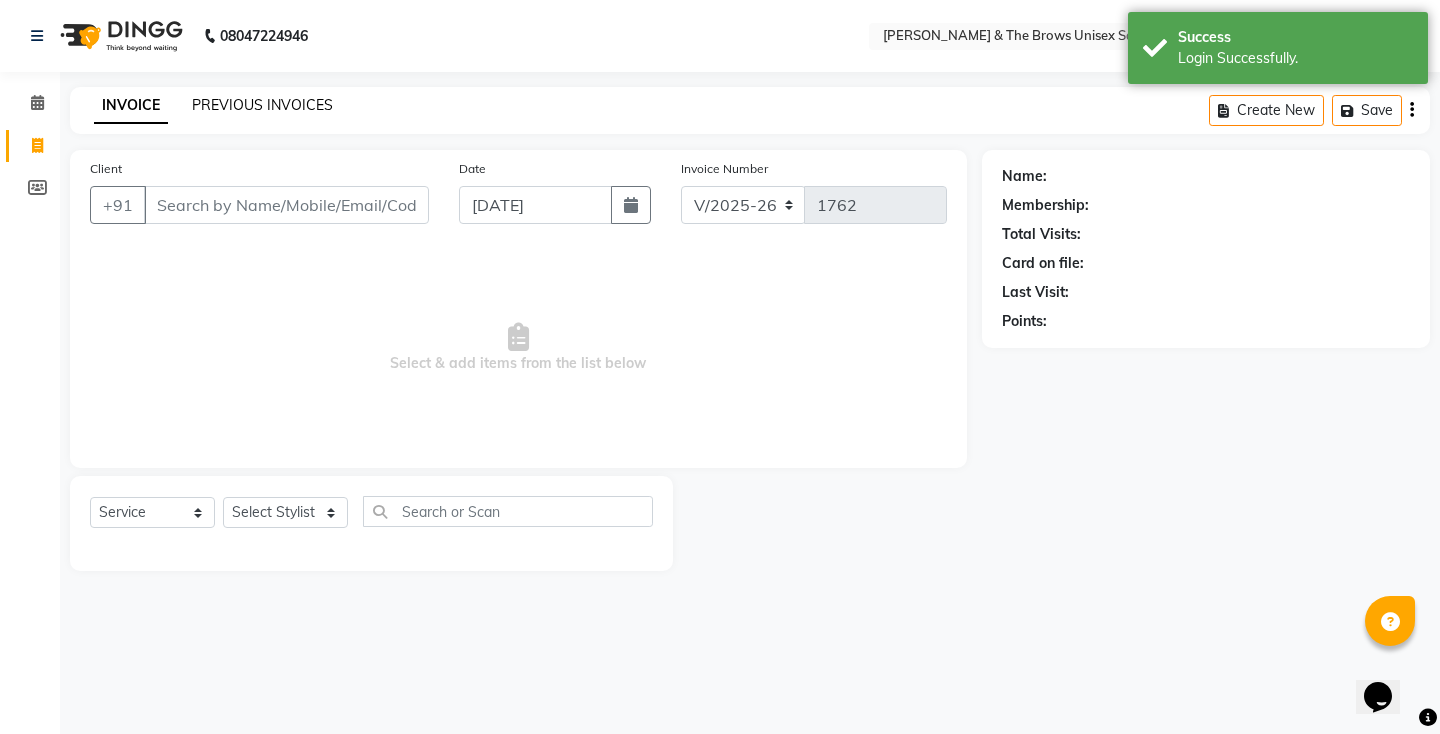 click on "PREVIOUS INVOICES" 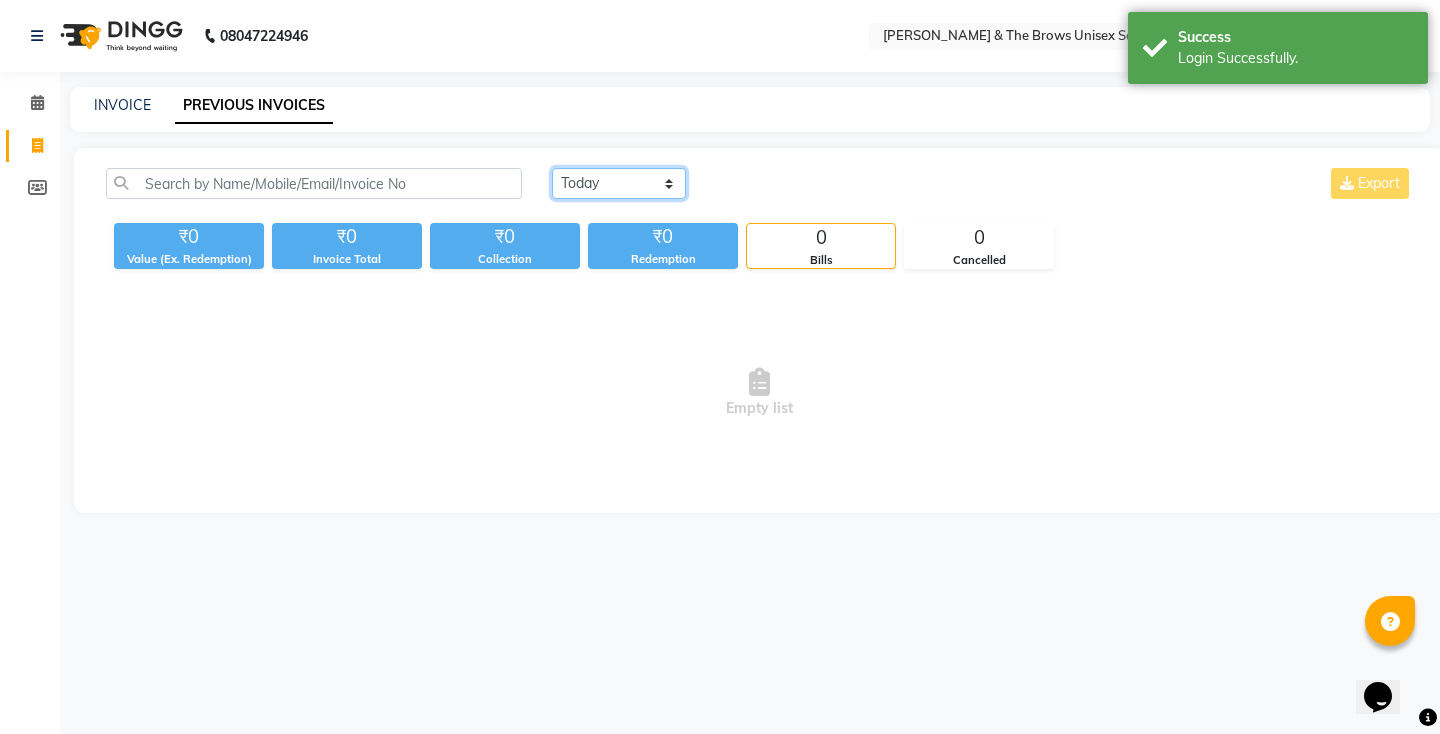 click on "[DATE] [DATE] Custom Range" 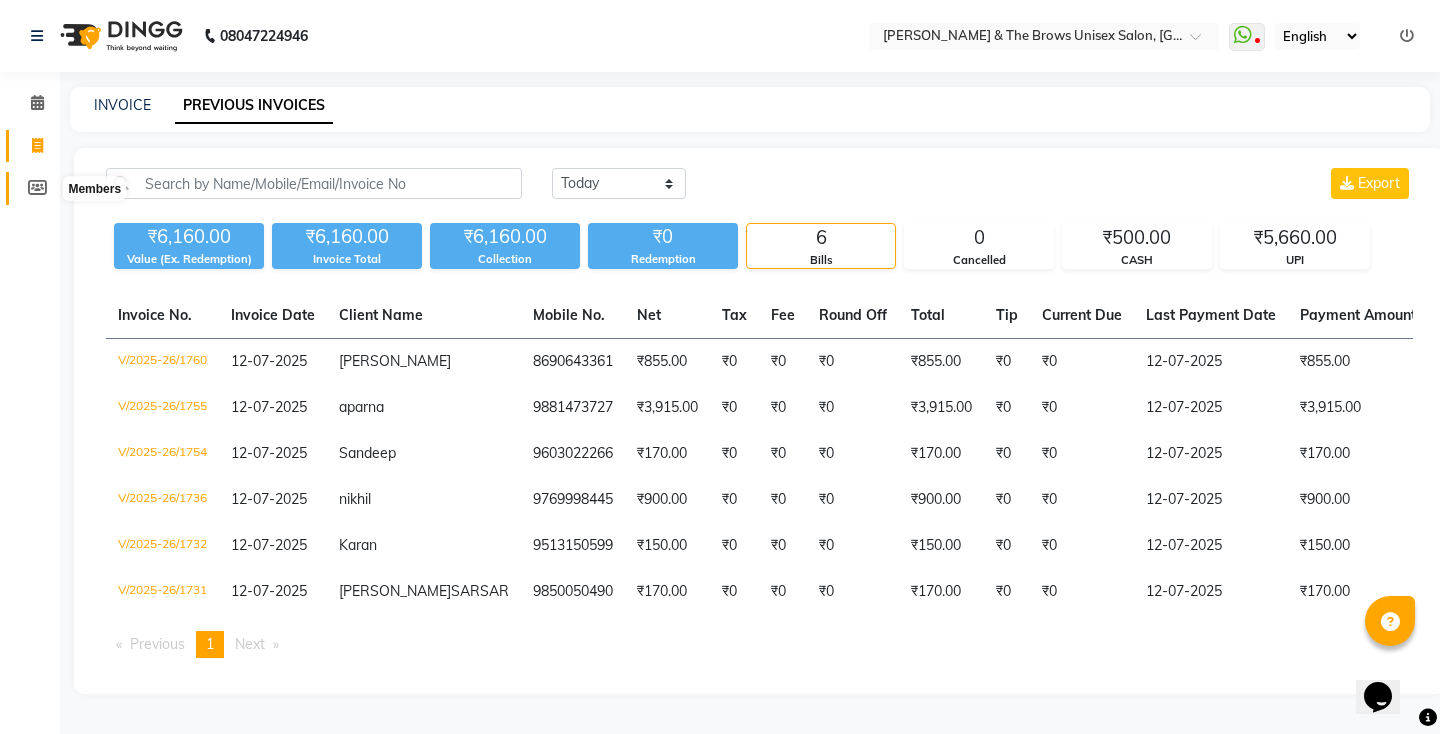 click 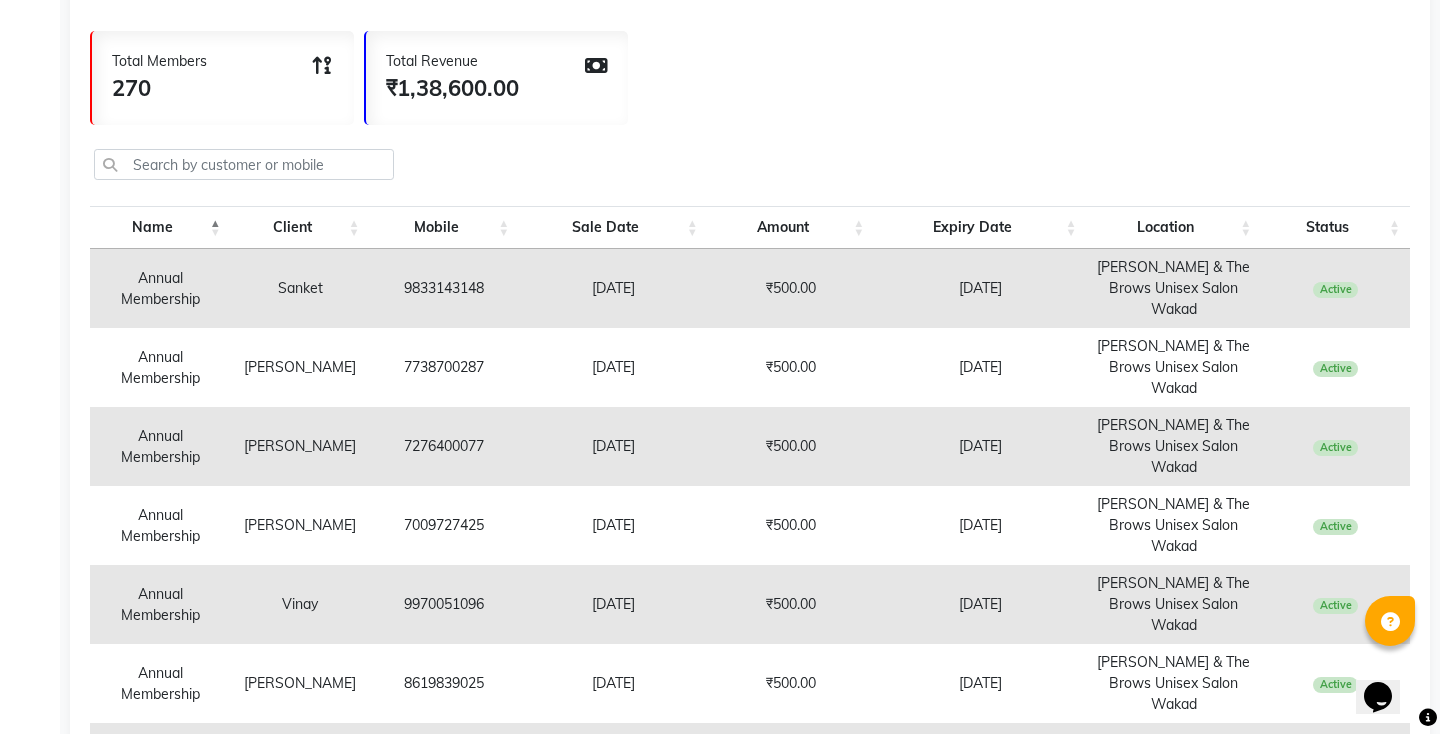 scroll, scrollTop: 0, scrollLeft: 0, axis: both 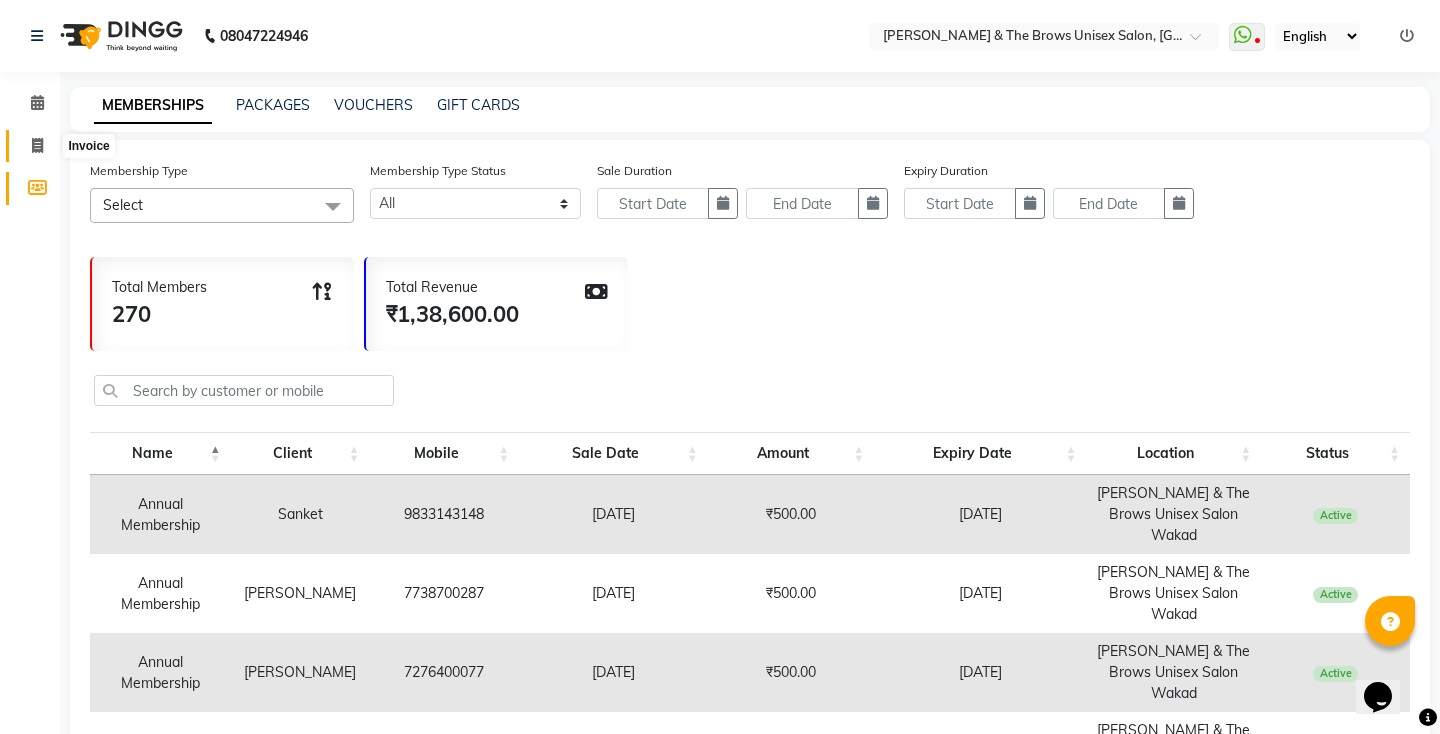 click 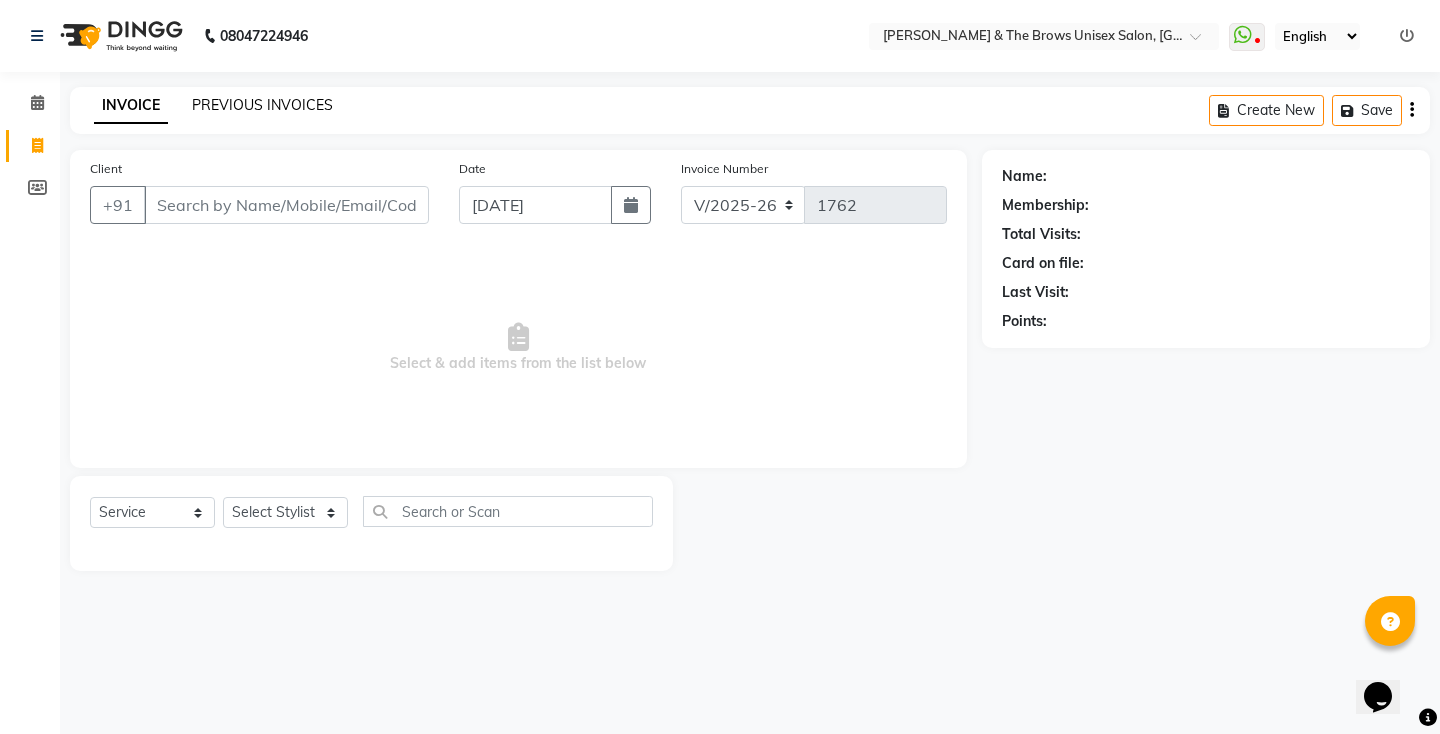 click on "PREVIOUS INVOICES" 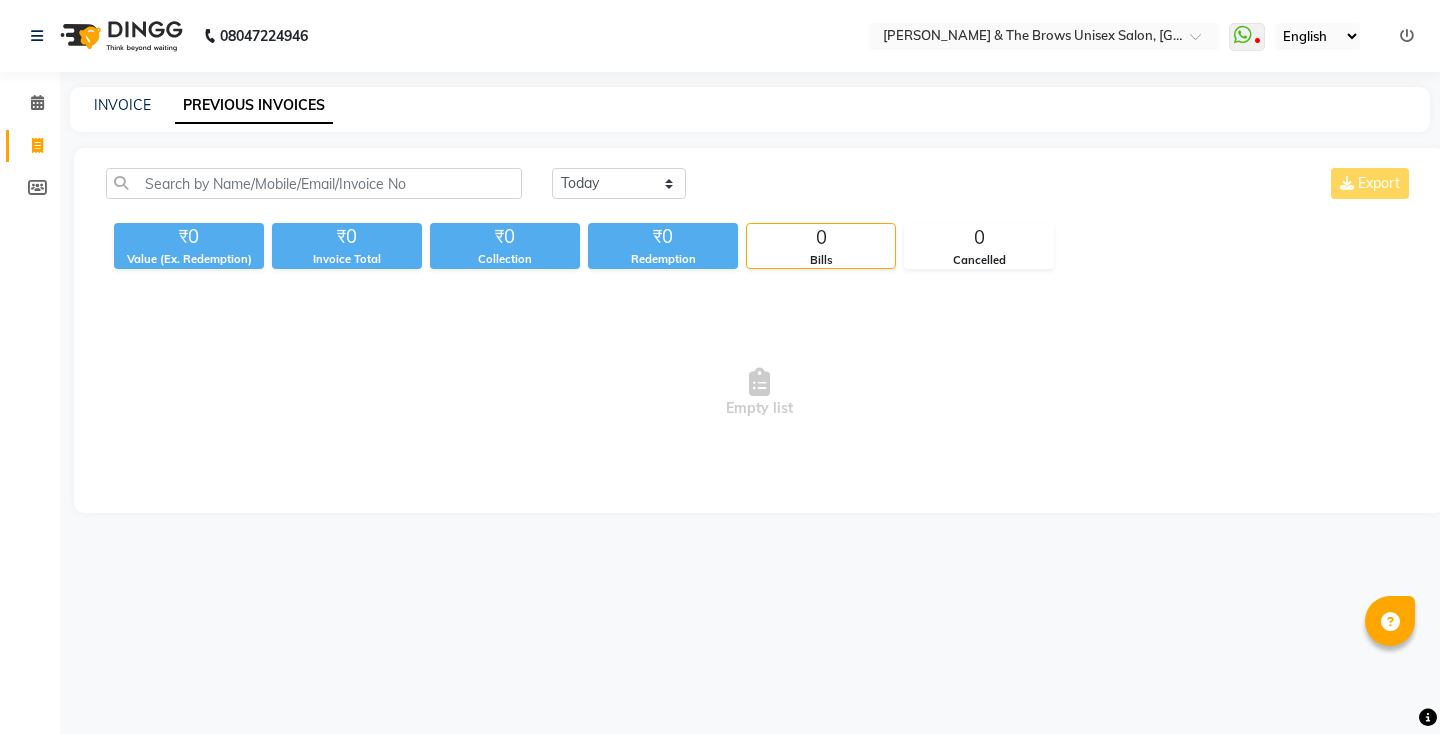 scroll, scrollTop: 0, scrollLeft: 0, axis: both 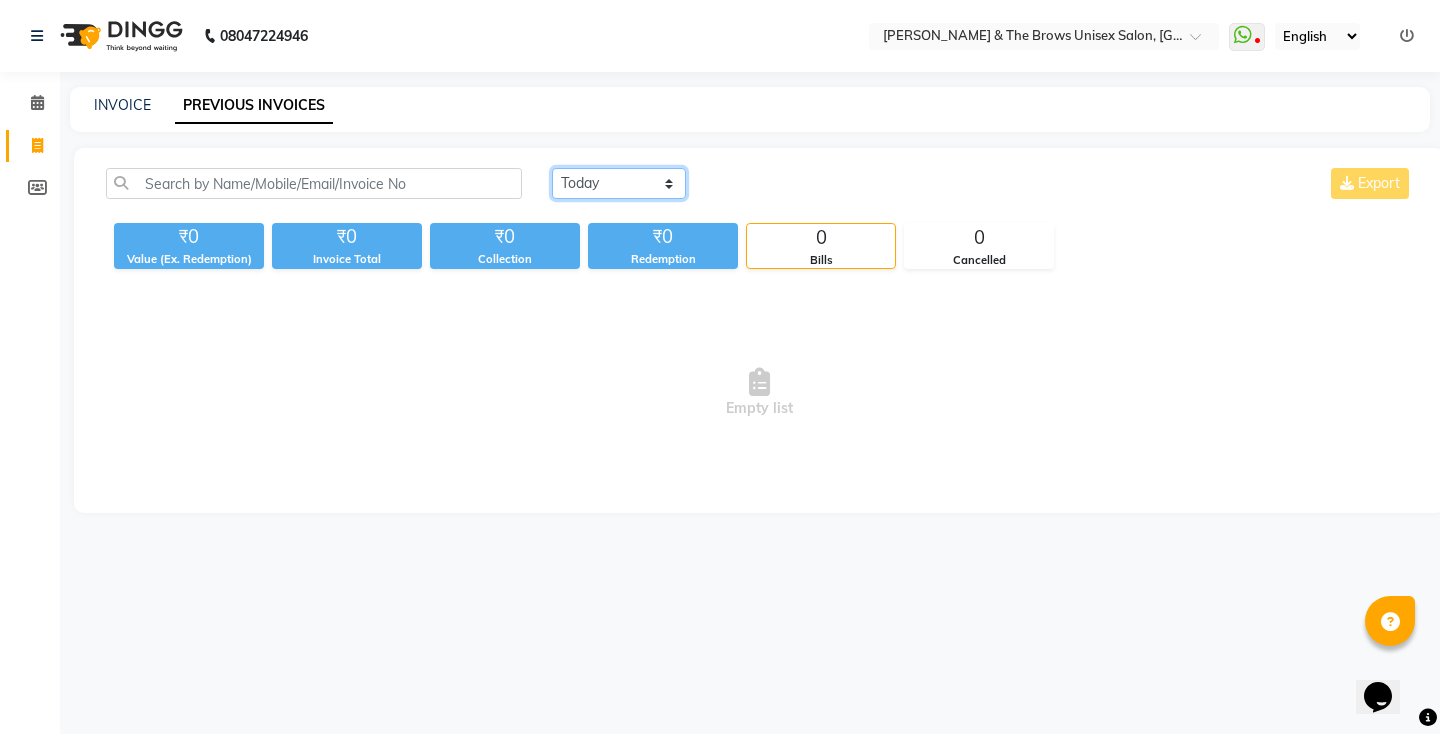 click on "[DATE] [DATE] Custom Range" 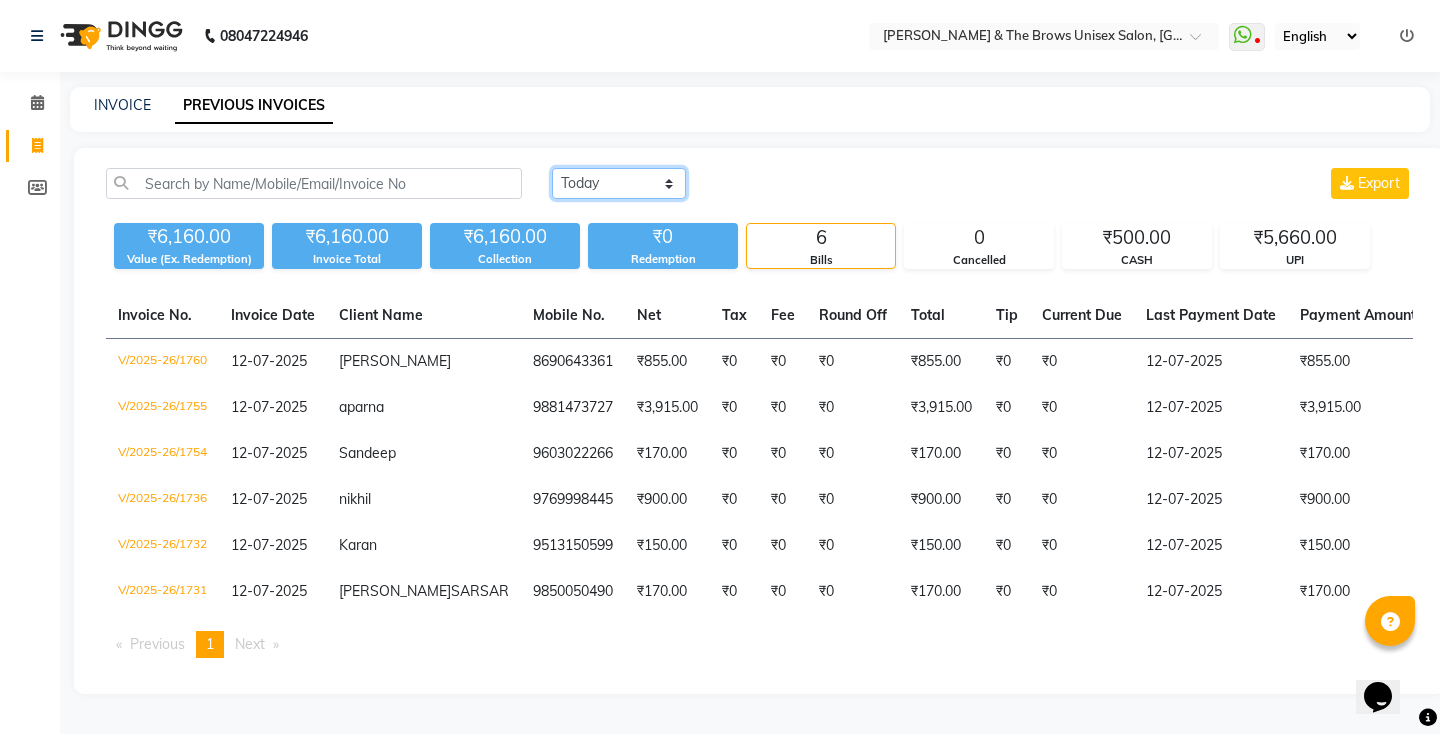 click on "[DATE] [DATE] Custom Range" 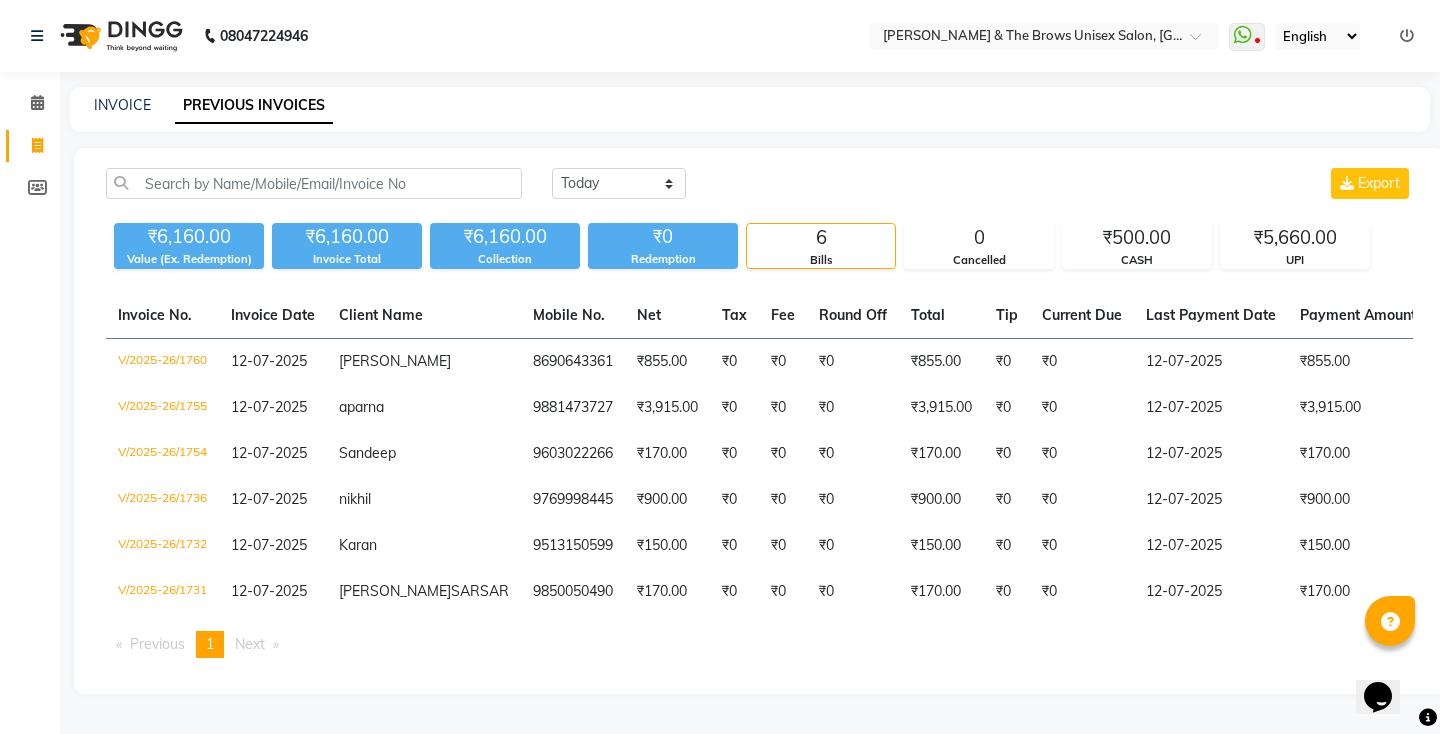 click on "08047224946" 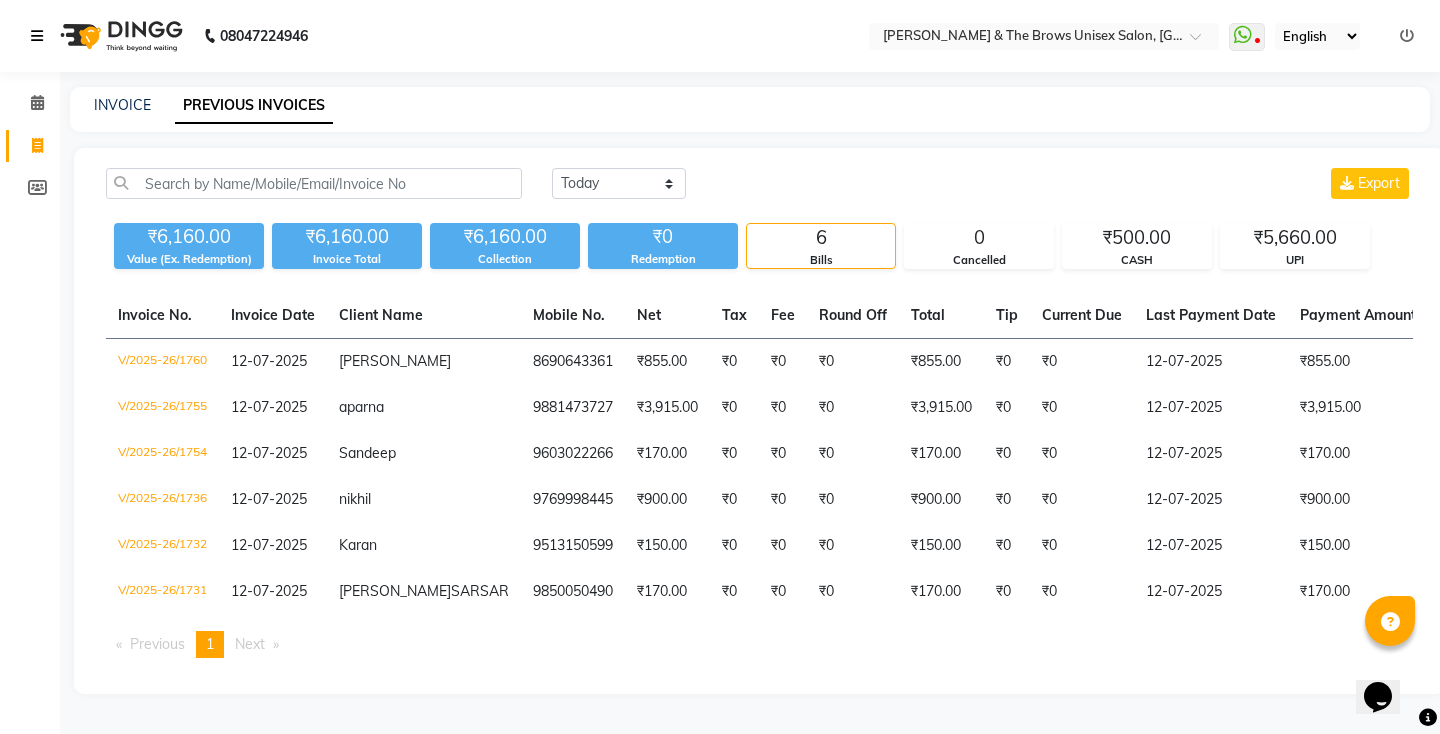 click at bounding box center (37, 36) 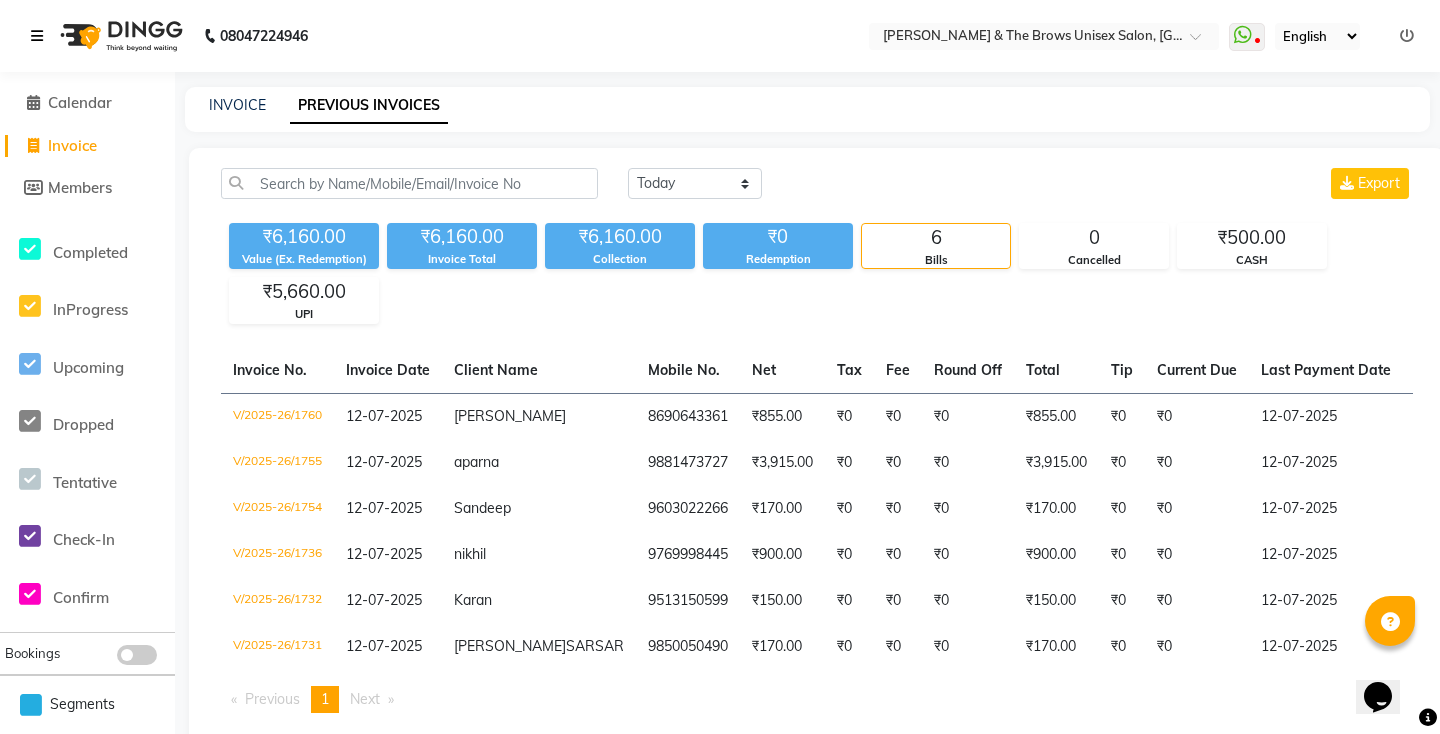 click at bounding box center [37, 36] 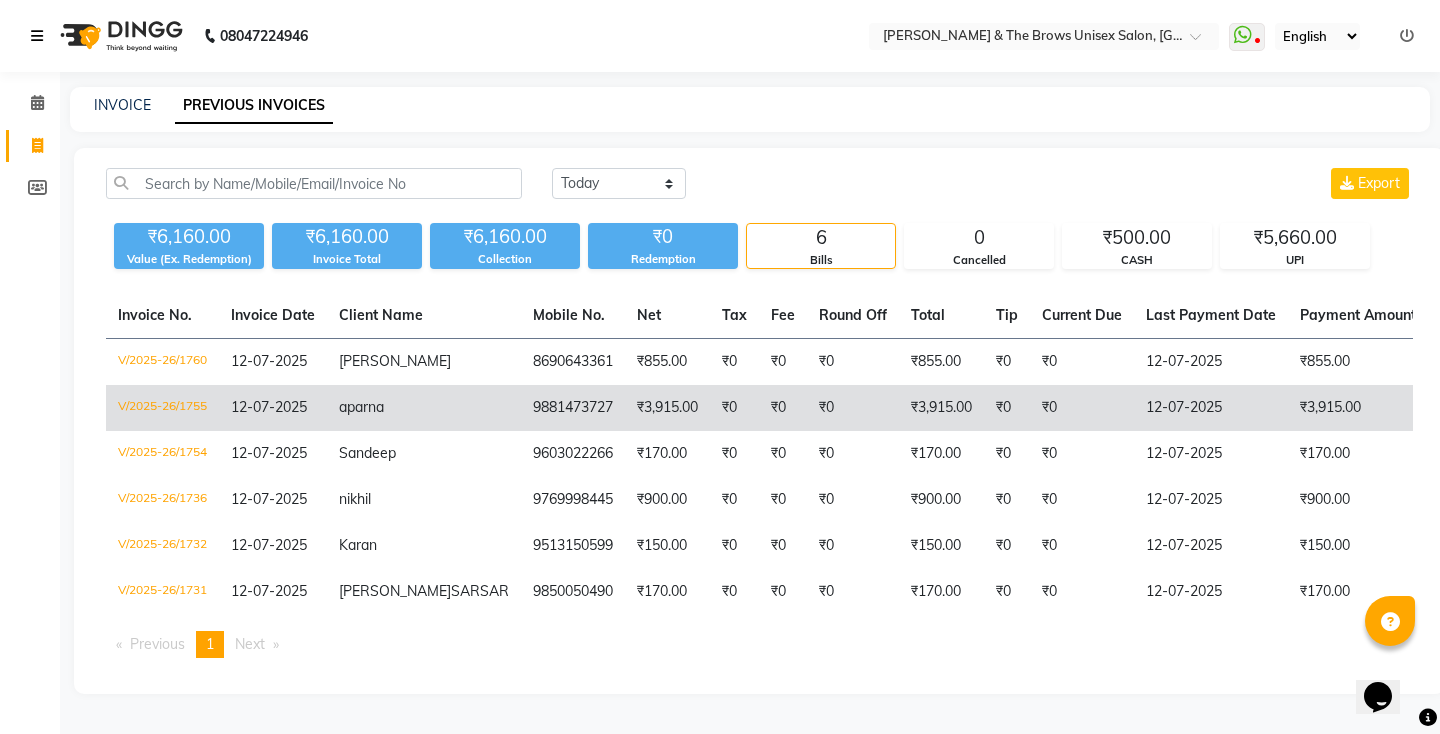 scroll, scrollTop: 0, scrollLeft: 0, axis: both 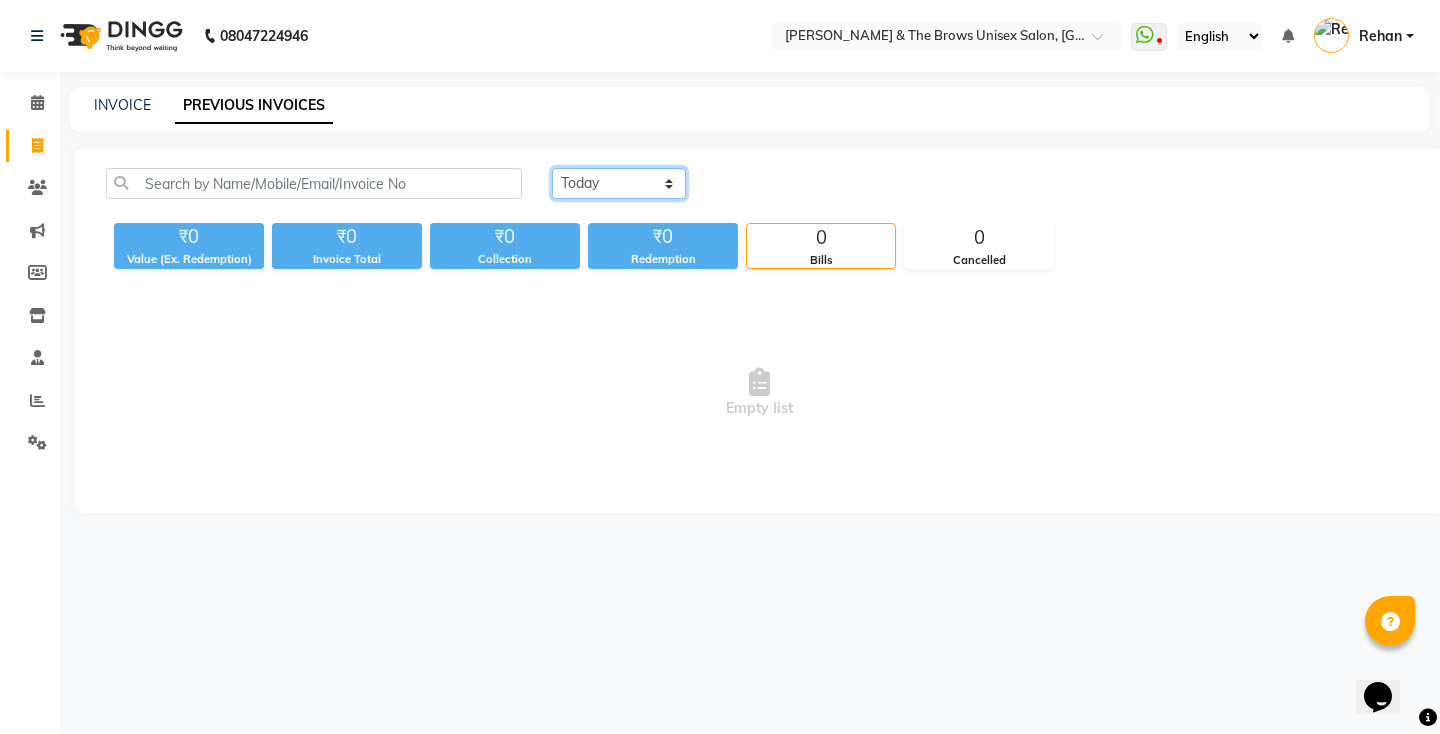 click on "[DATE] [DATE] Custom Range" 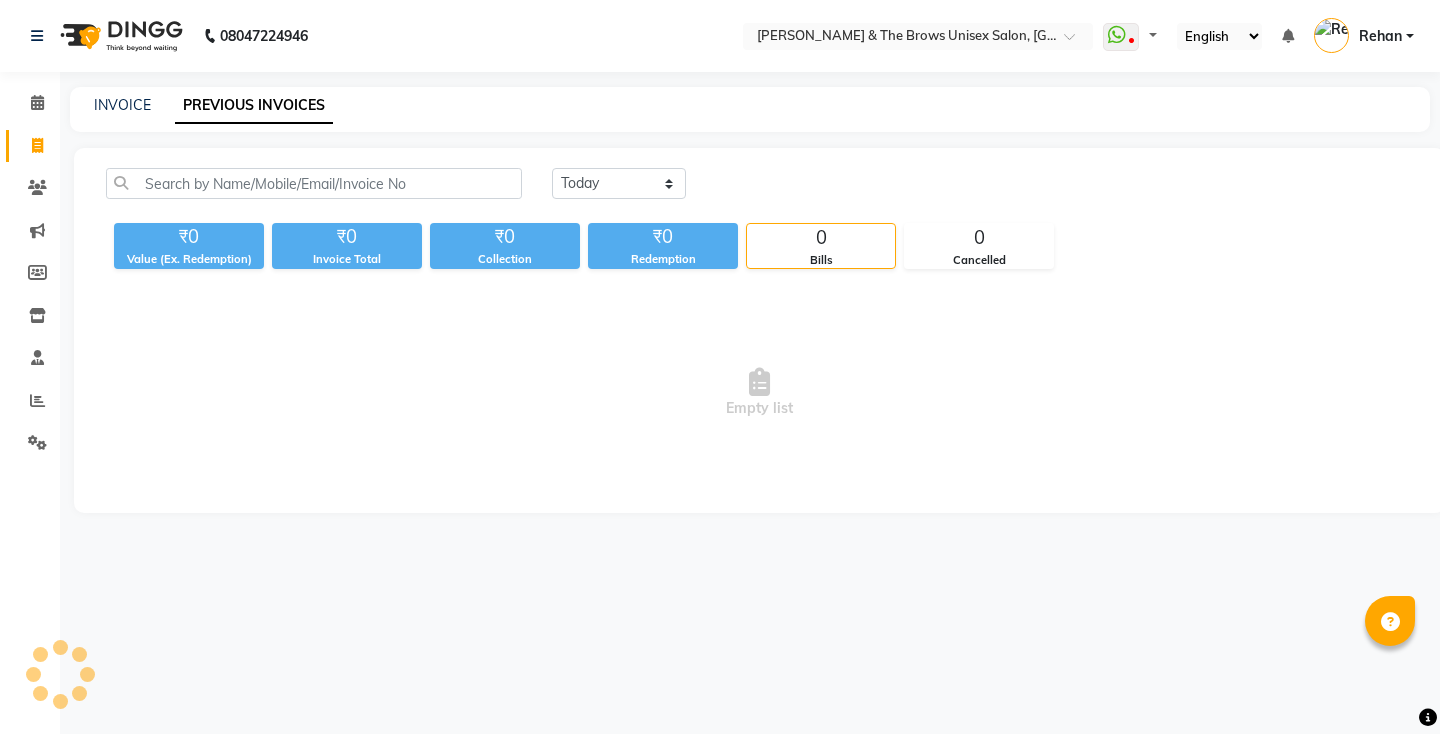 scroll, scrollTop: 0, scrollLeft: 0, axis: both 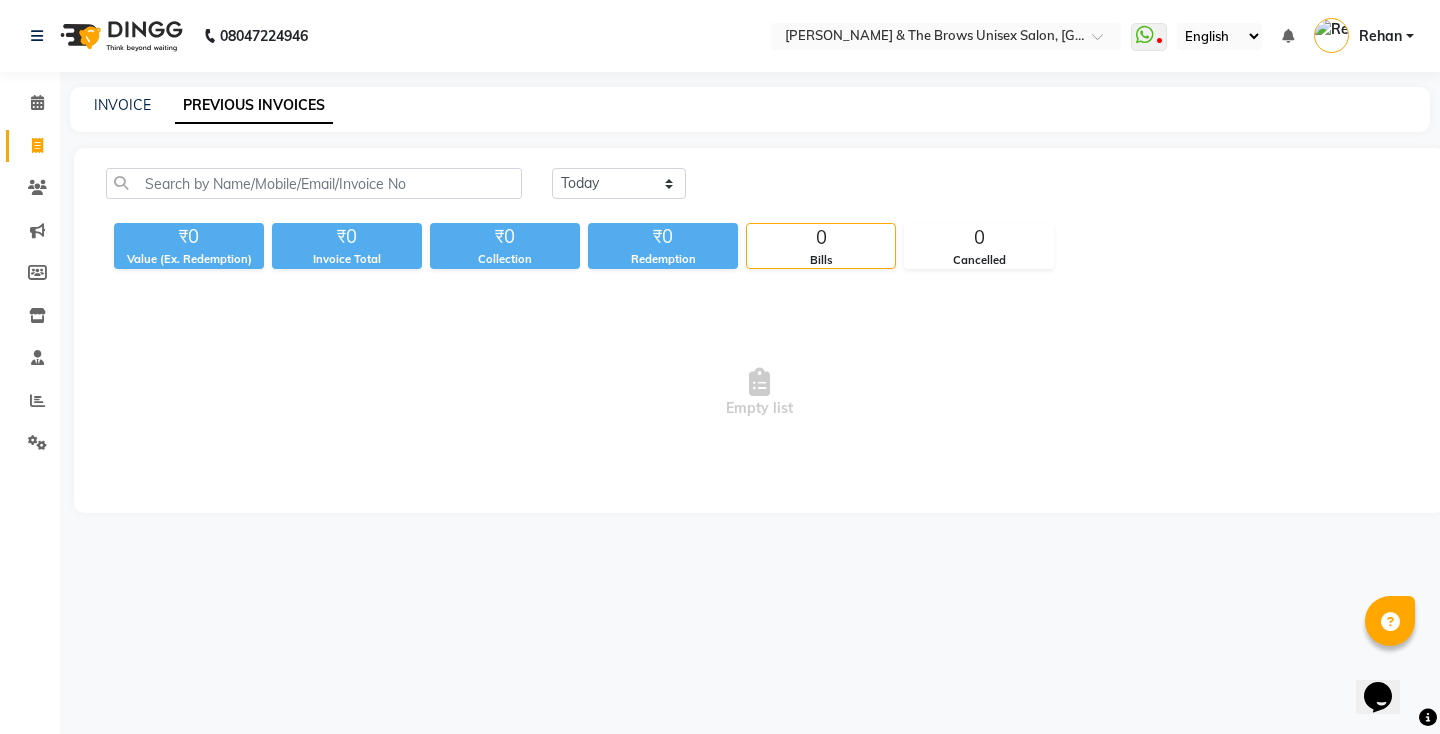 click on "[DATE] [DATE] Custom Range" 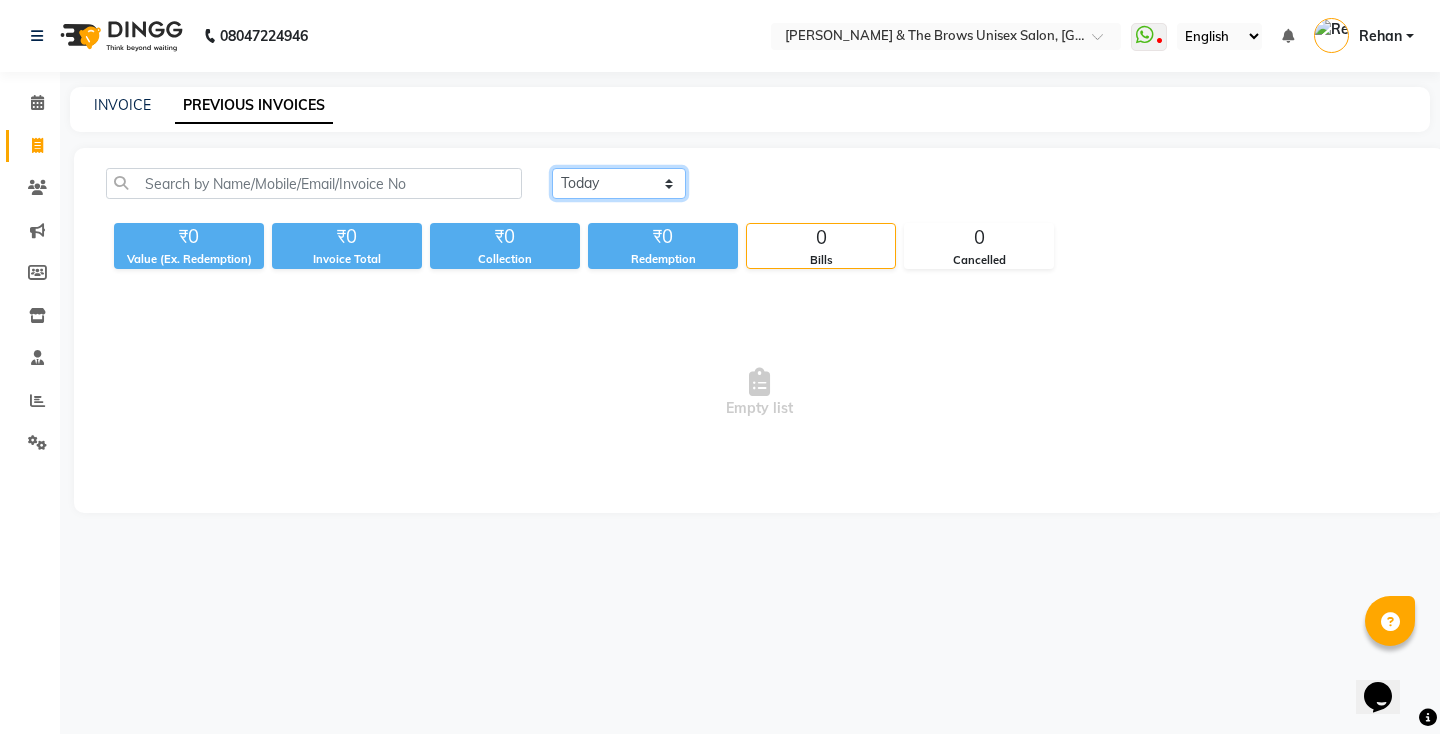 click on "[DATE] [DATE] Custom Range" 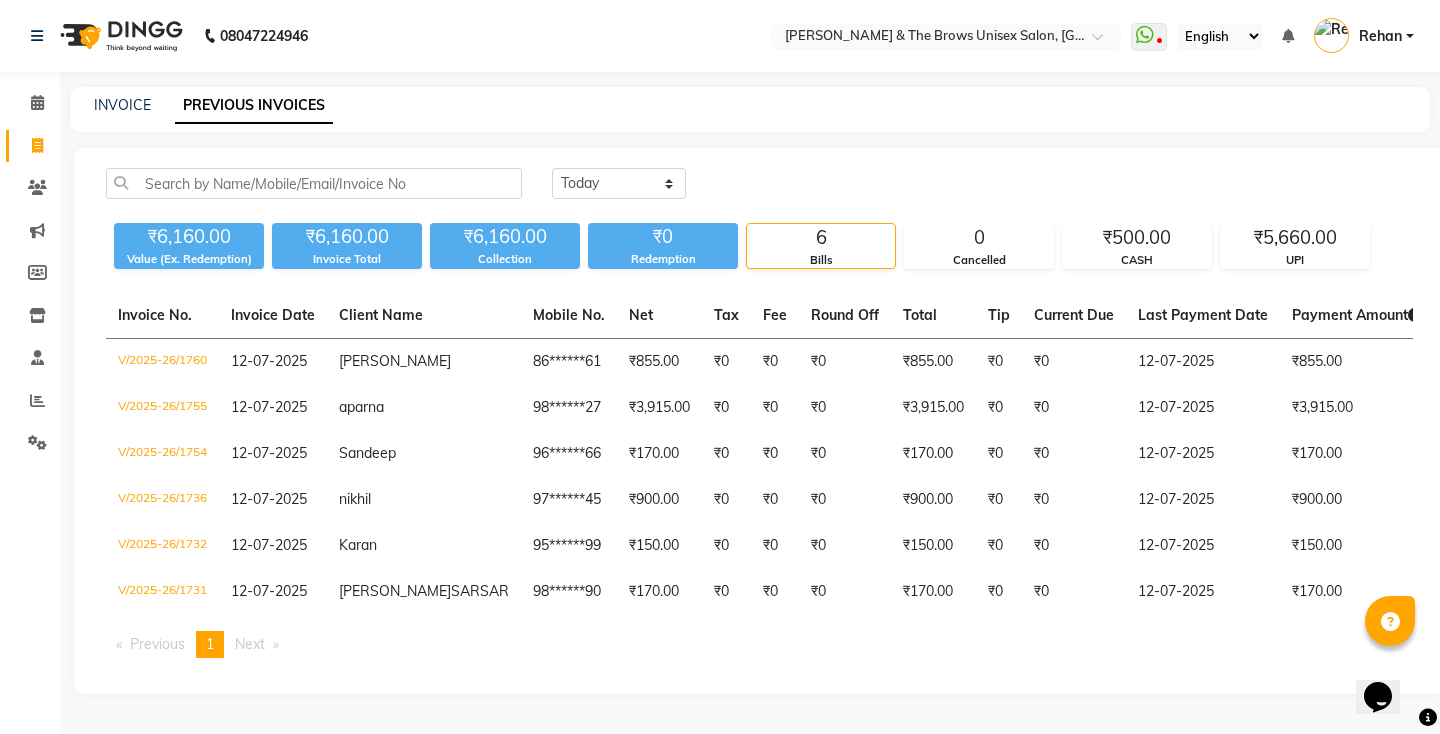 click on "Rehan" at bounding box center (1364, 36) 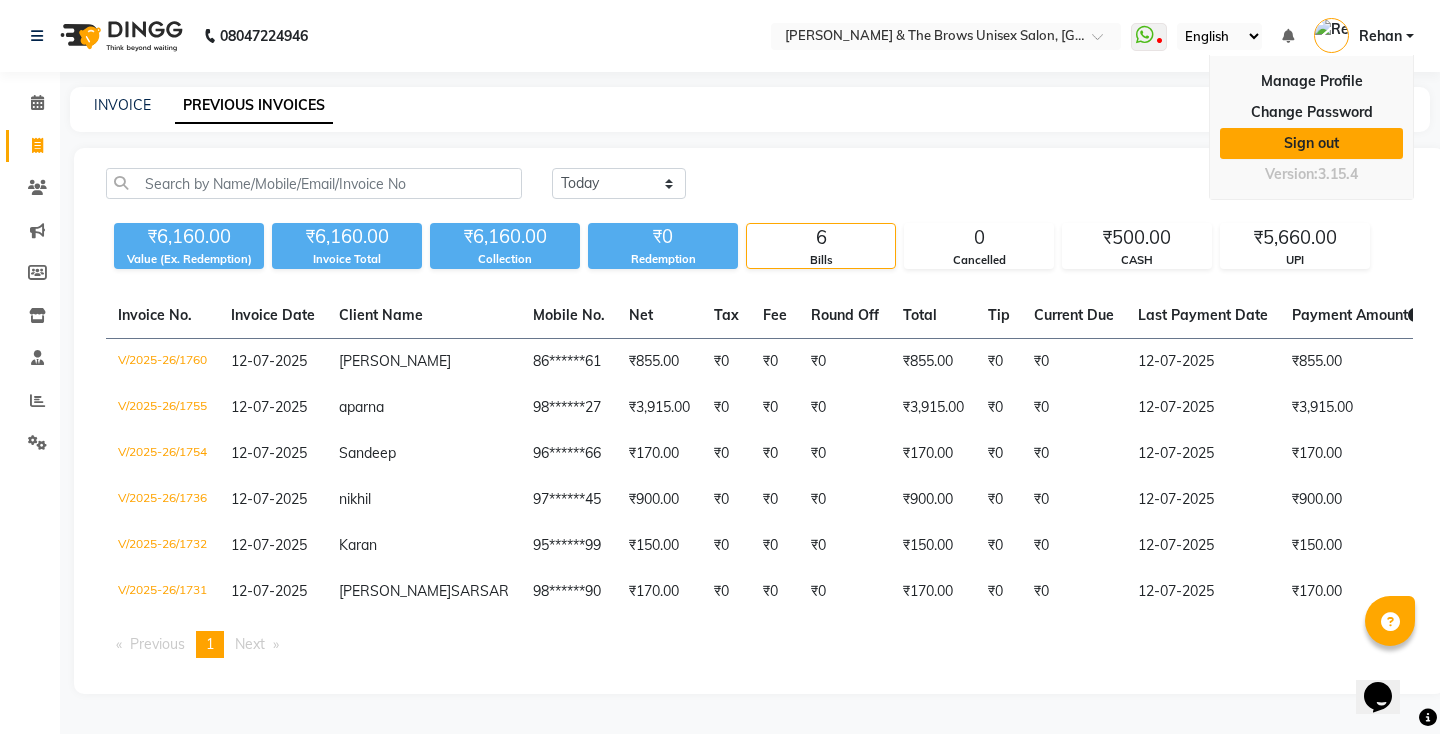 click on "Sign out" at bounding box center [1311, 143] 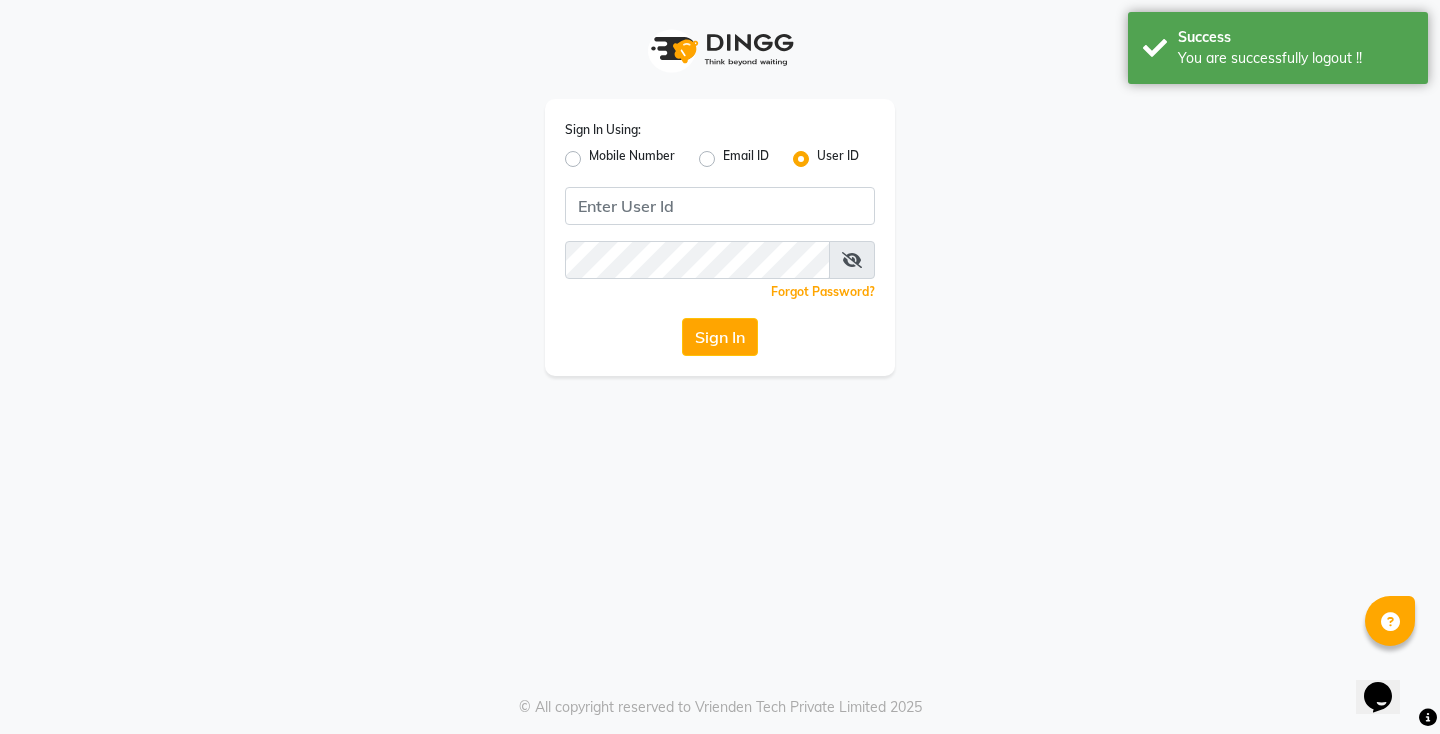 click on "Mobile Number" 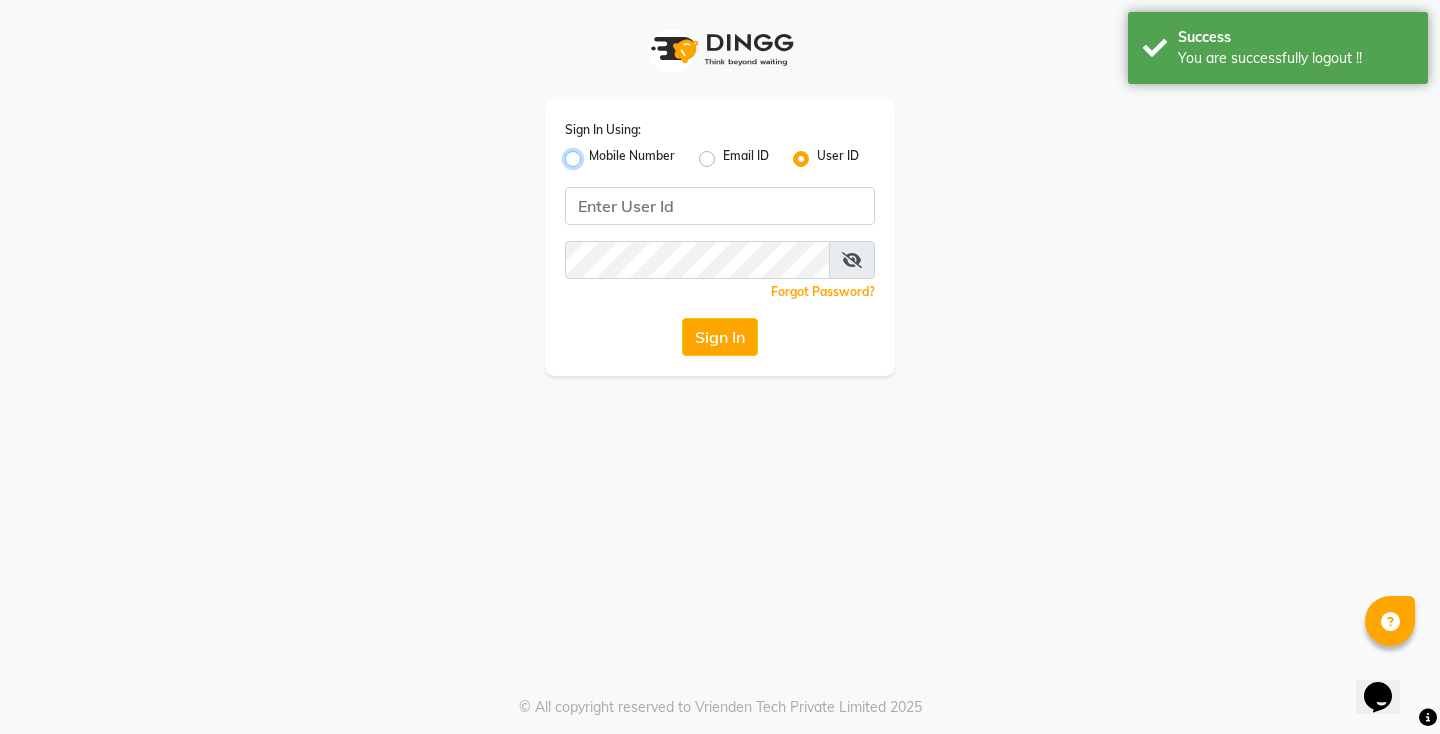 radio on "true" 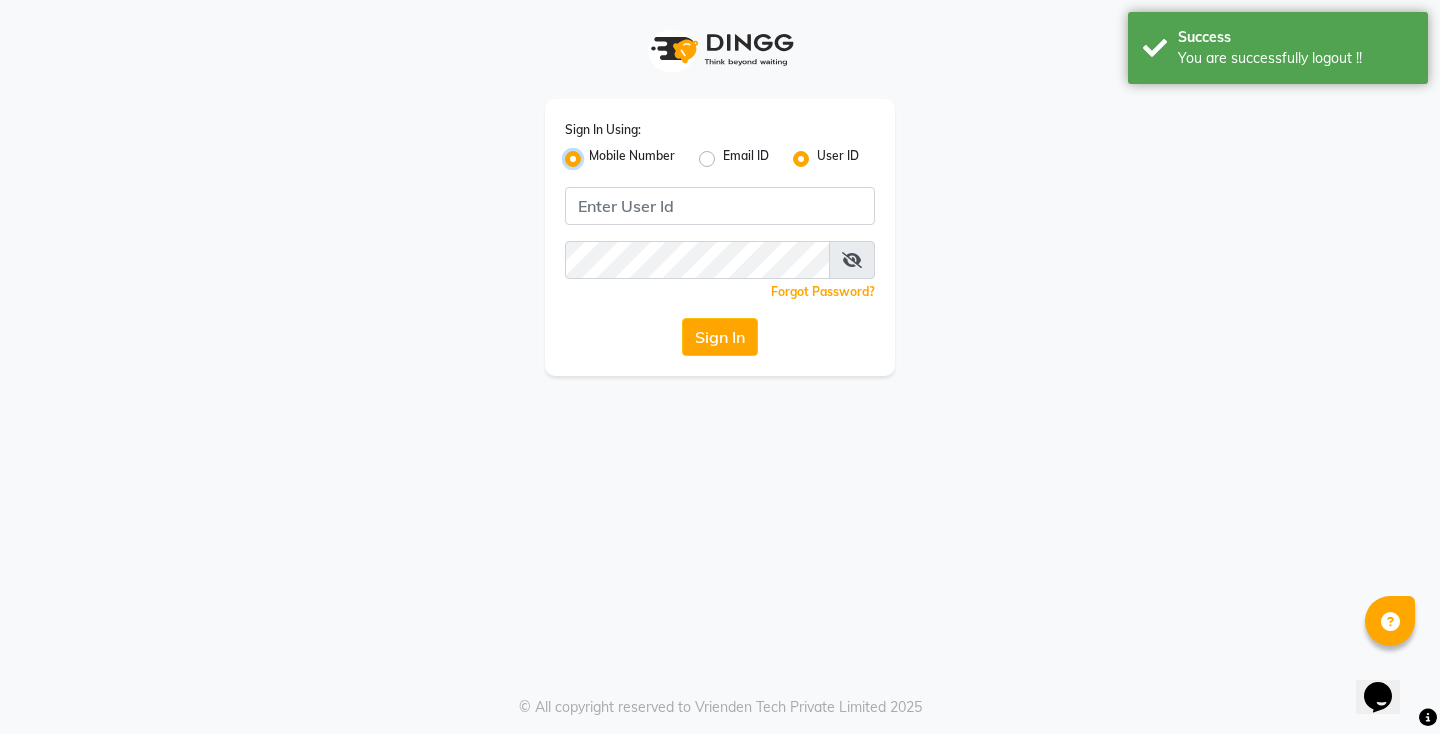 radio on "false" 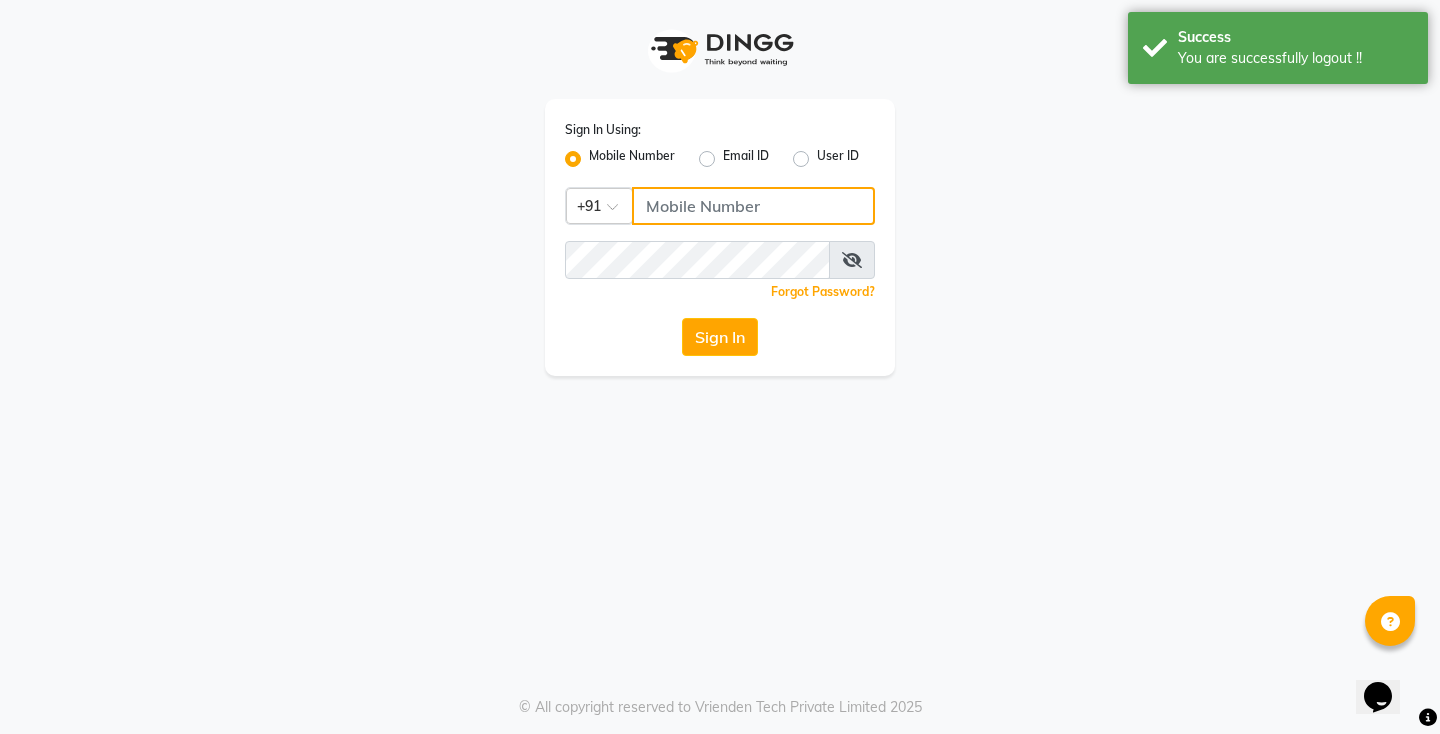 click 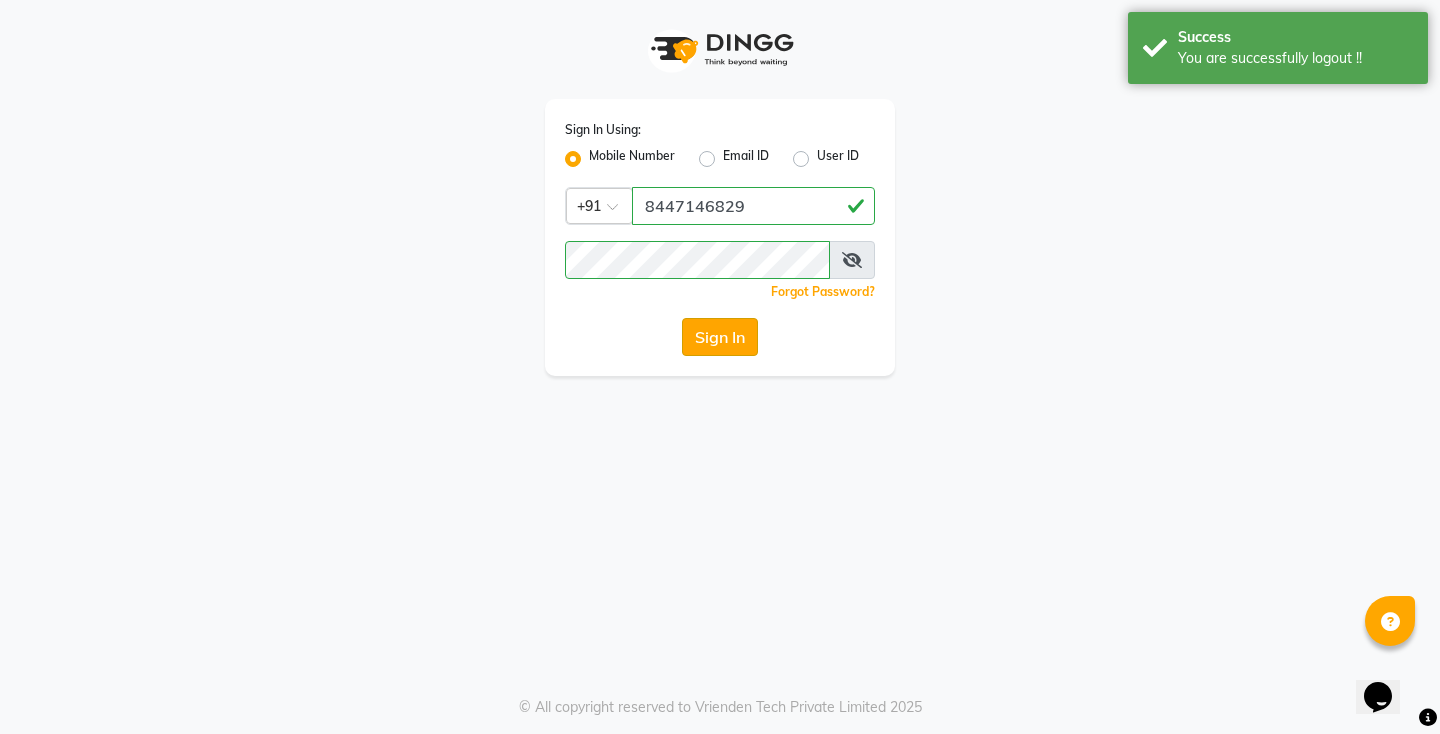 click on "Sign In" 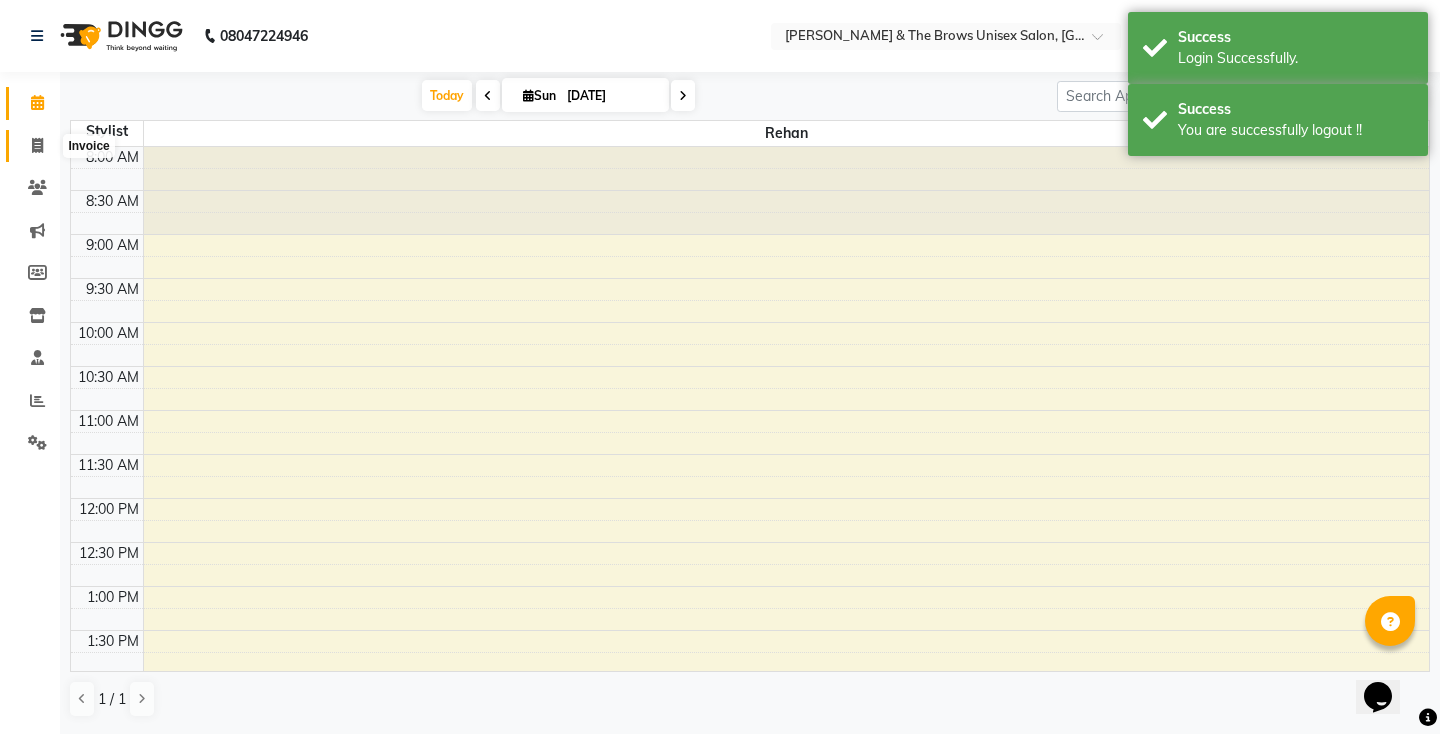click 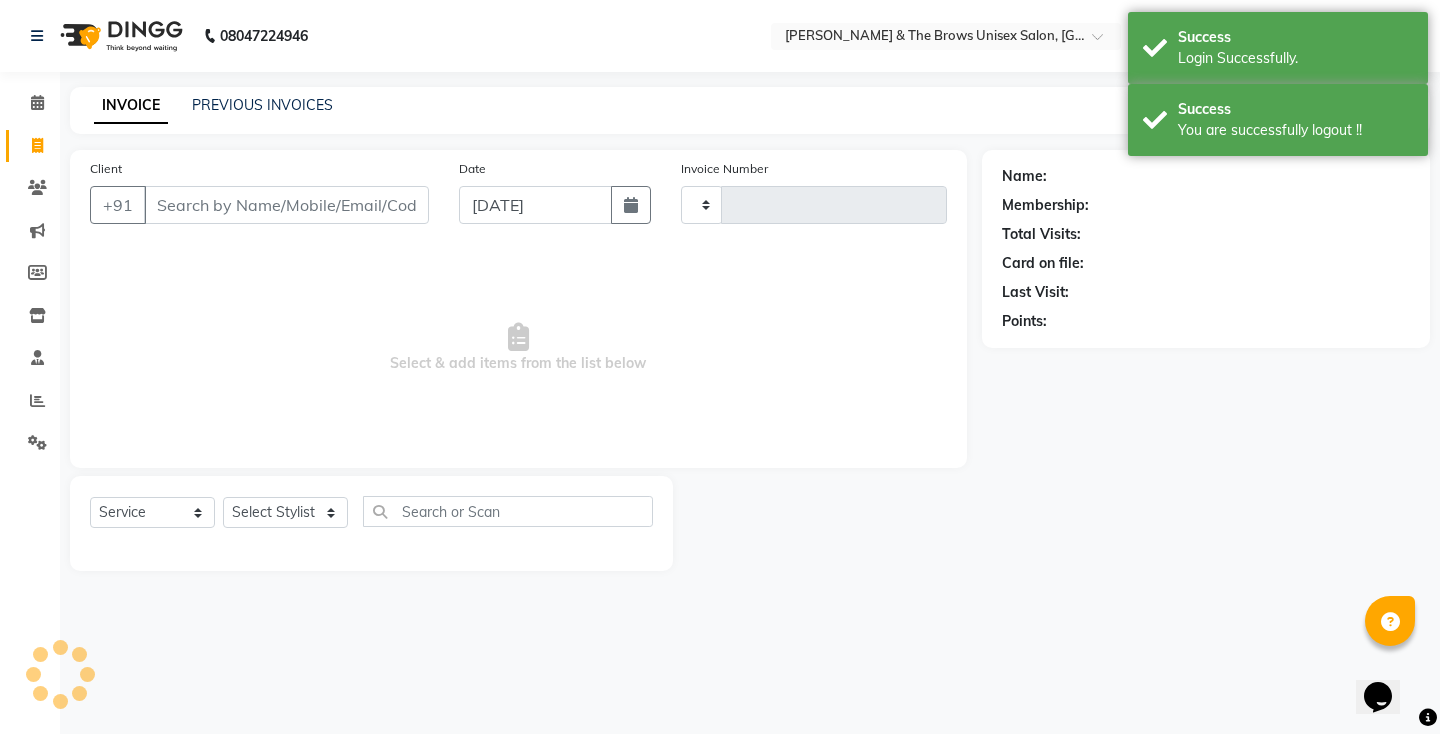 type on "1762" 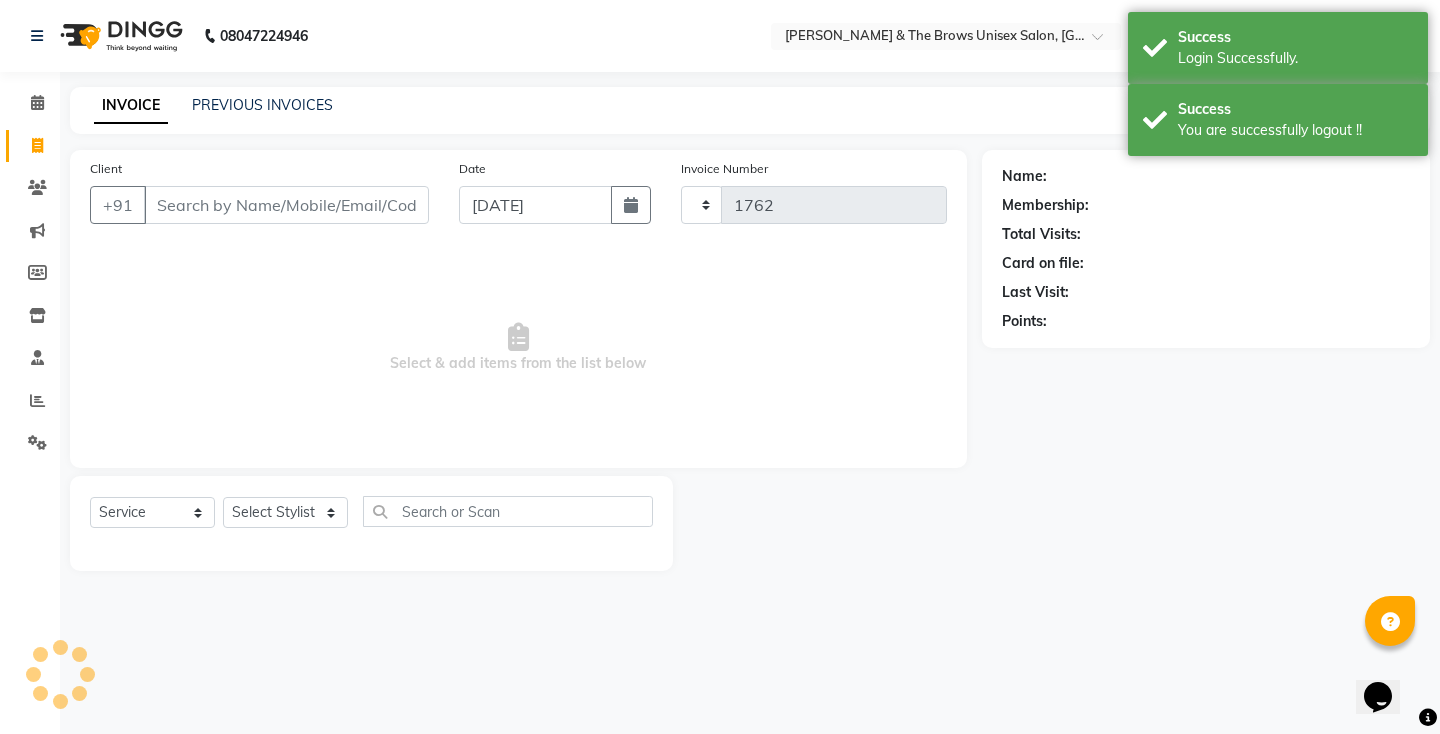 select on "872" 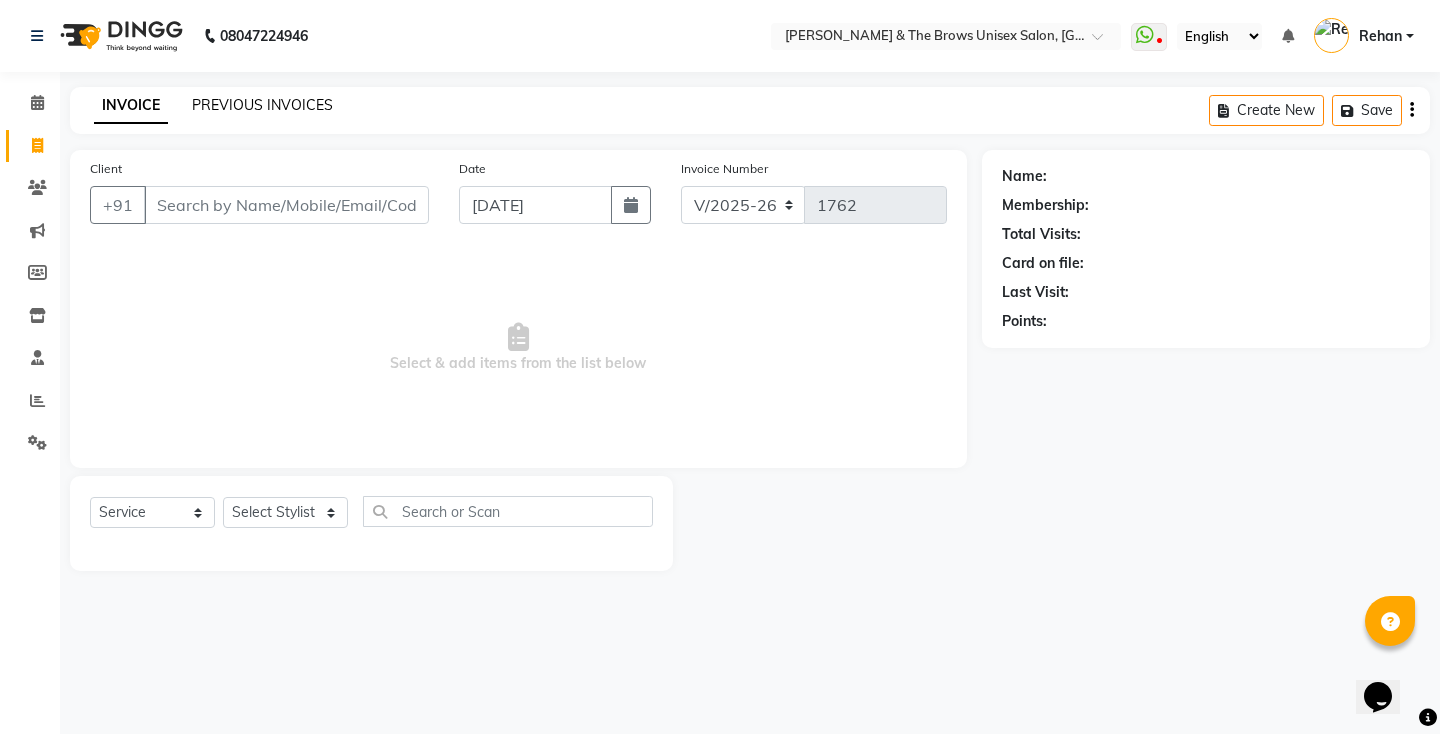 click on "PREVIOUS INVOICES" 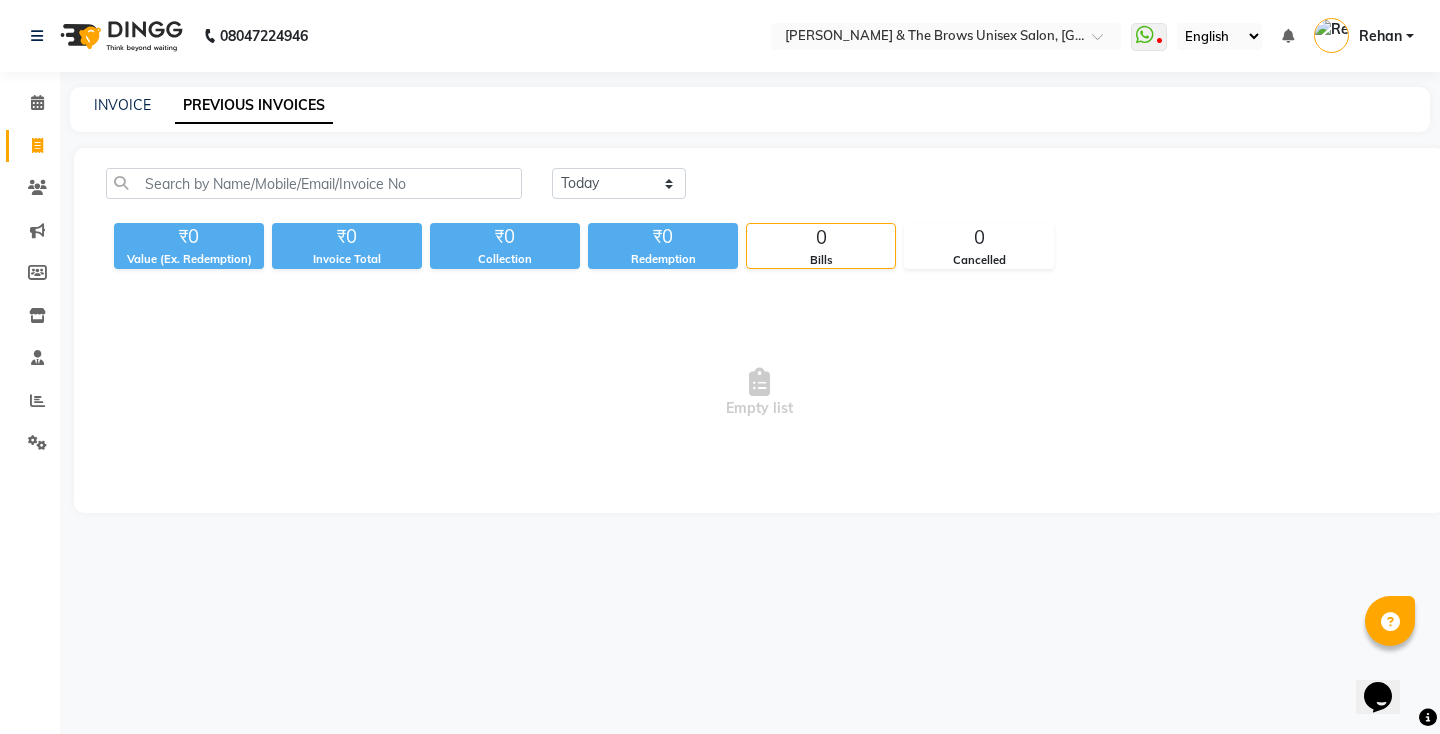 click on "Today Yesterday Custom Range ₹0 Value (Ex. Redemption) ₹0 Invoice Total  ₹0 Collection ₹0 Redemption 0 Bills 0 Cancelled  Empty list" 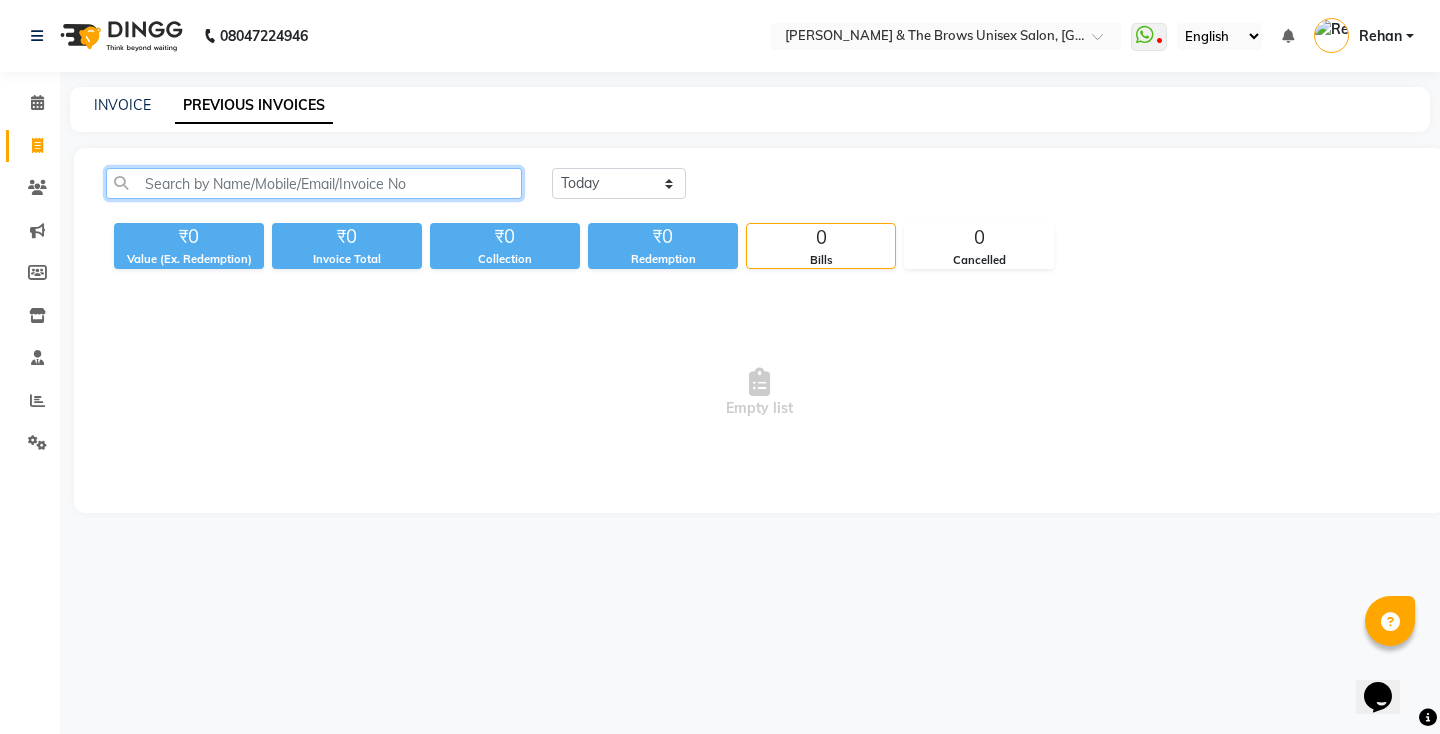 click 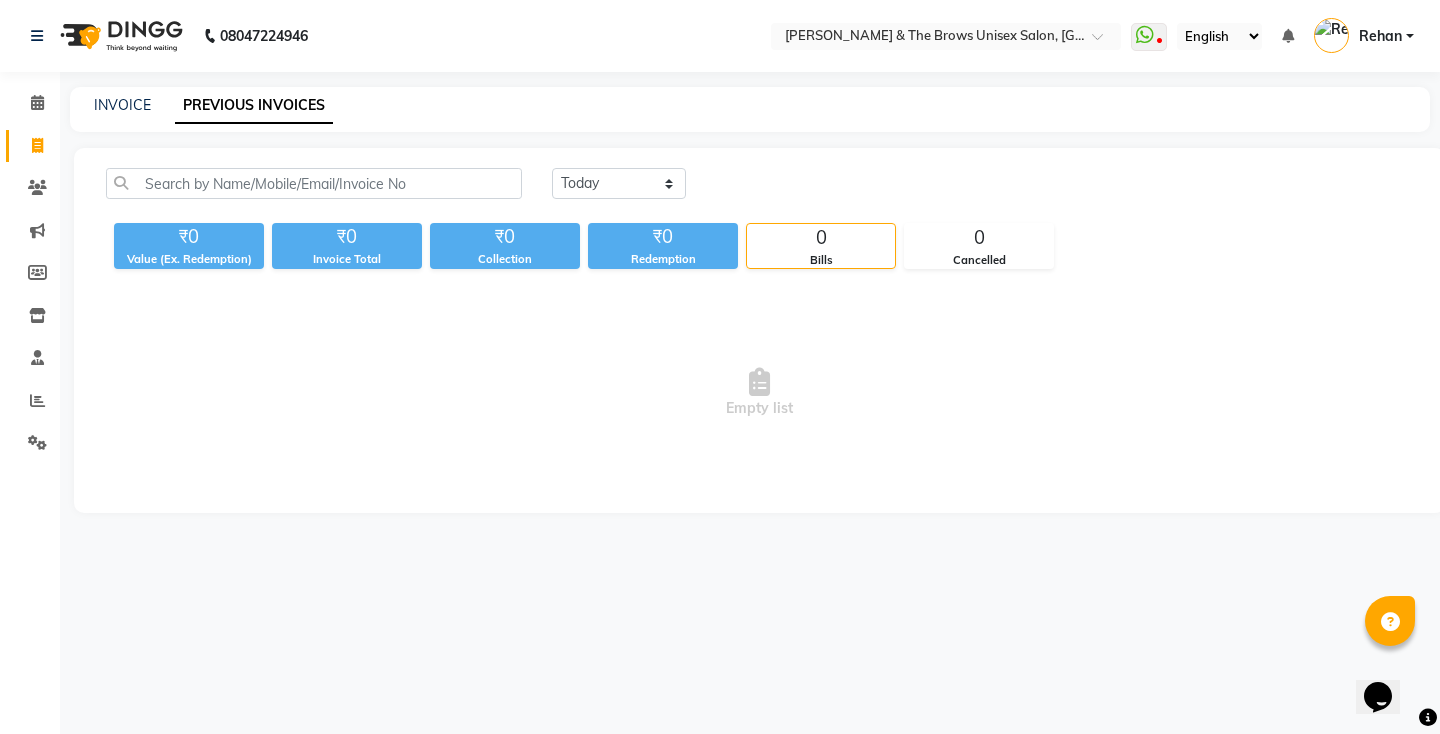 click on "INVOICE PREVIOUS INVOICES" 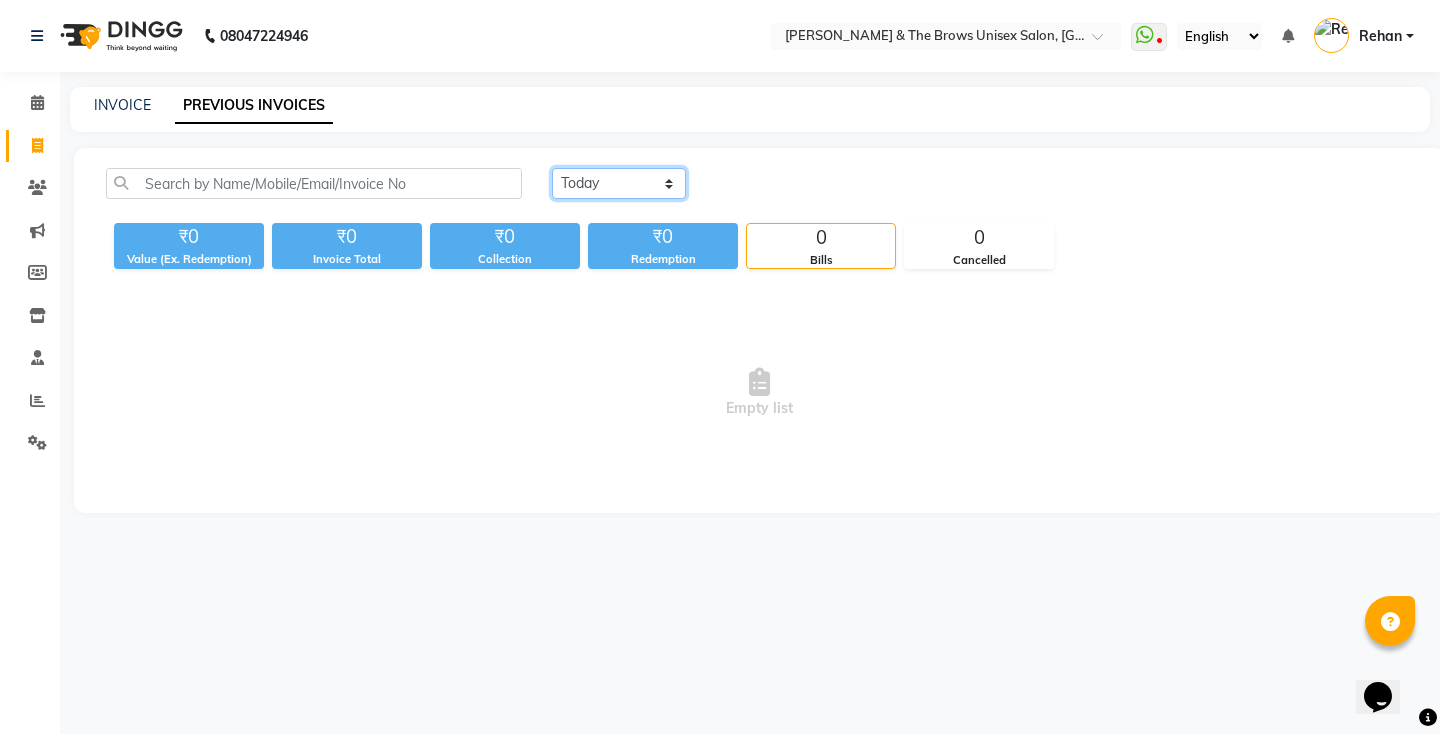 click on "Today Yesterday Custom Range" 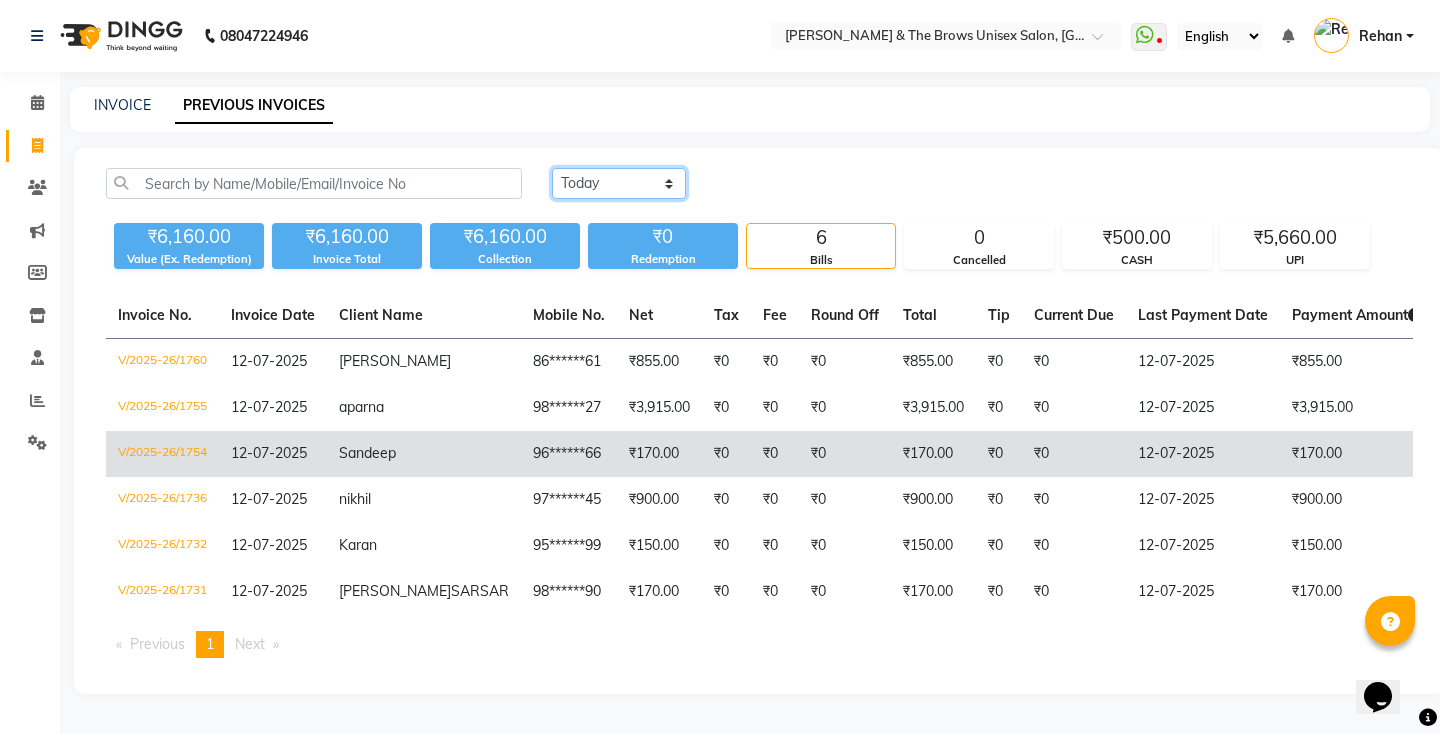 scroll, scrollTop: 0, scrollLeft: 0, axis: both 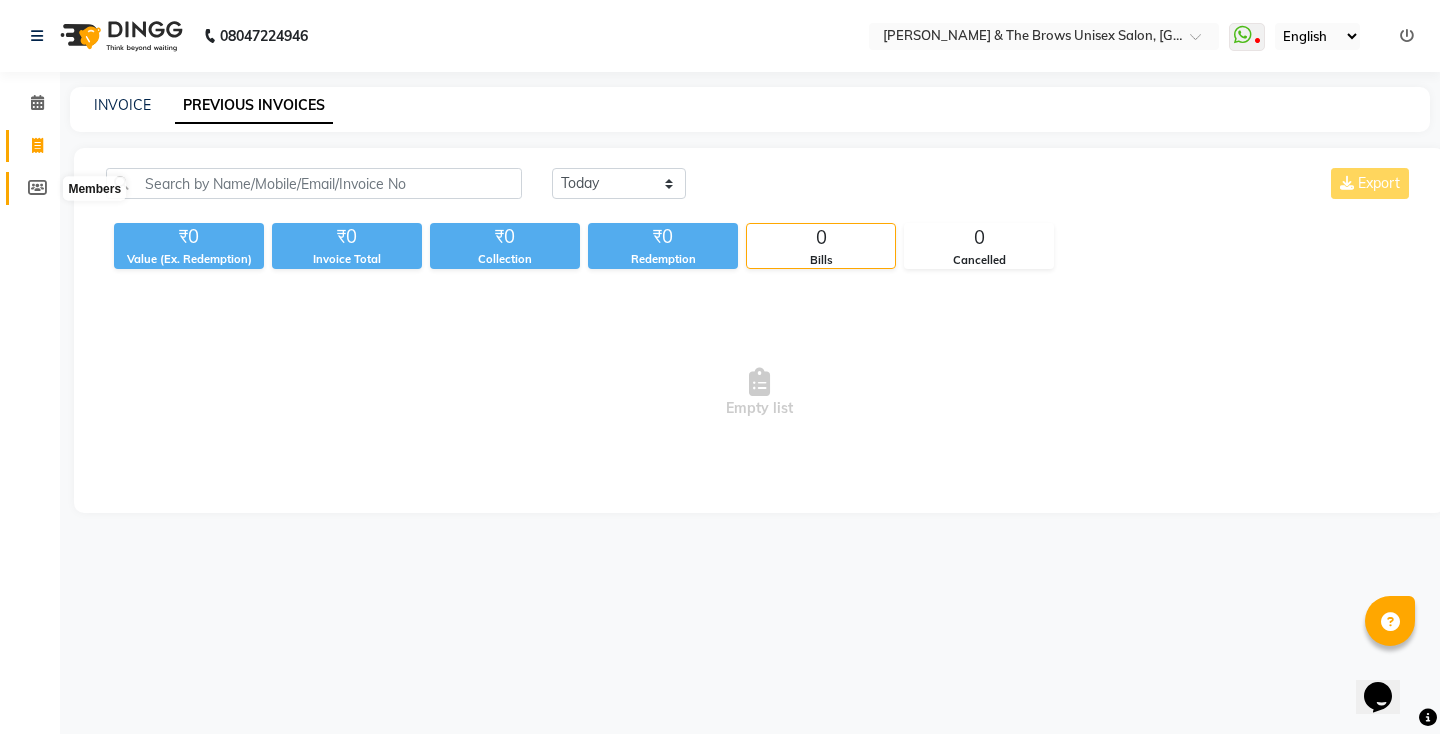 click 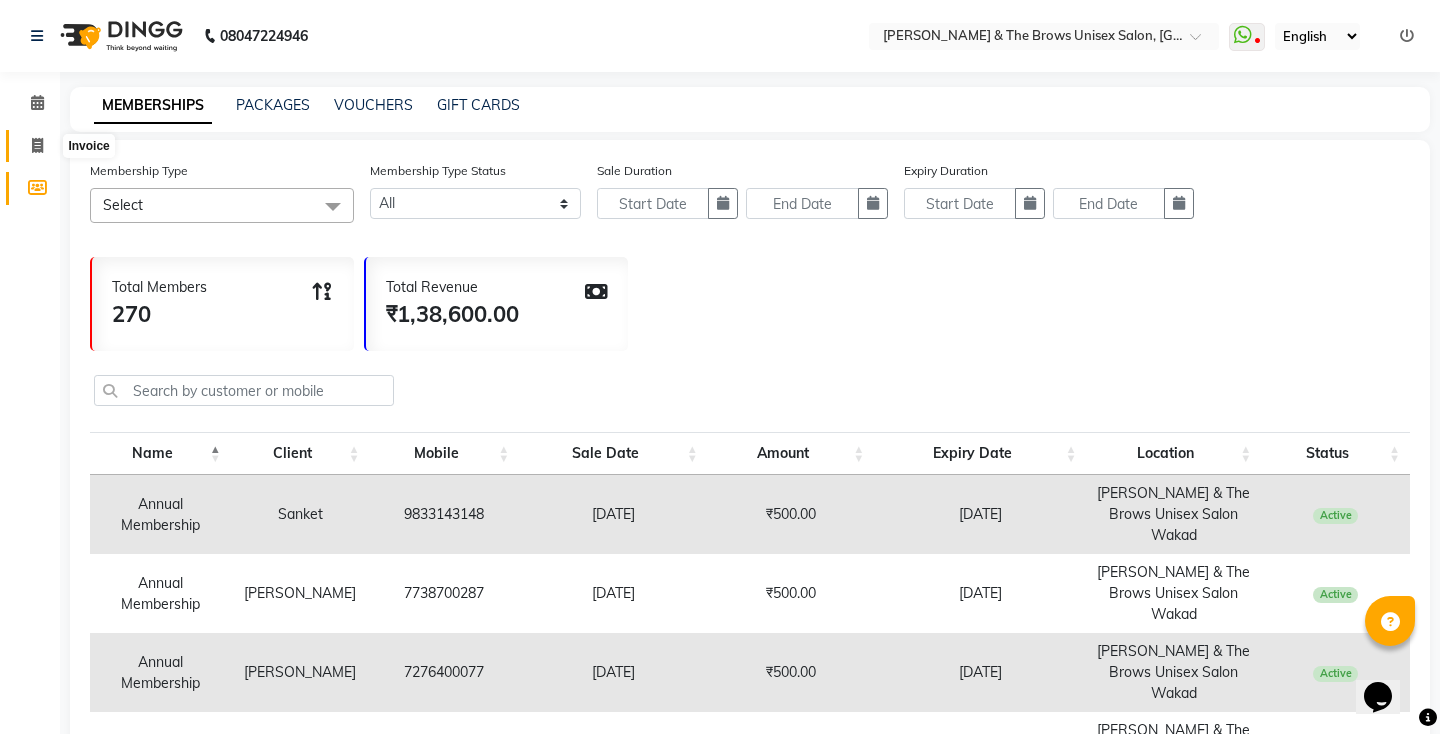 click 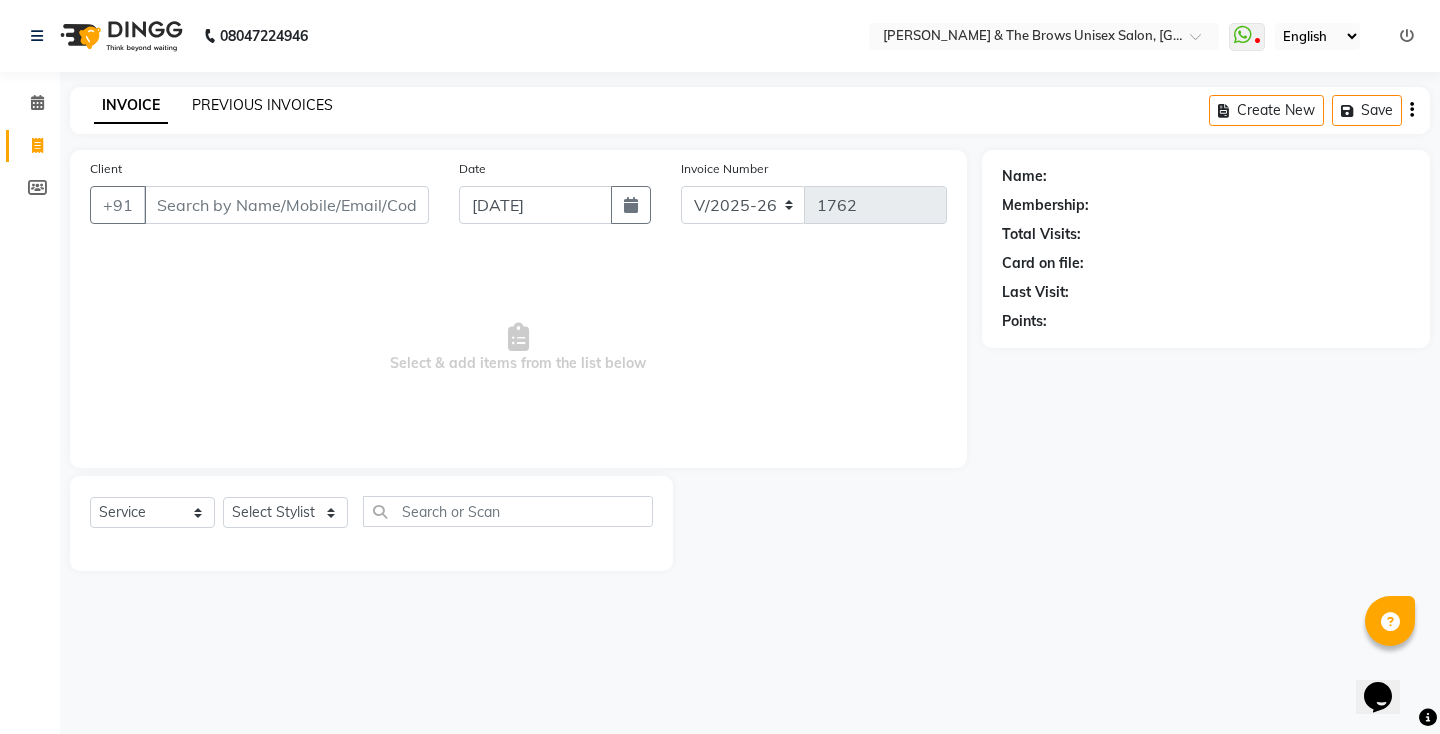 click on "PREVIOUS INVOICES" 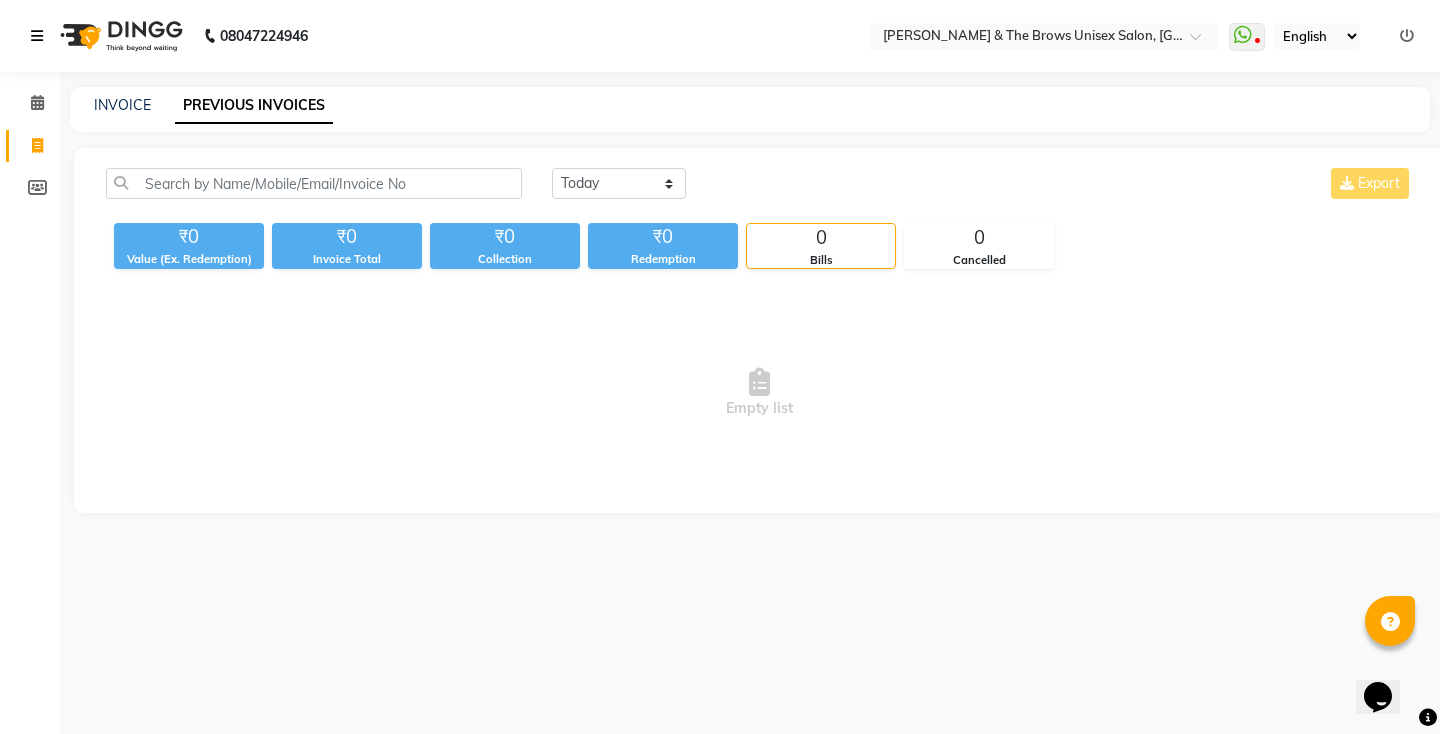 click at bounding box center (41, 36) 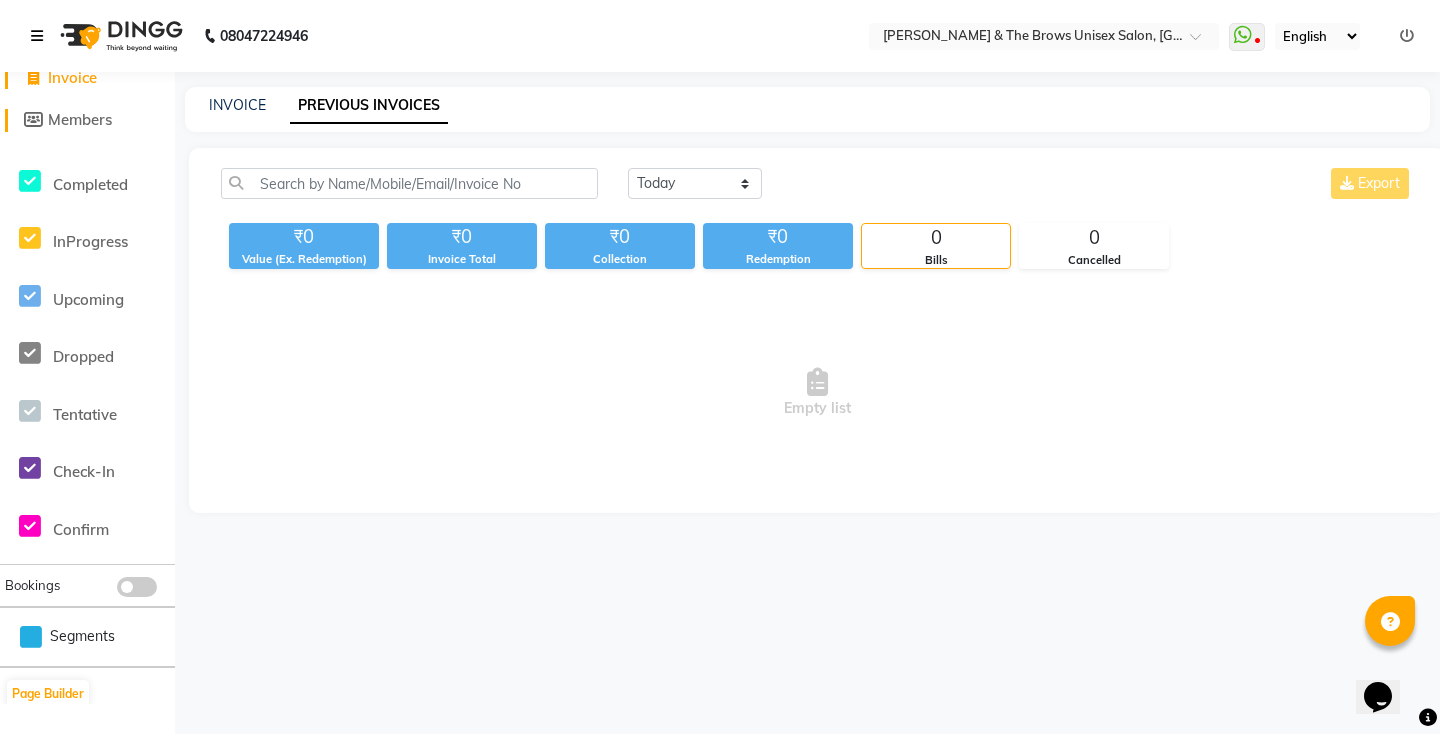 scroll, scrollTop: 93, scrollLeft: 0, axis: vertical 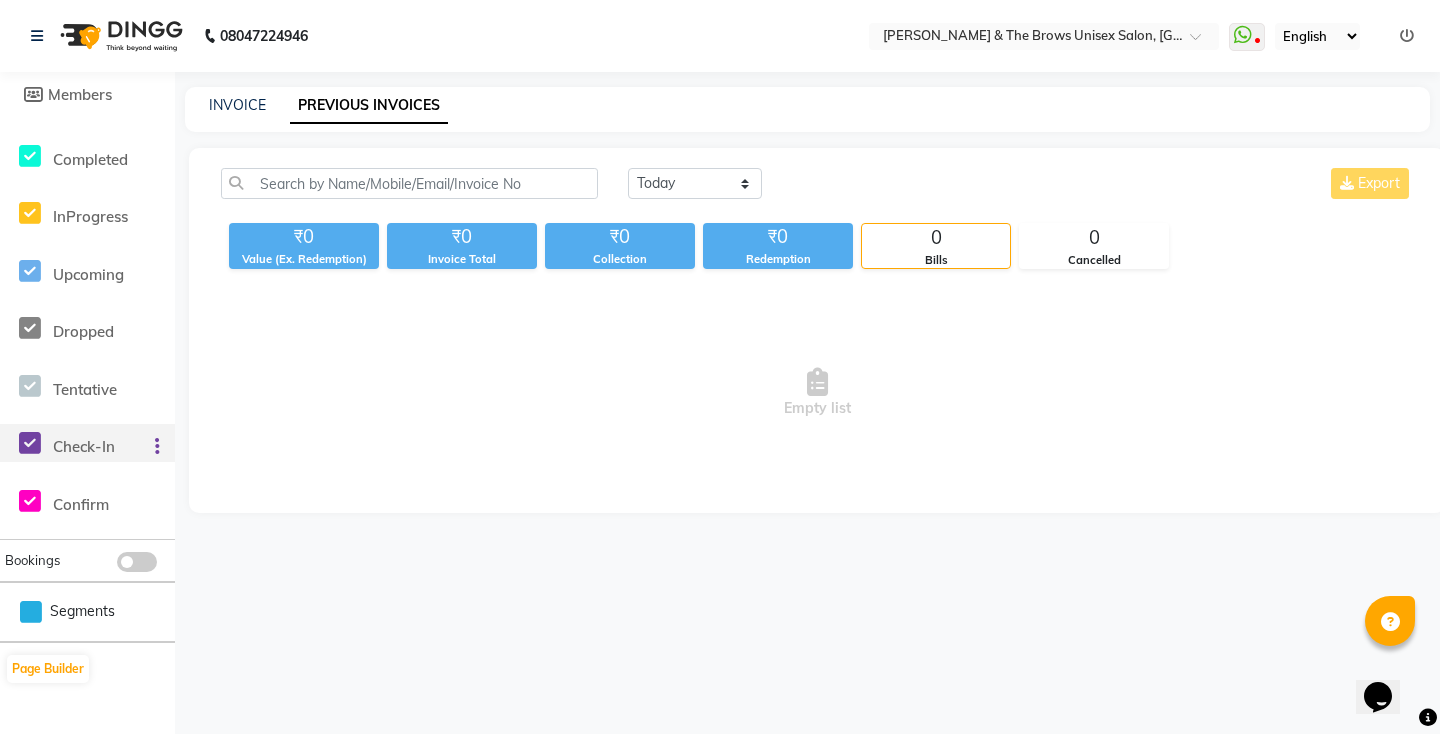 click on "Check-In" 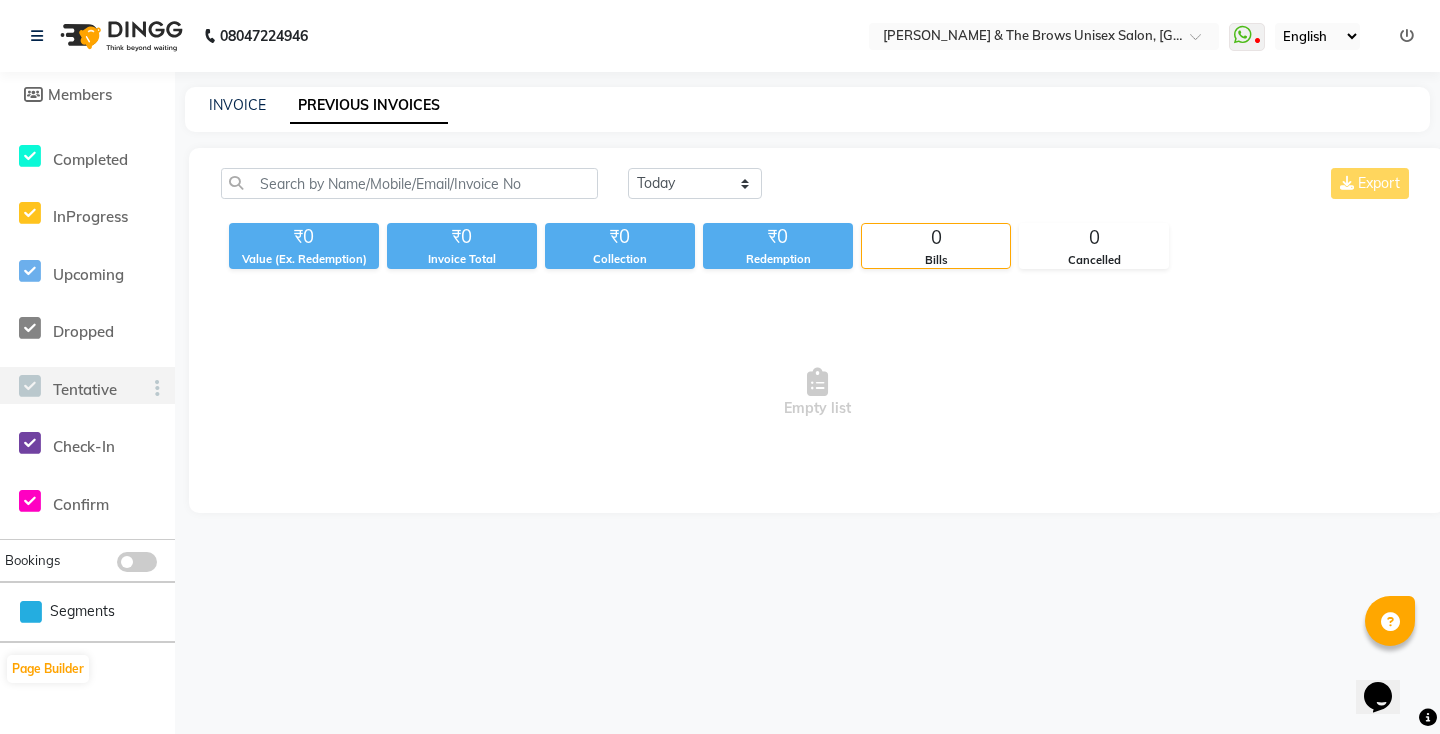 click on "Tentative" 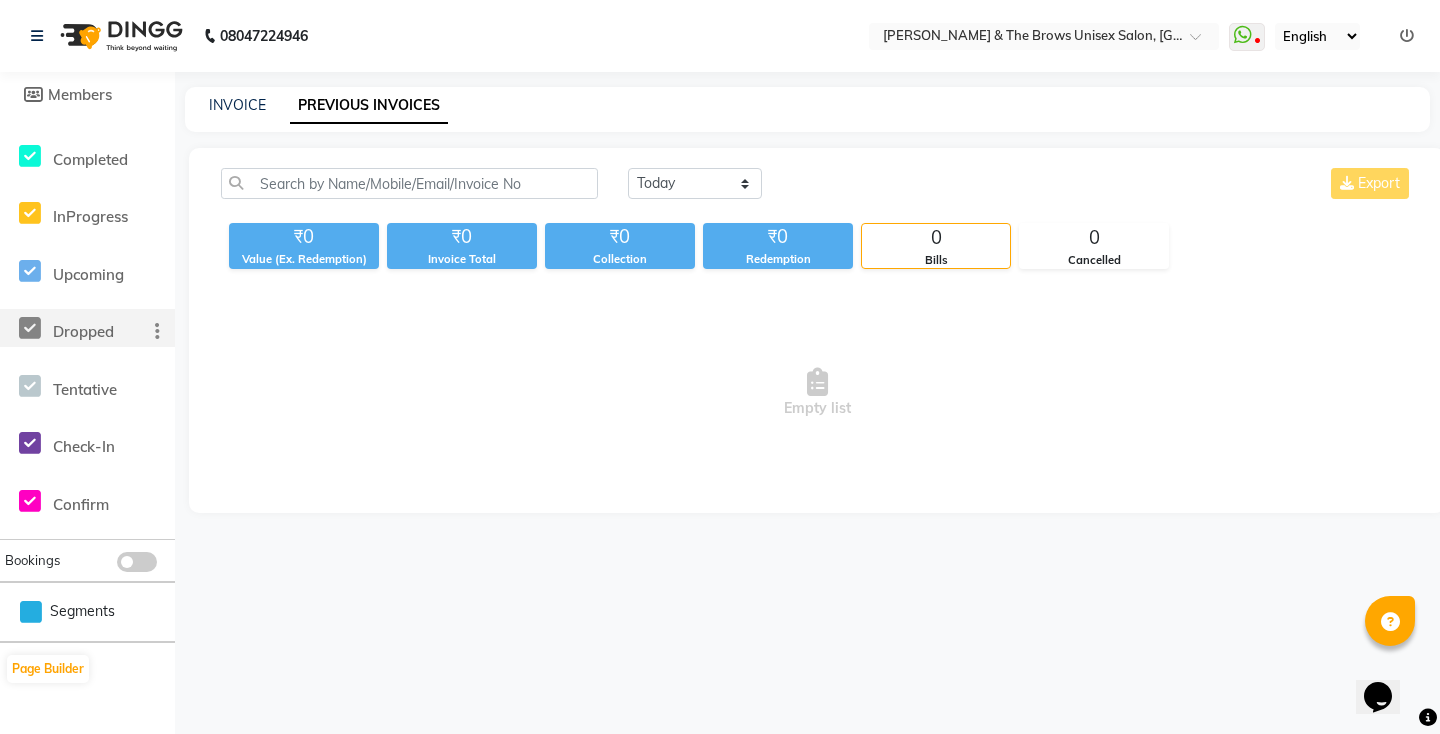 click on "Dropped" 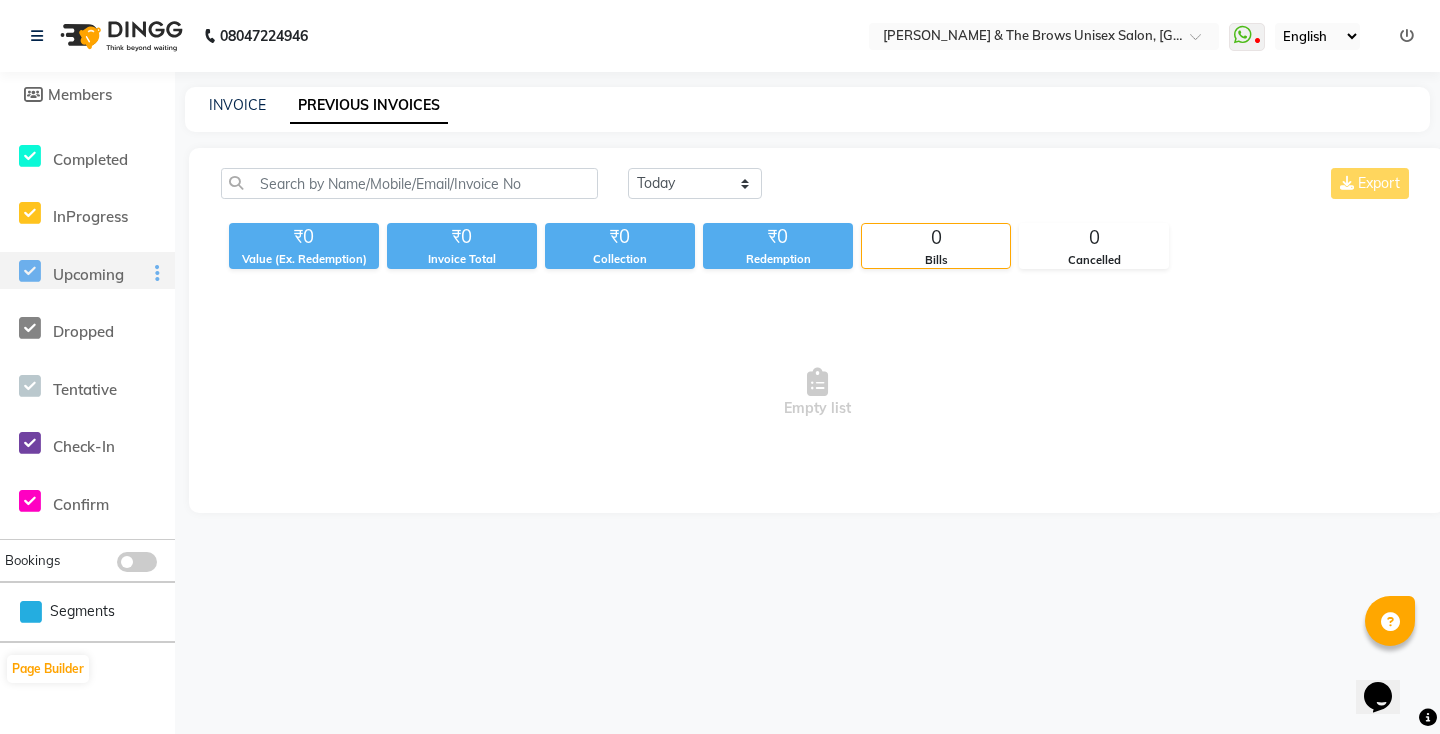 click on "Upcoming" 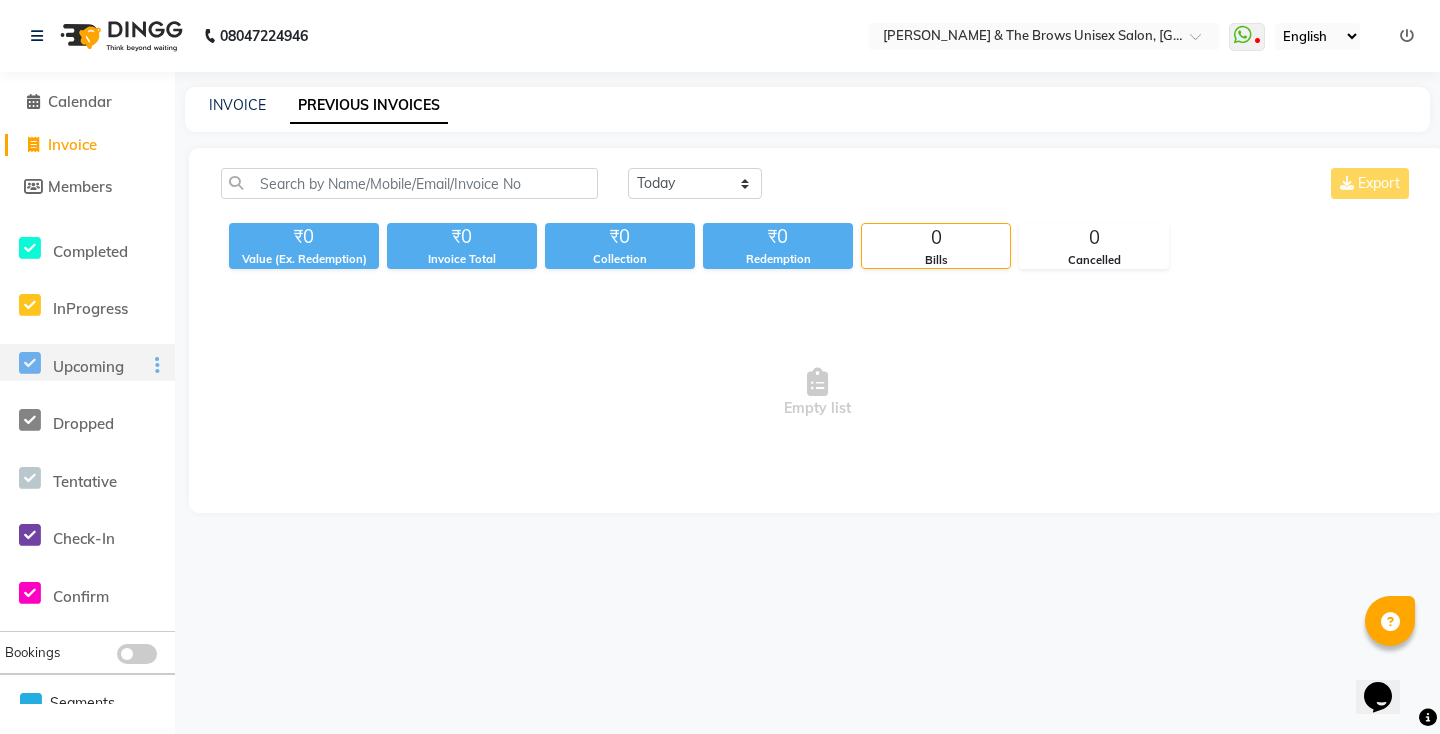 scroll, scrollTop: 0, scrollLeft: 0, axis: both 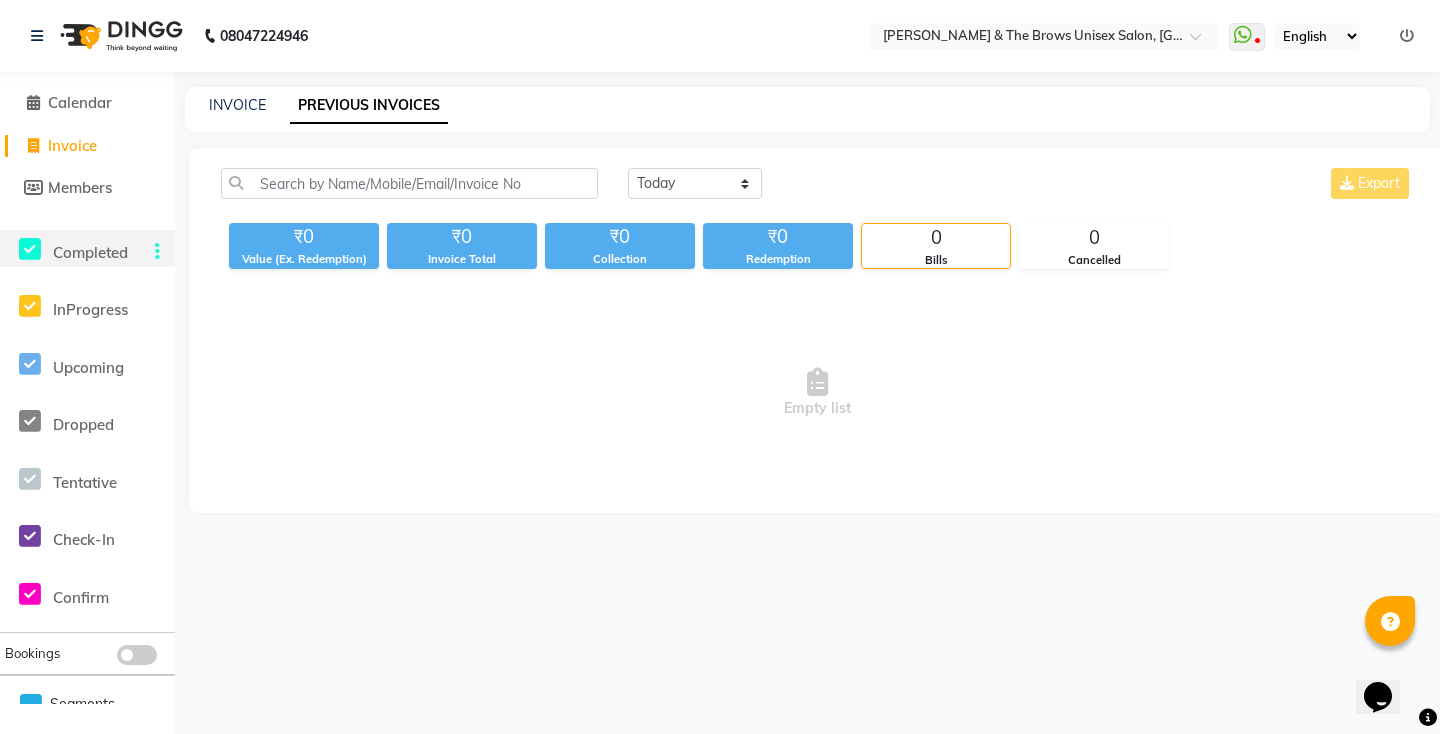 click 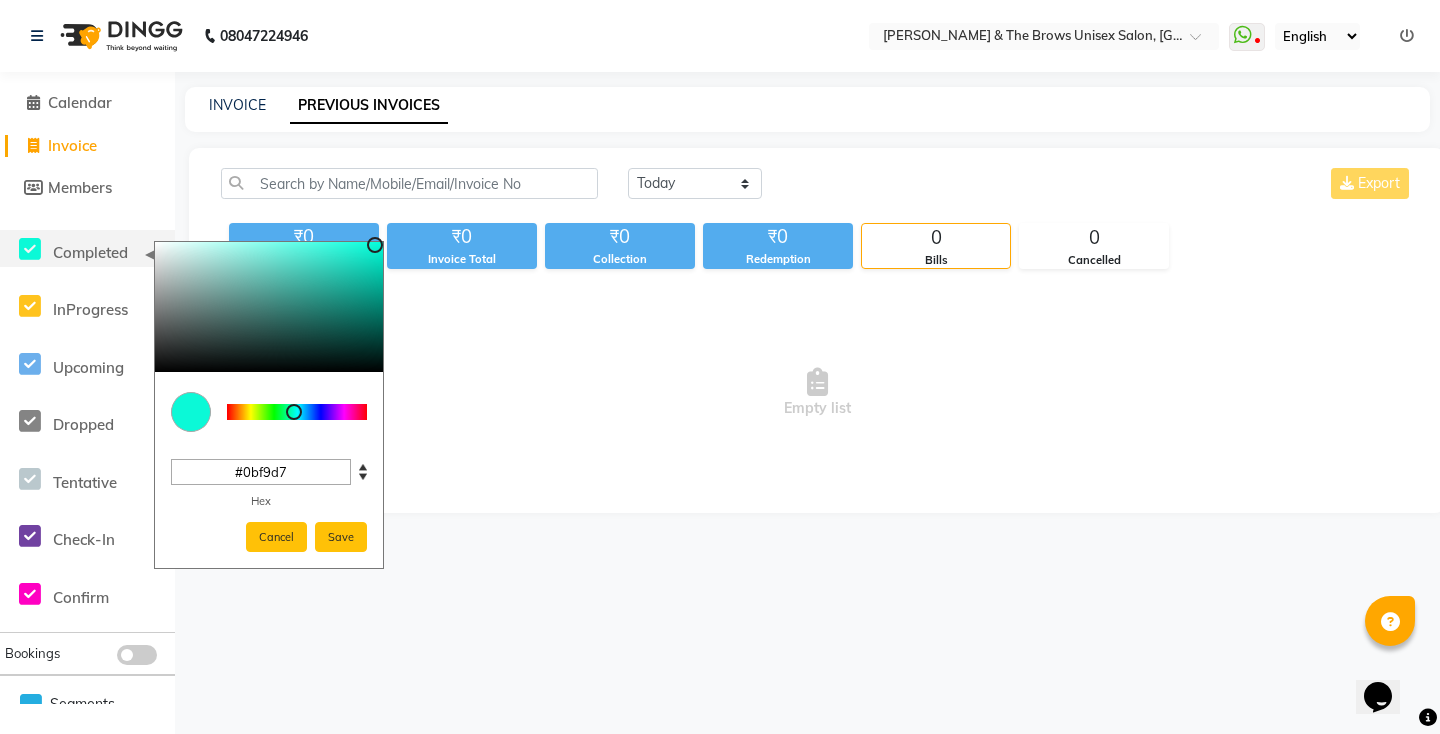 click on "Completed" 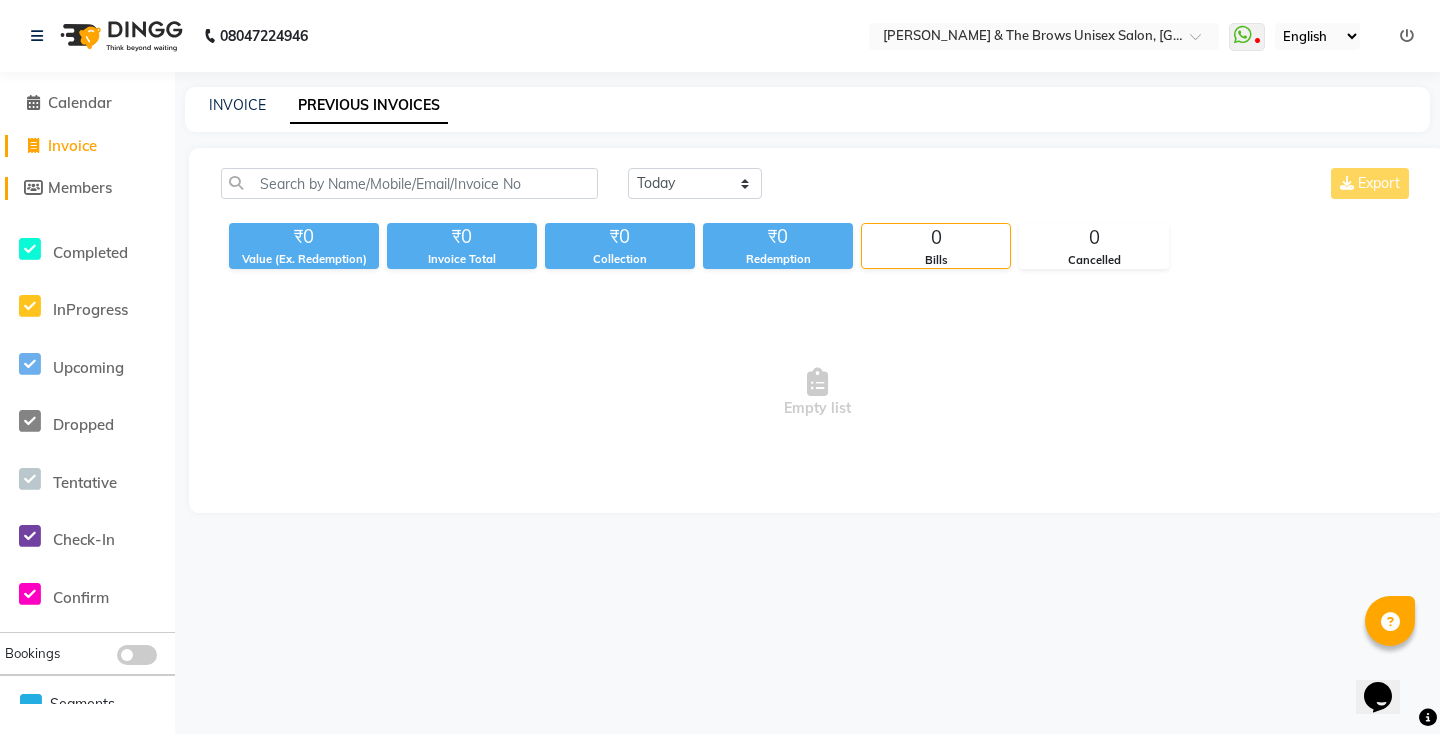 click on "Members" 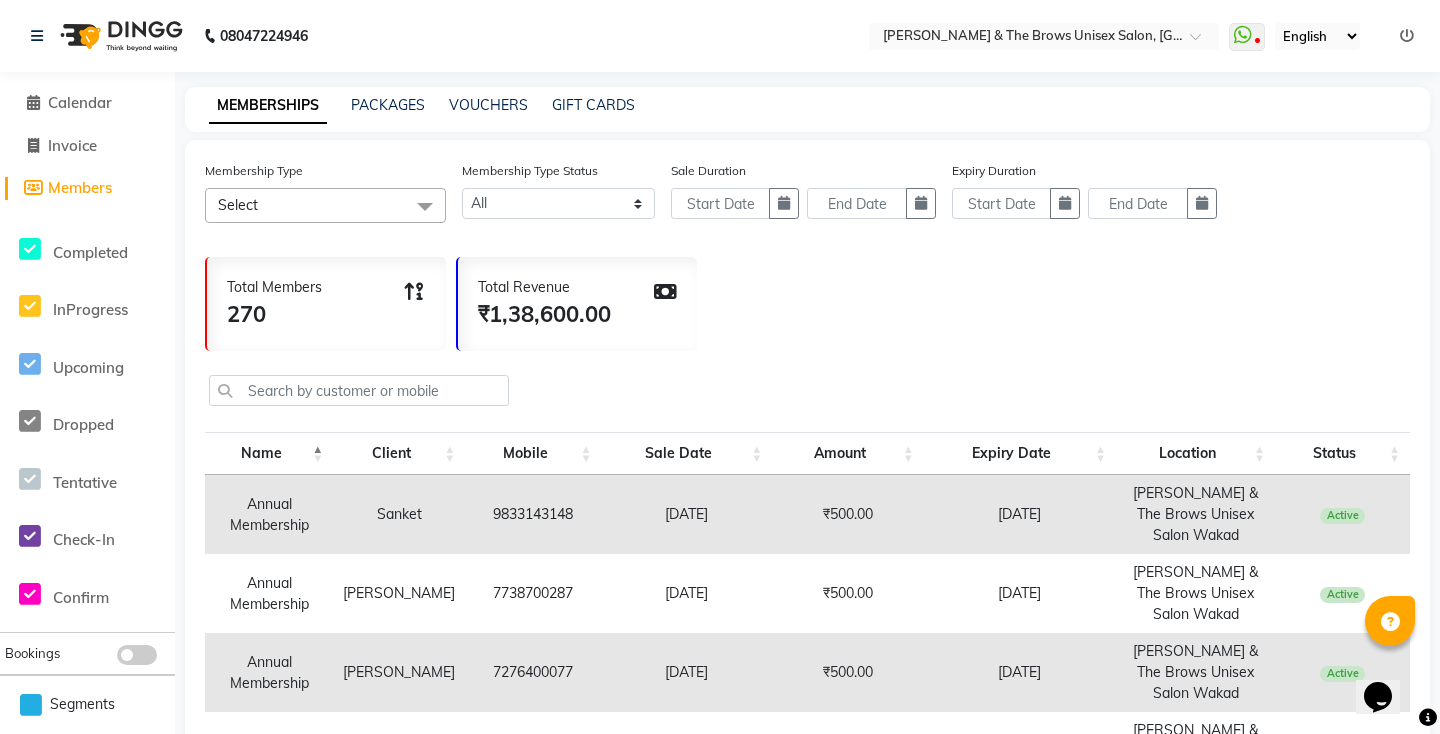 click on "Select" 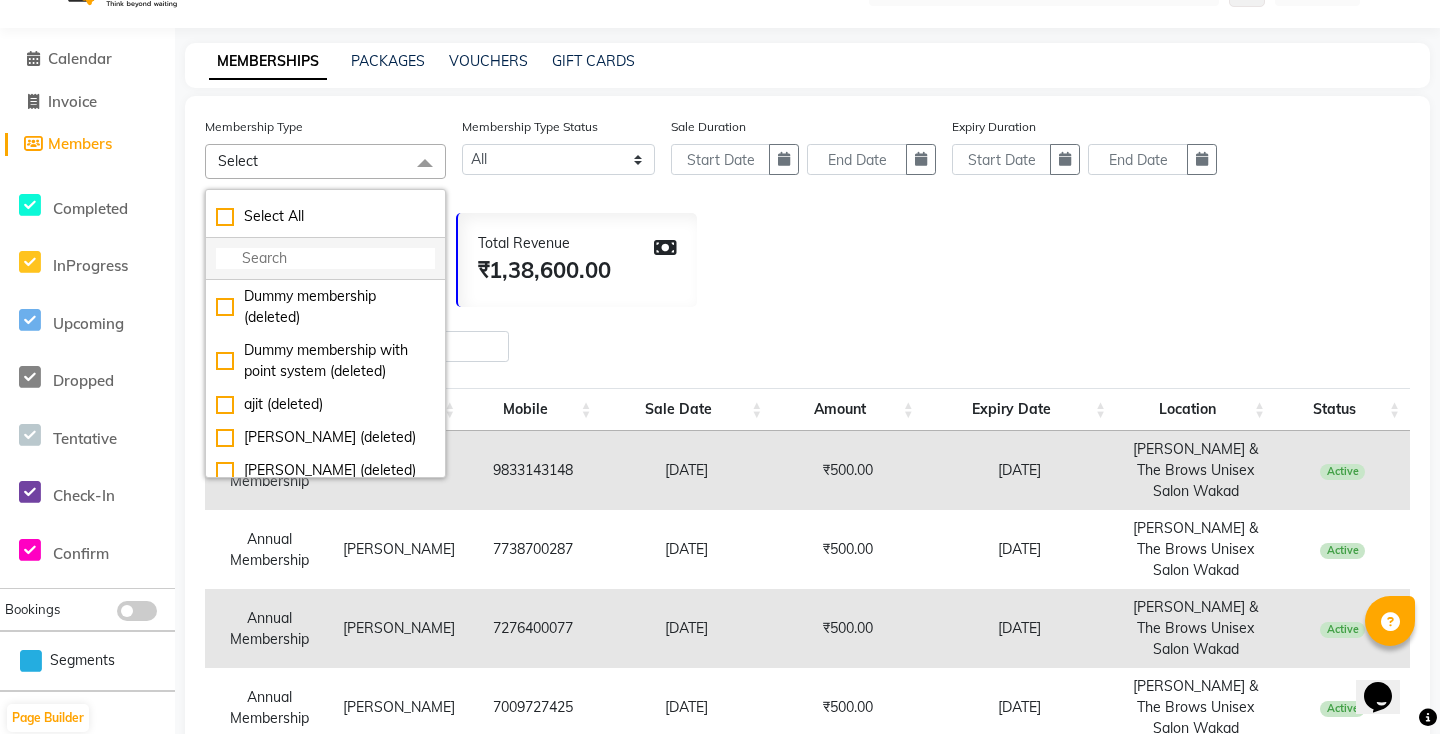 scroll, scrollTop: 58, scrollLeft: 0, axis: vertical 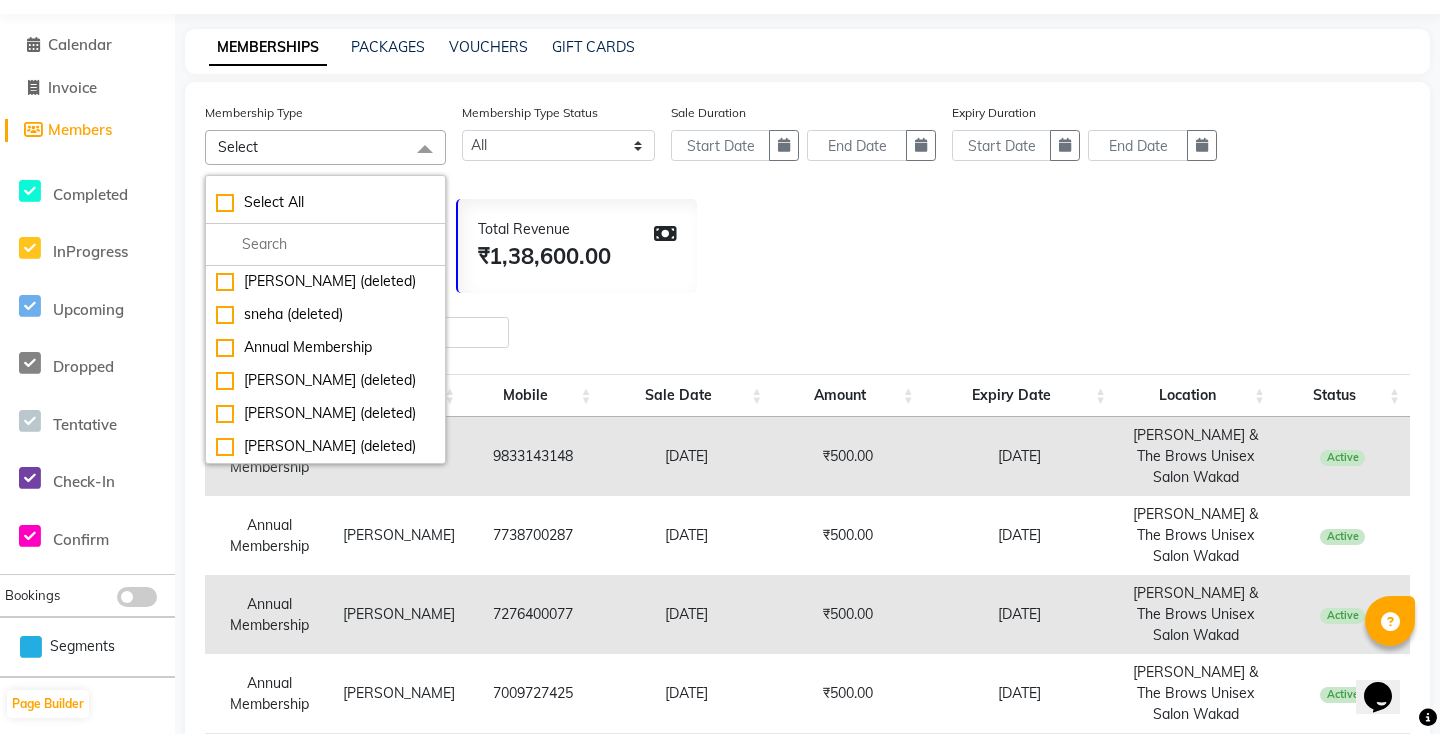 click on "Total Members 270 Total Revenue ₹1,38,600.00" 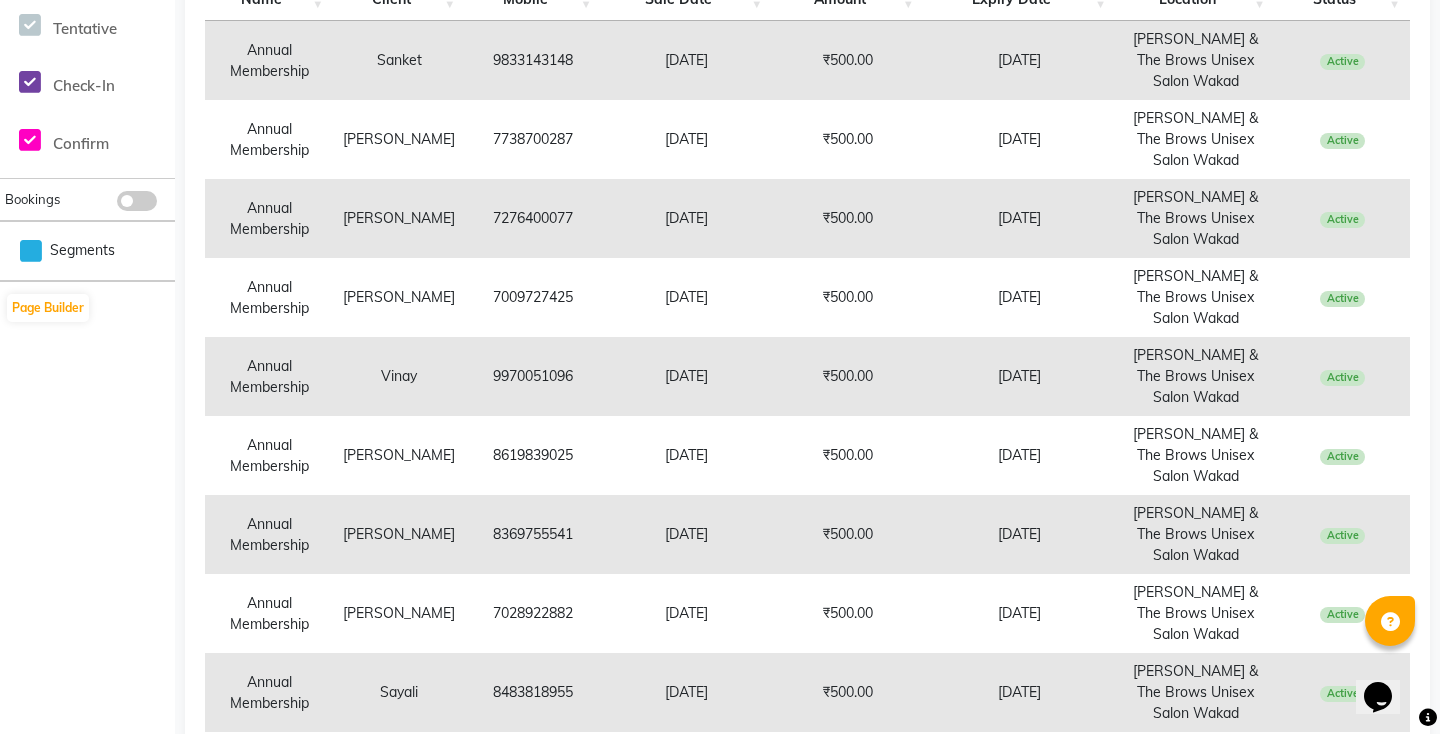 scroll, scrollTop: 0, scrollLeft: 0, axis: both 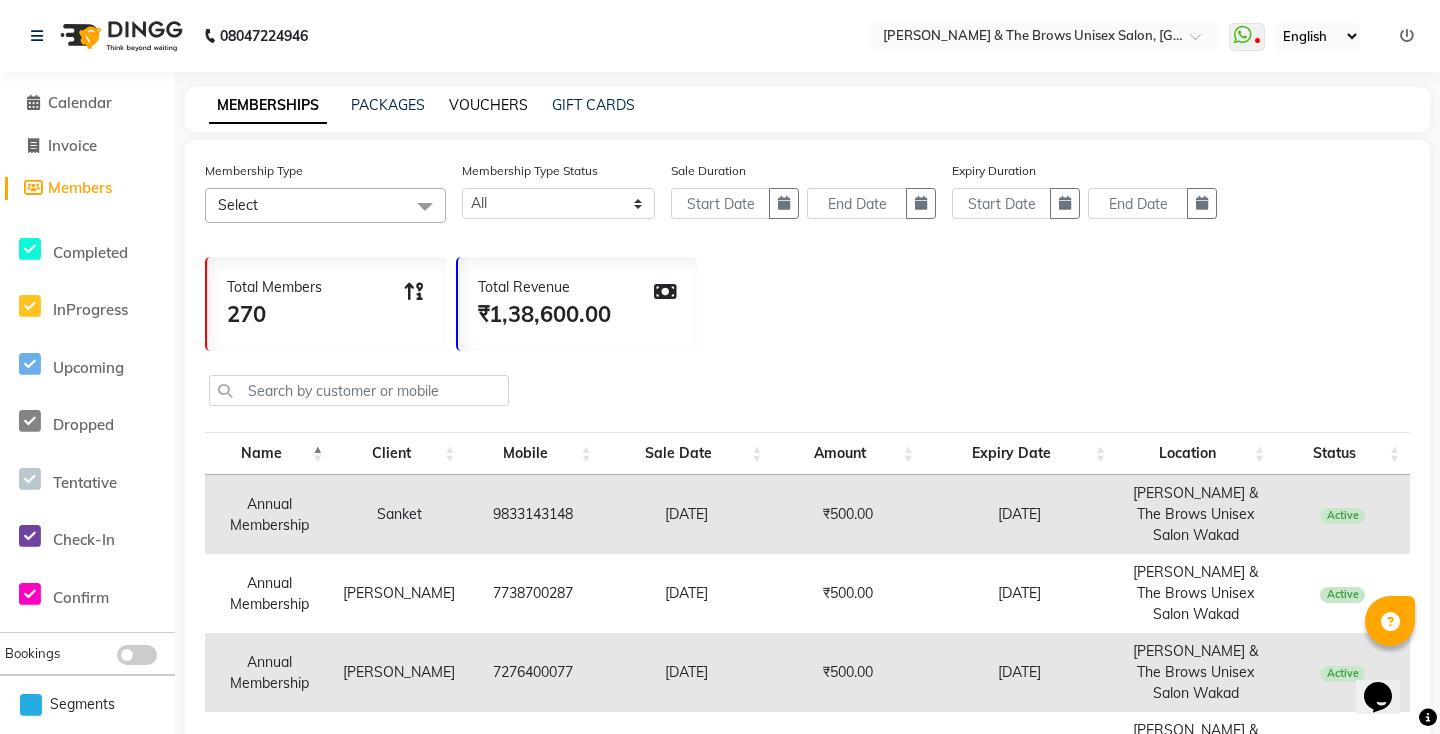 click on "VOUCHERS" 